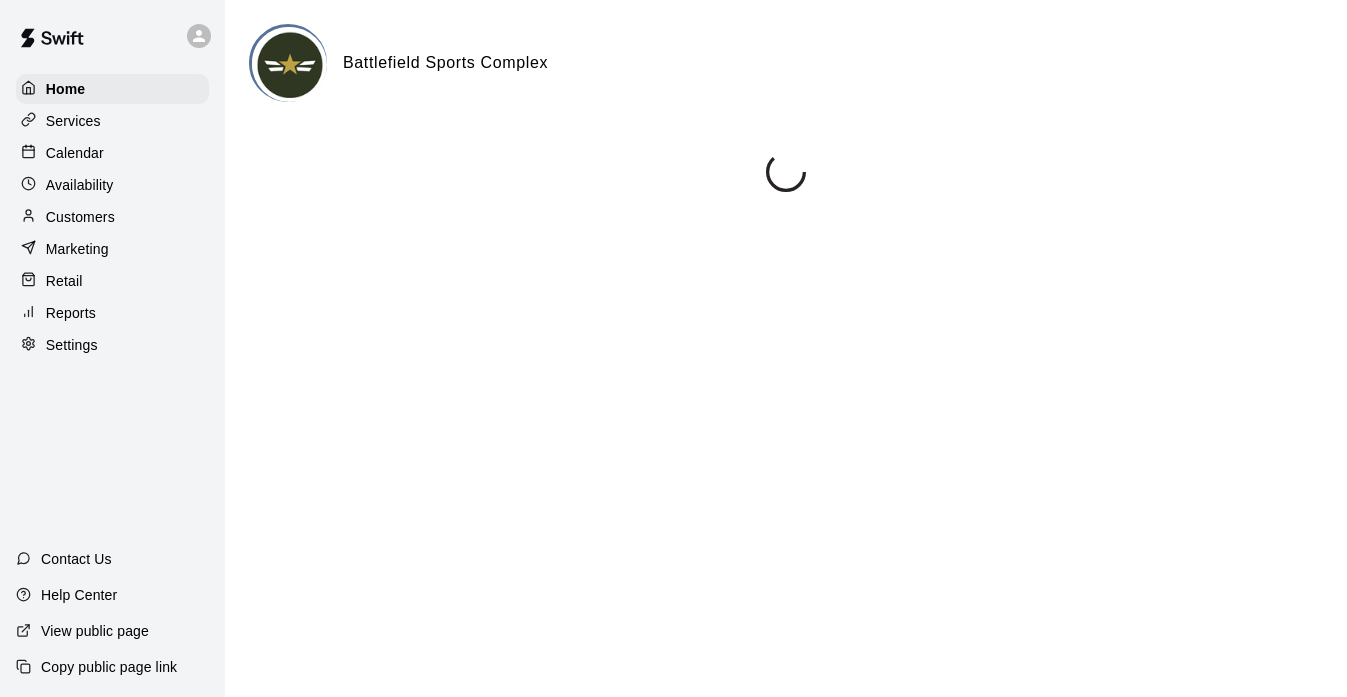 scroll, scrollTop: 0, scrollLeft: 0, axis: both 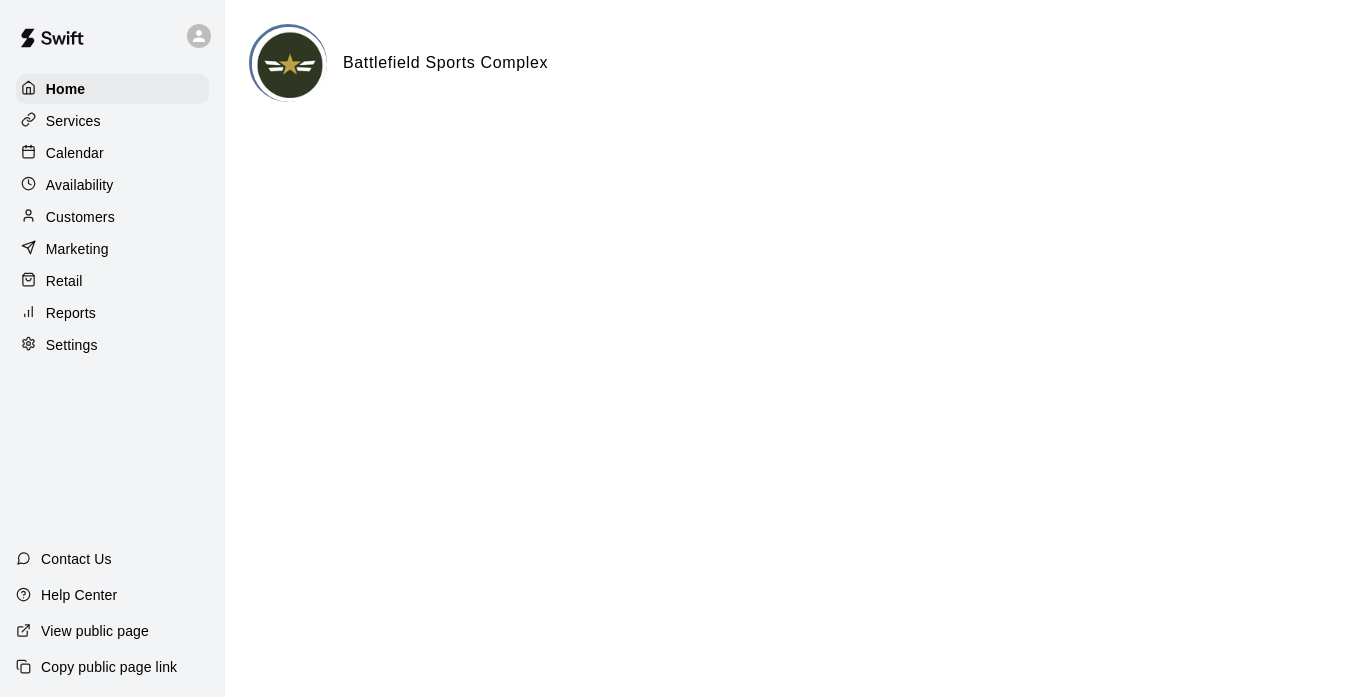 click on "Calendar" at bounding box center (75, 153) 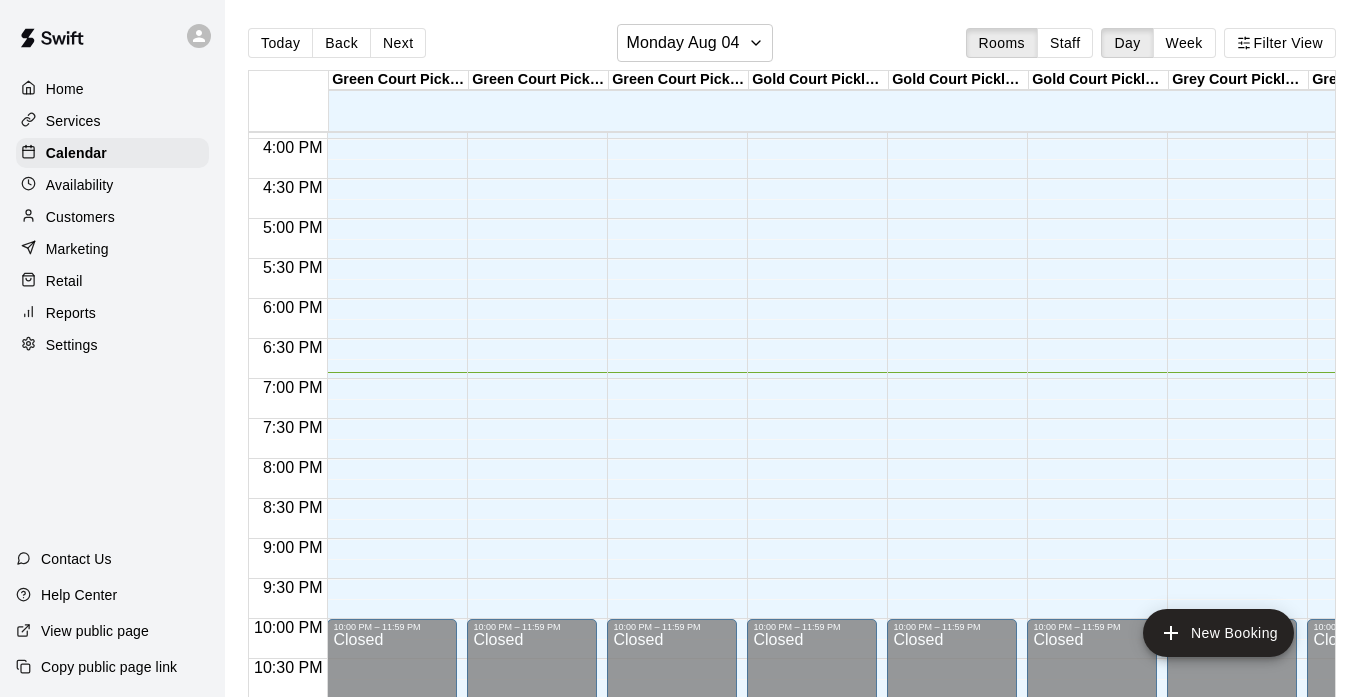 scroll, scrollTop: 1274, scrollLeft: 32, axis: both 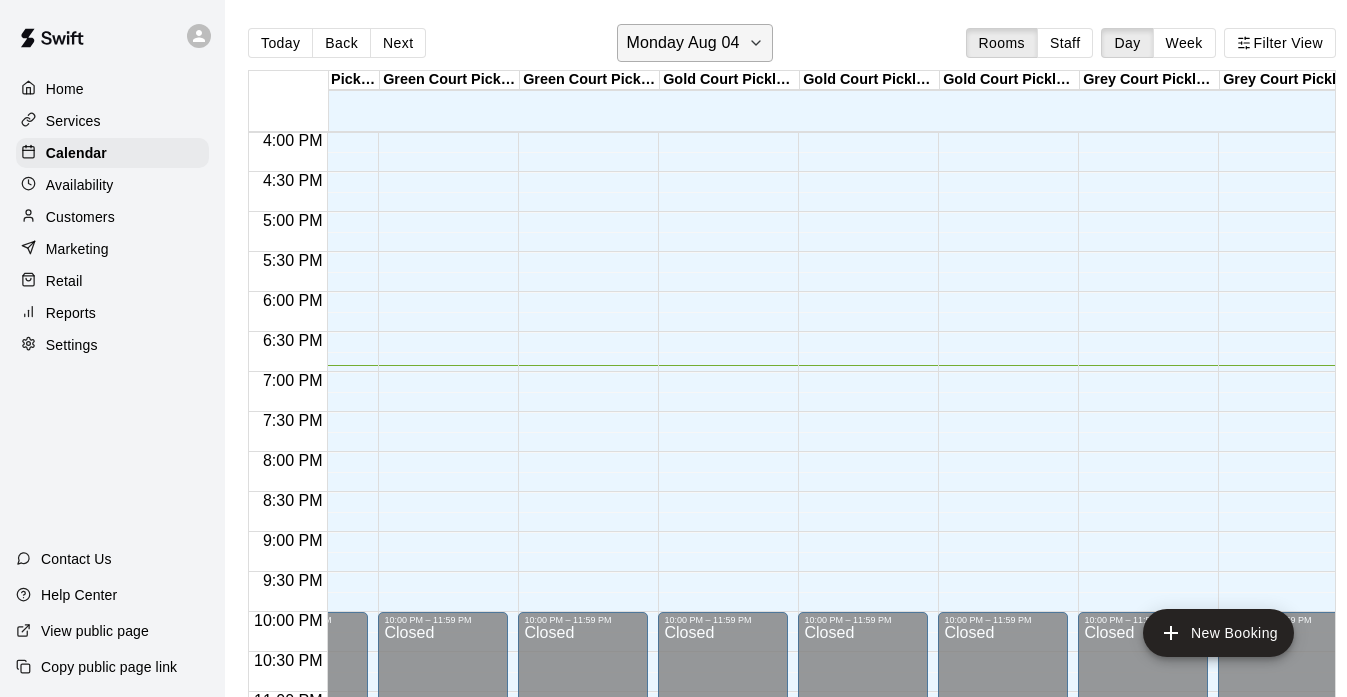 click 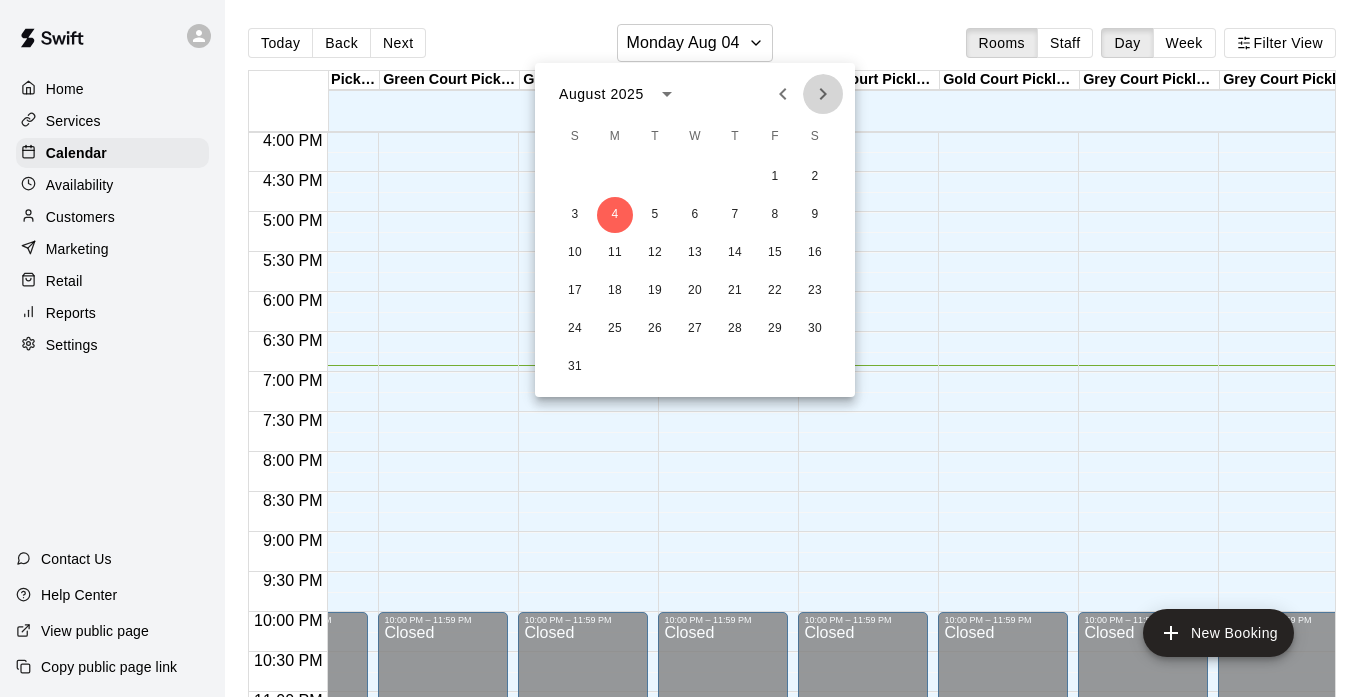 click 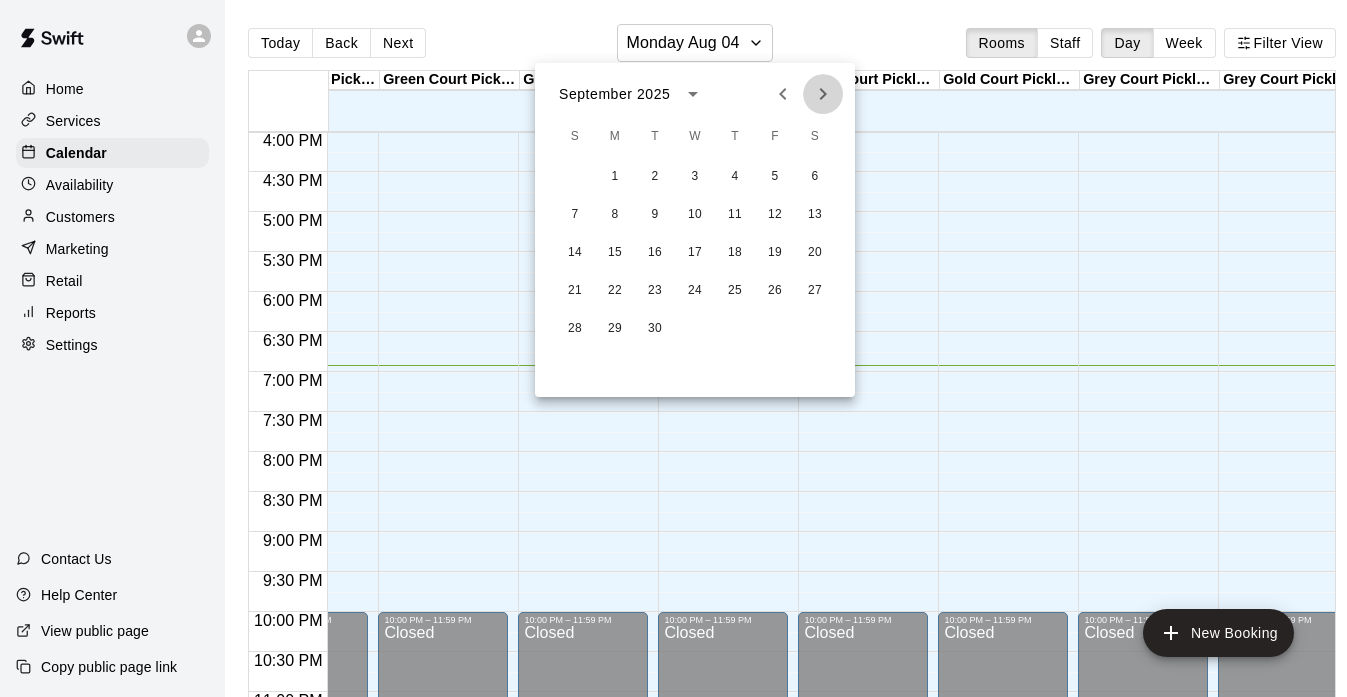 click 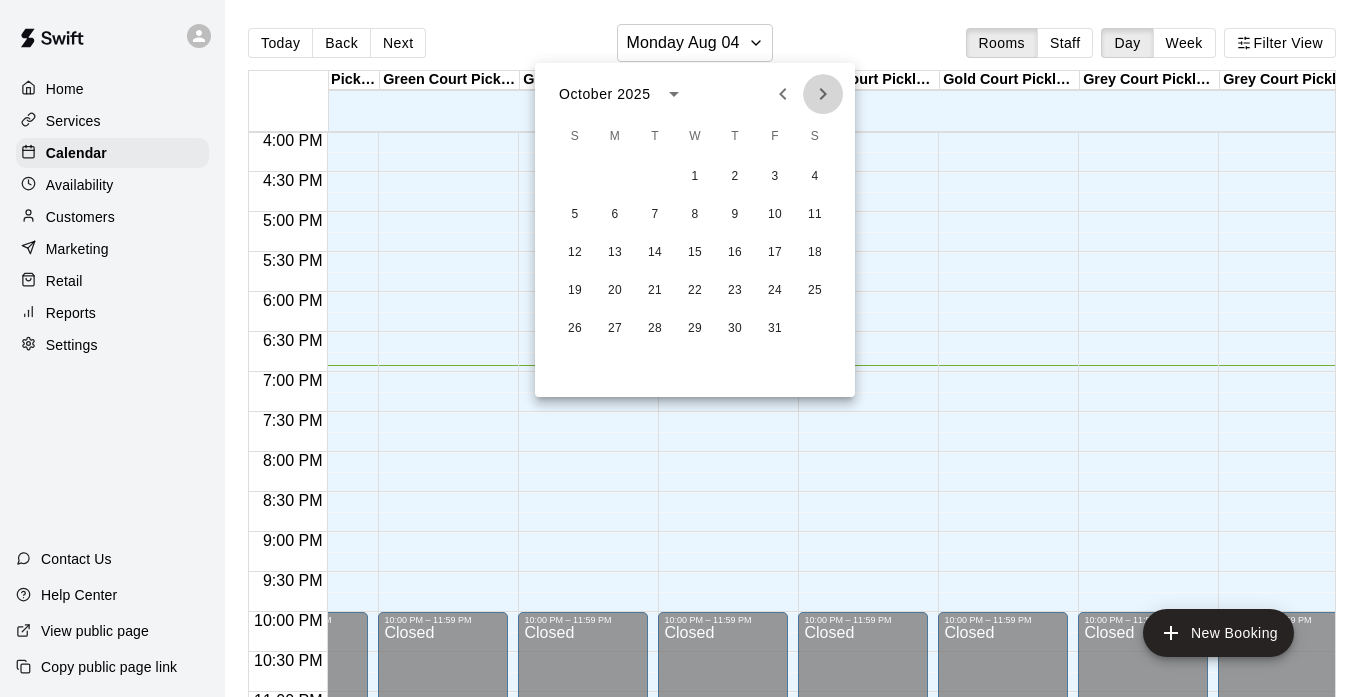 click 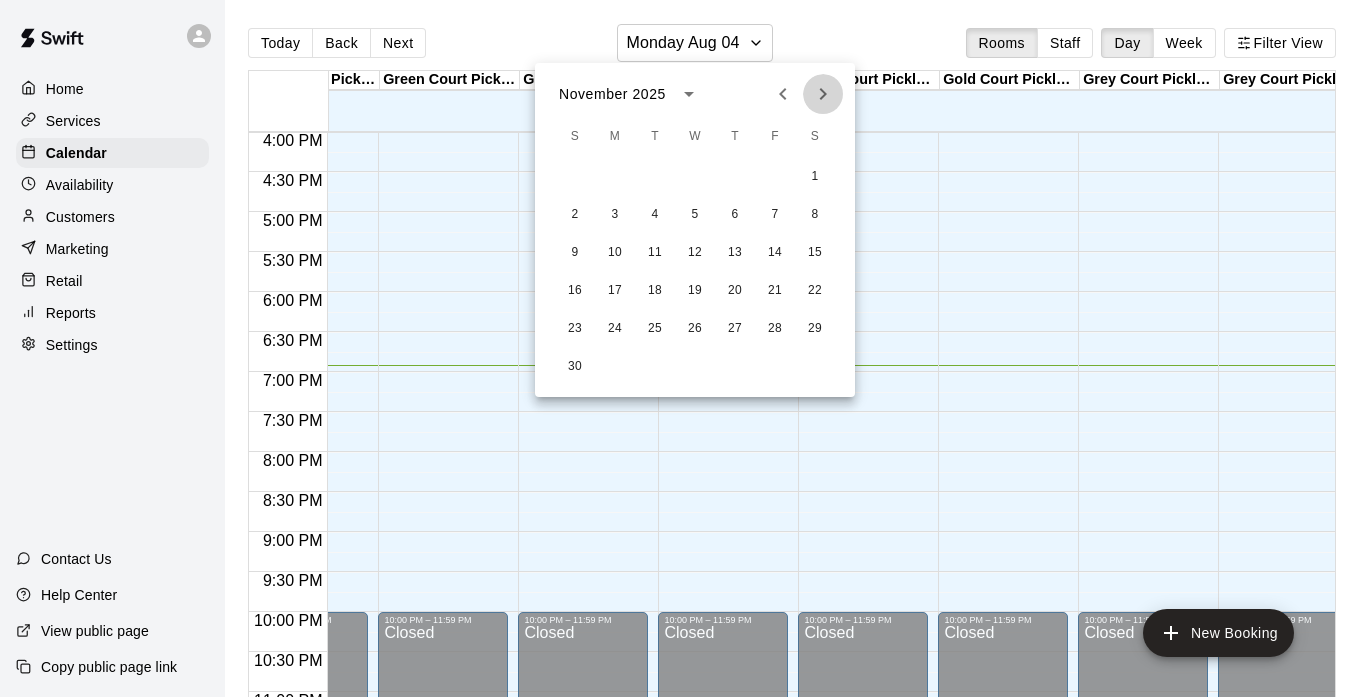 click 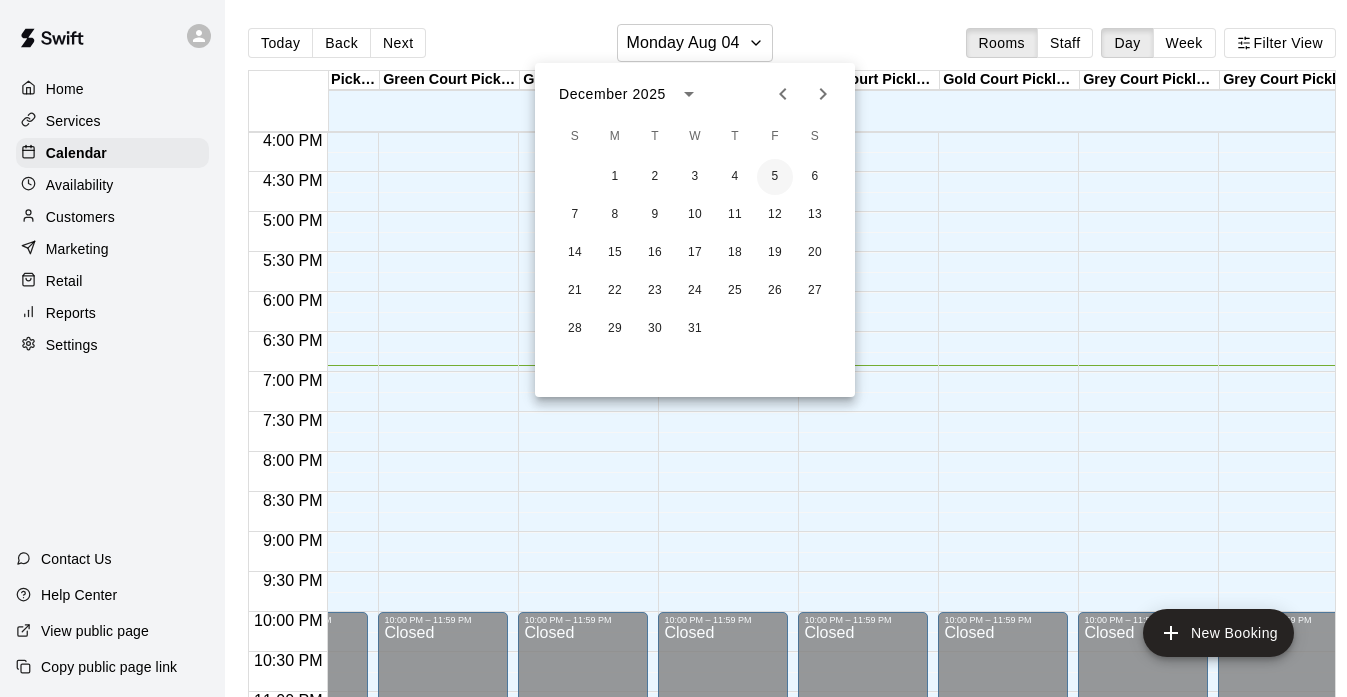 click on "5" at bounding box center [775, 177] 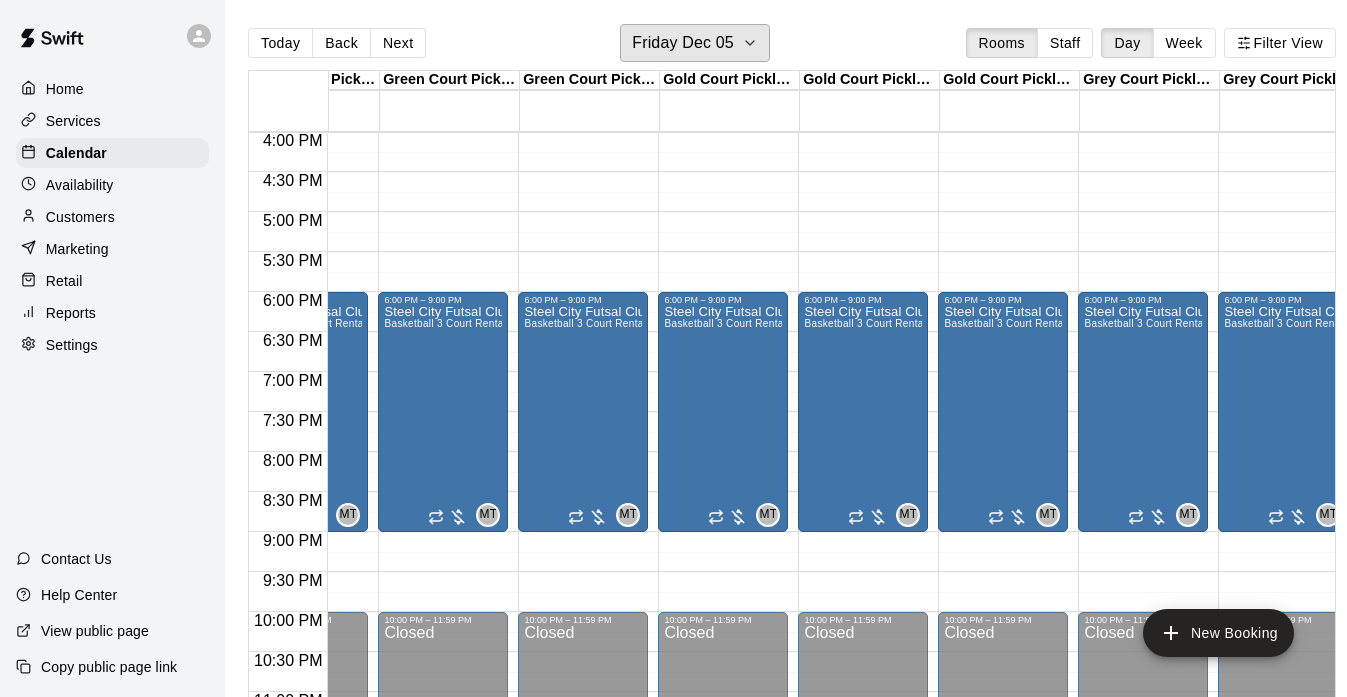scroll, scrollTop: 1281, scrollLeft: 145, axis: both 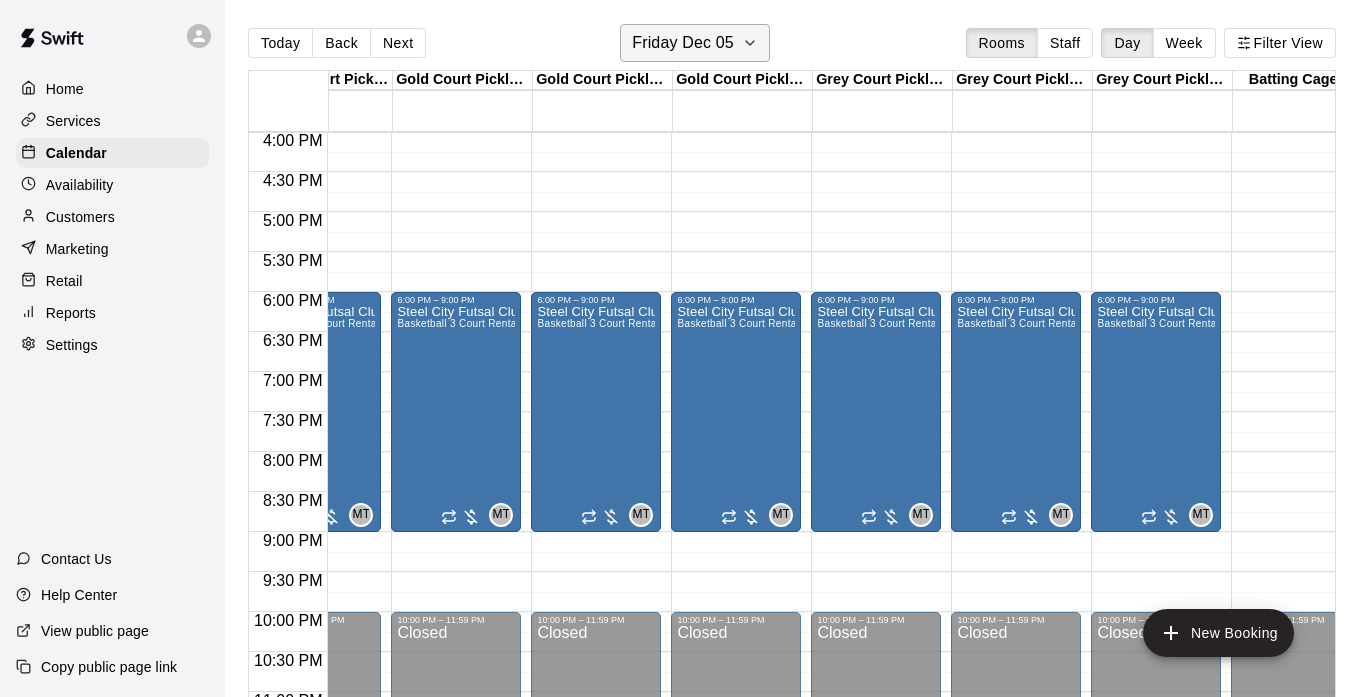 click on "Friday Dec 05" at bounding box center (683, 43) 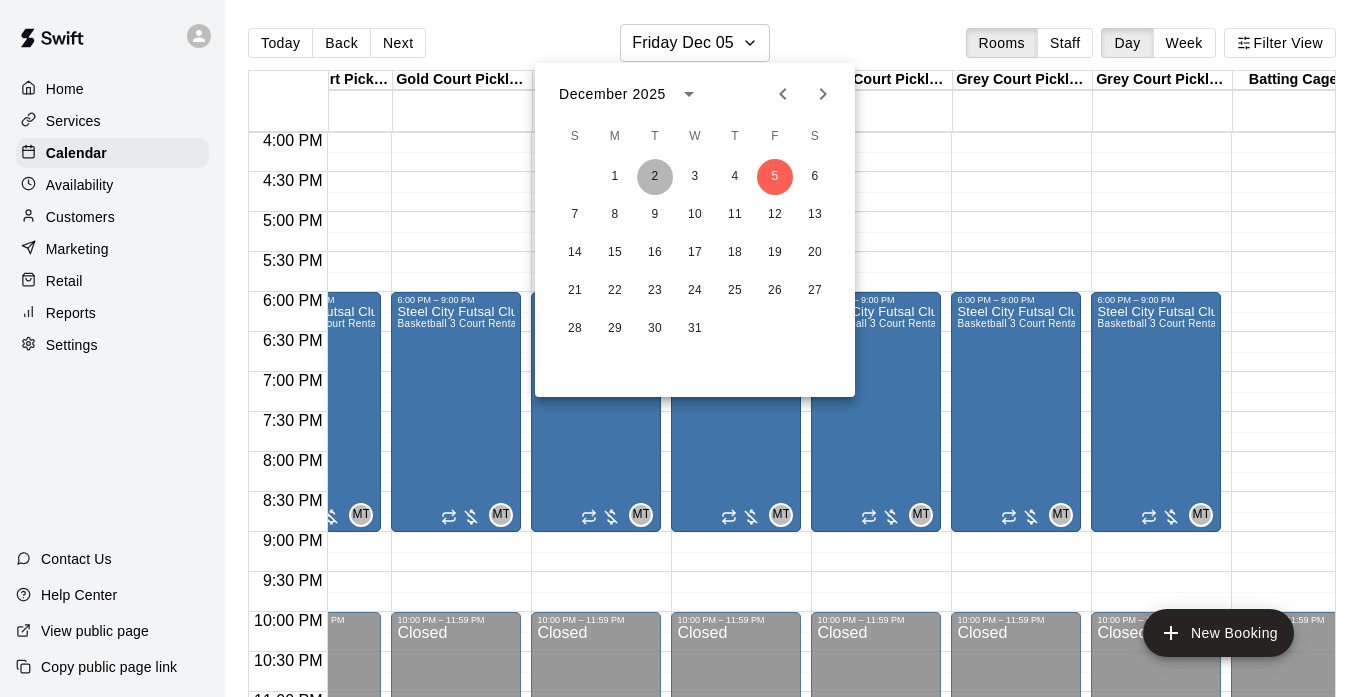 click on "2" at bounding box center [655, 177] 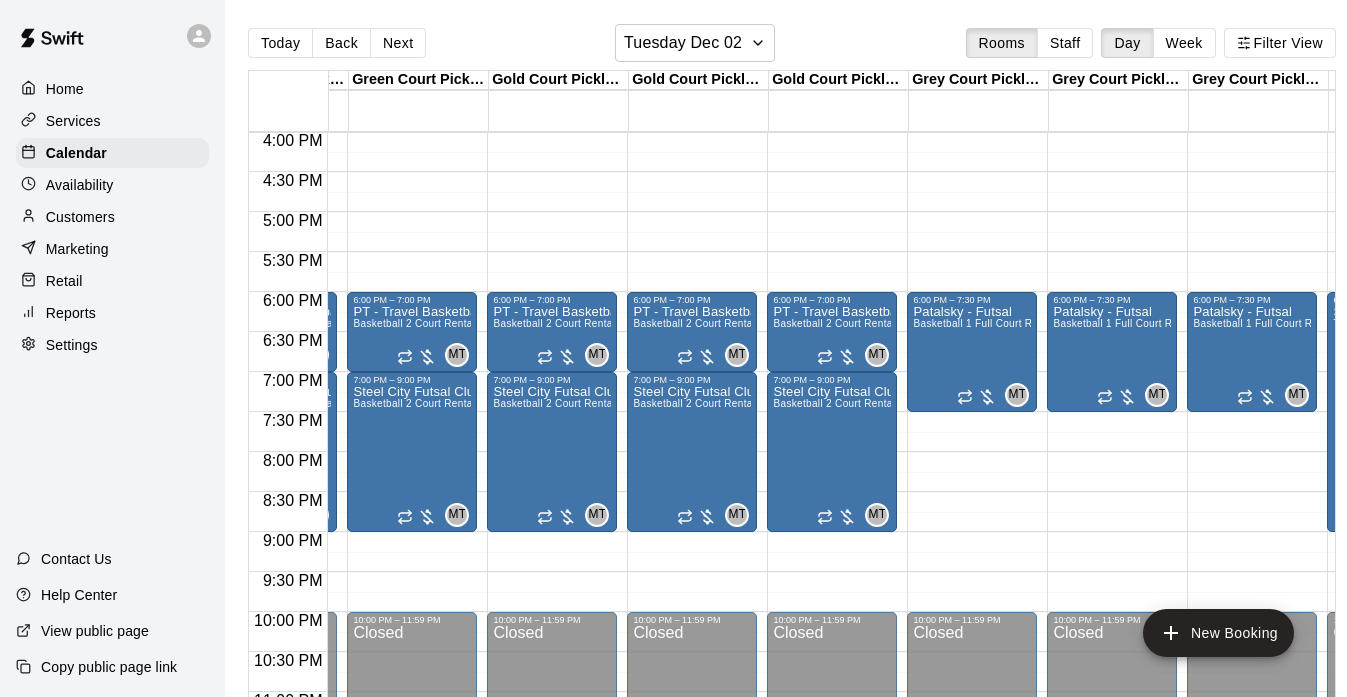 click on "Today Back Next [DAY] [MONTH] [DAY_NUM] Rooms Staff Day Week Filter View" at bounding box center (792, 47) 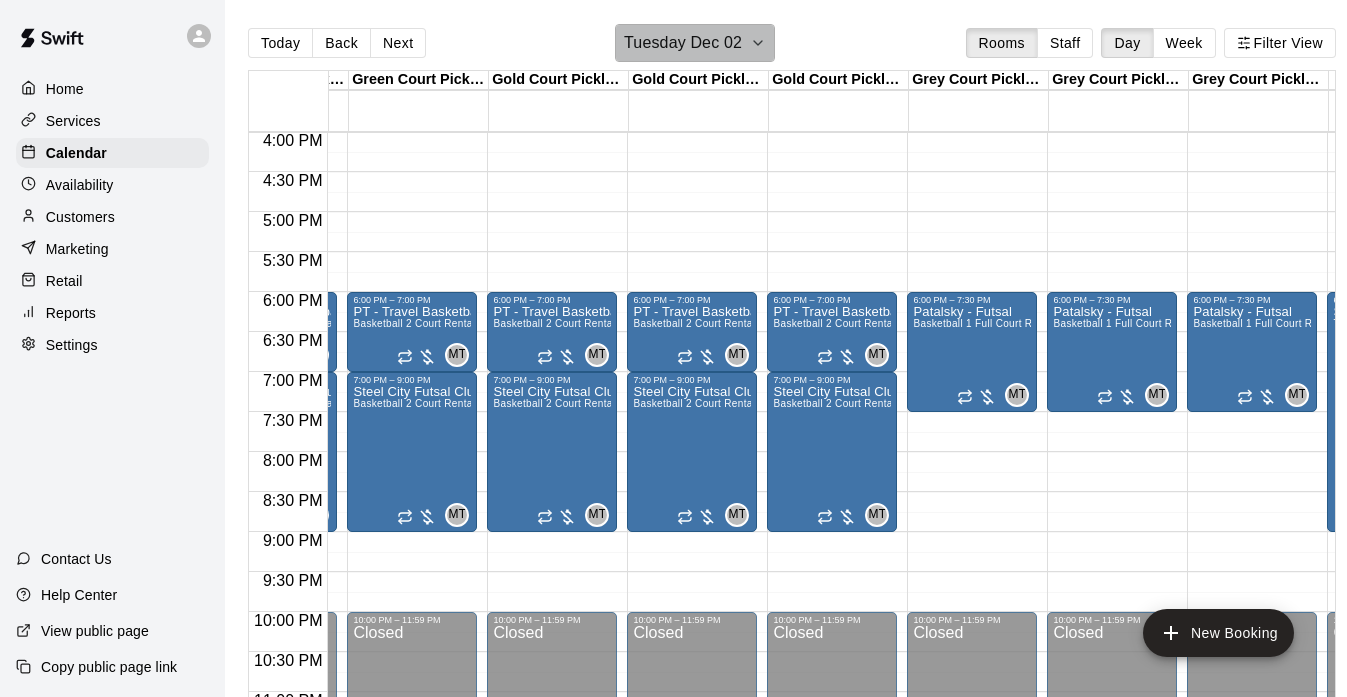 click 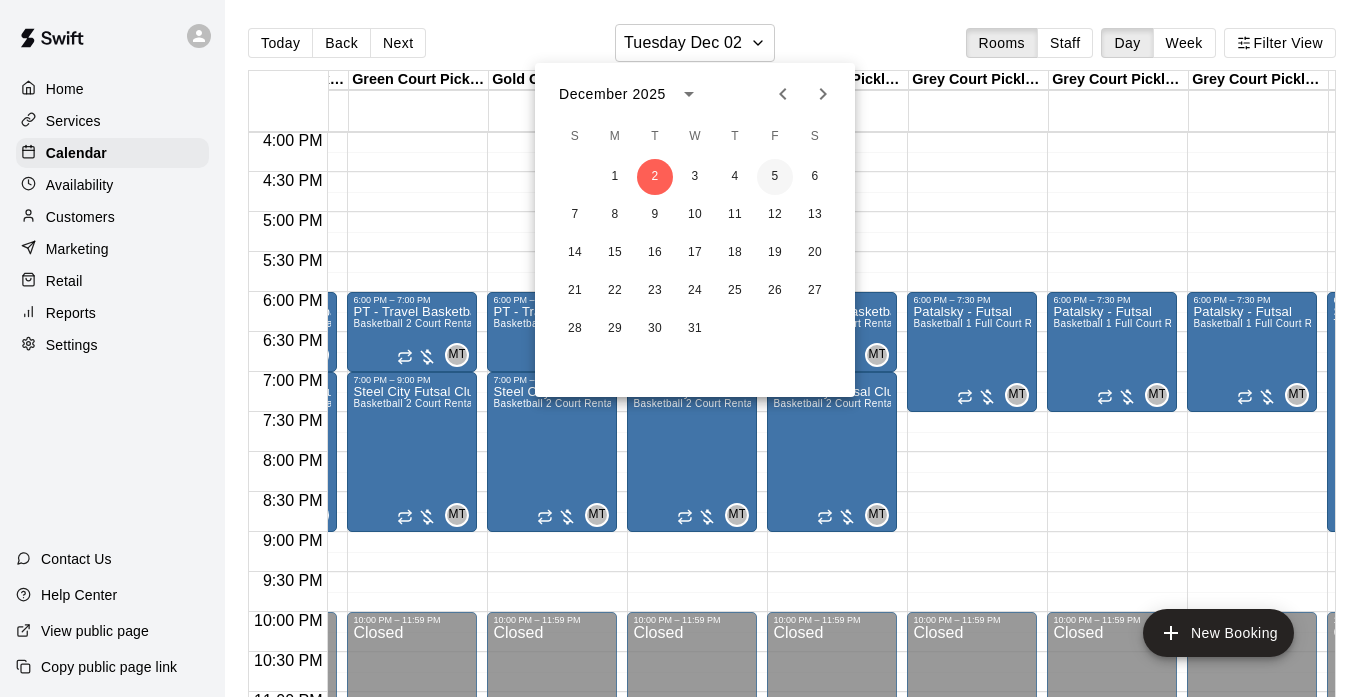 click on "5" at bounding box center (775, 177) 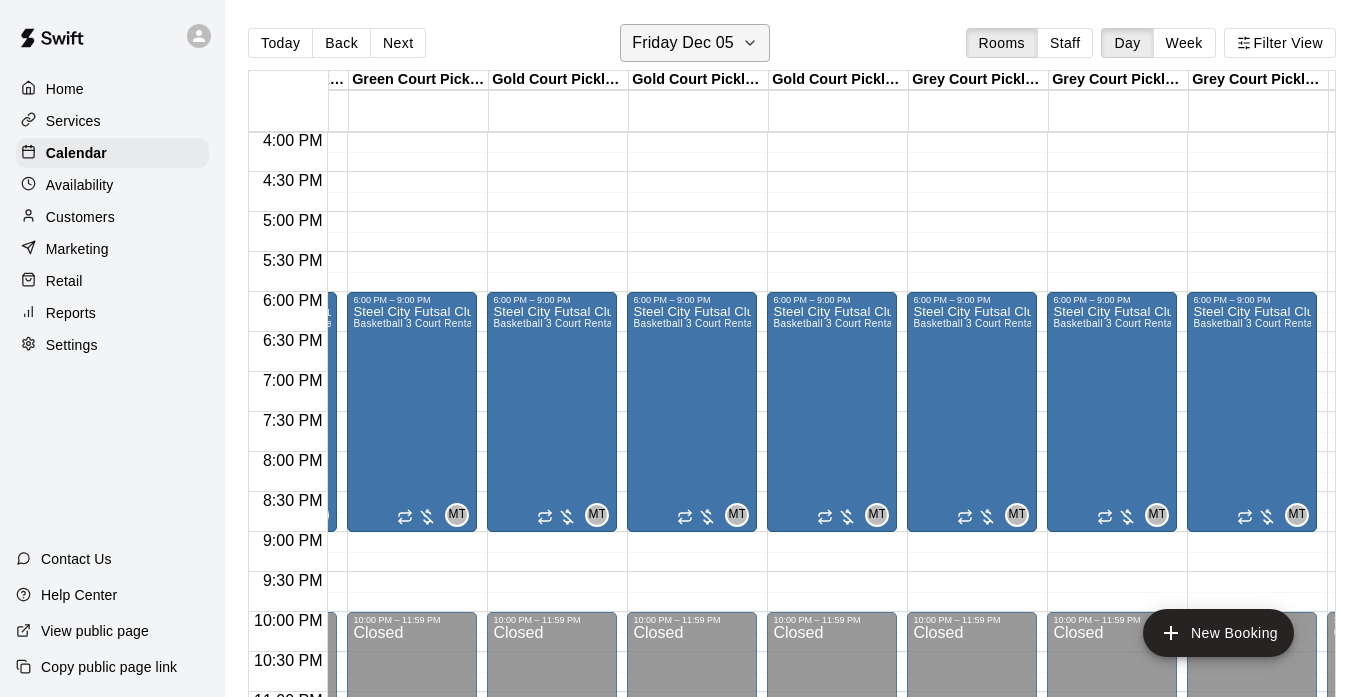 click 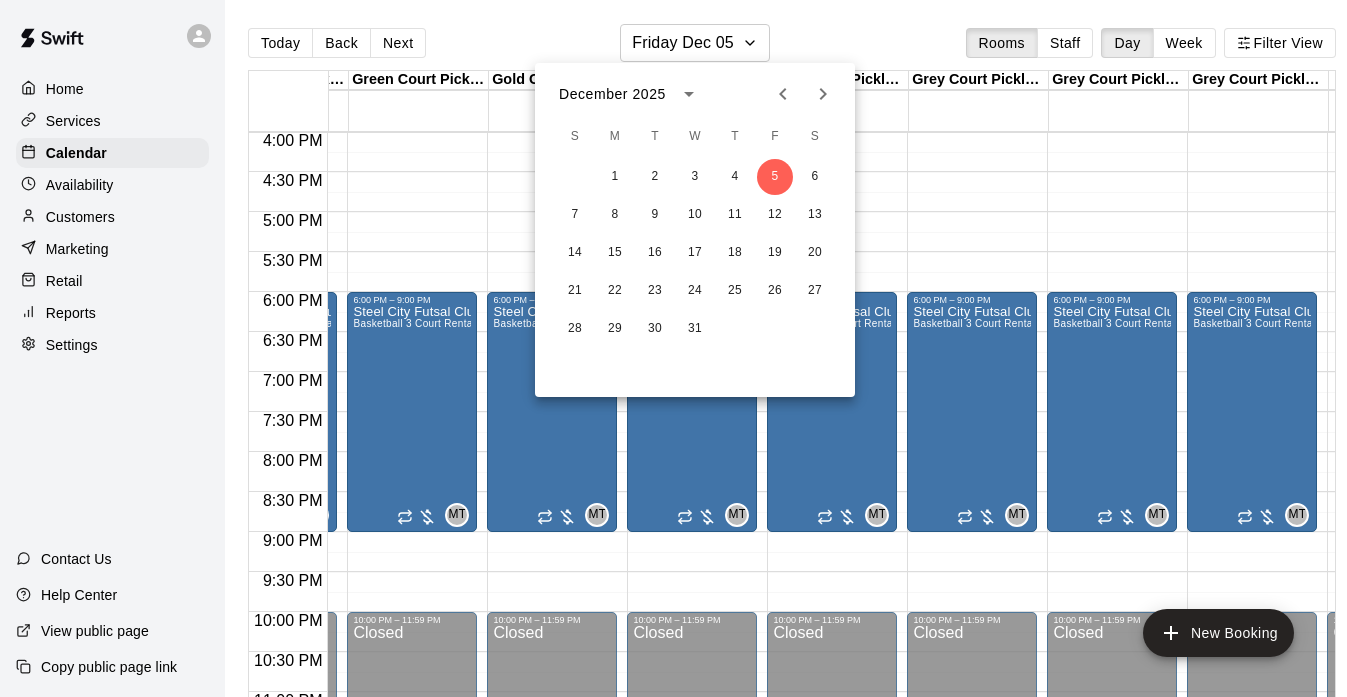 click 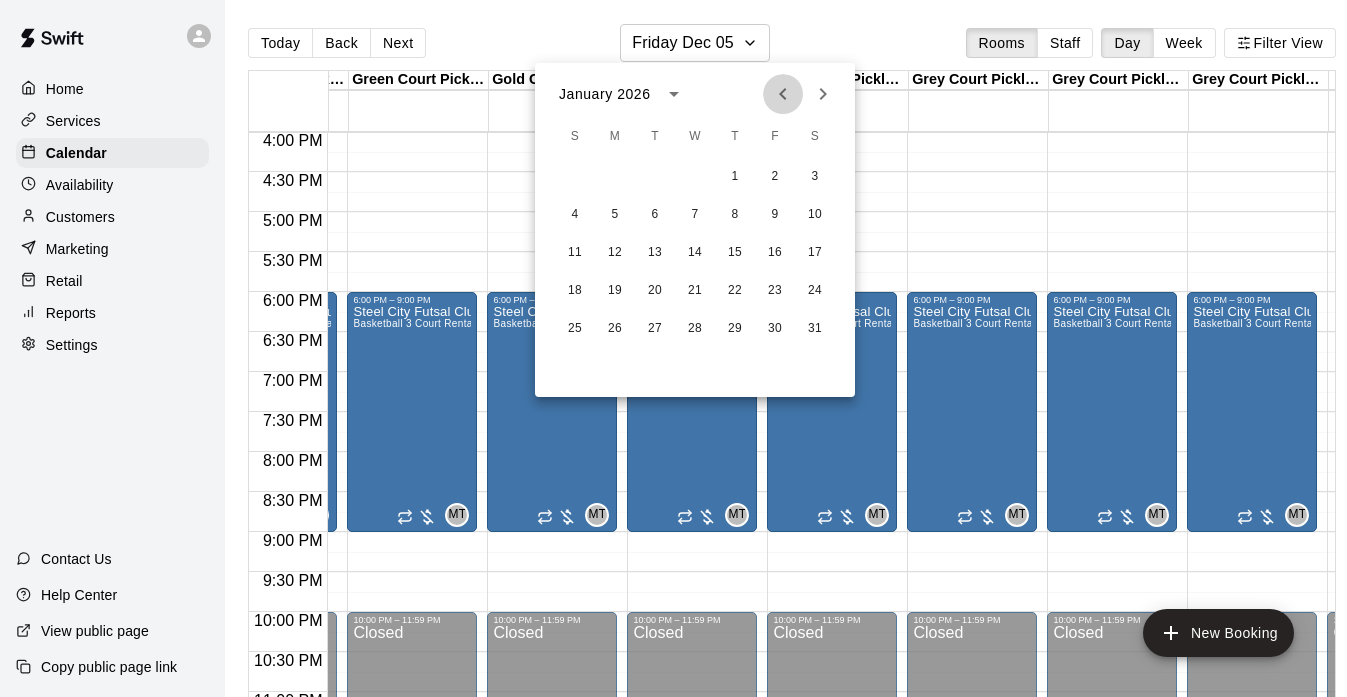 click 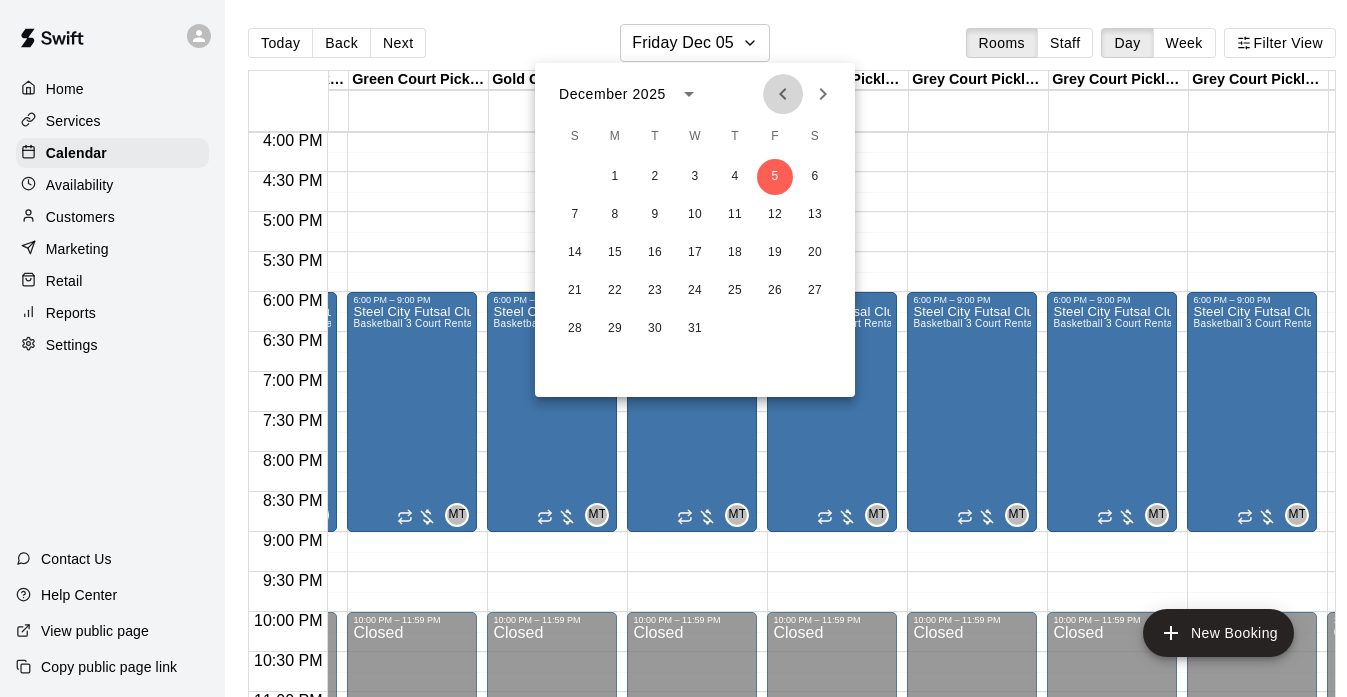 click 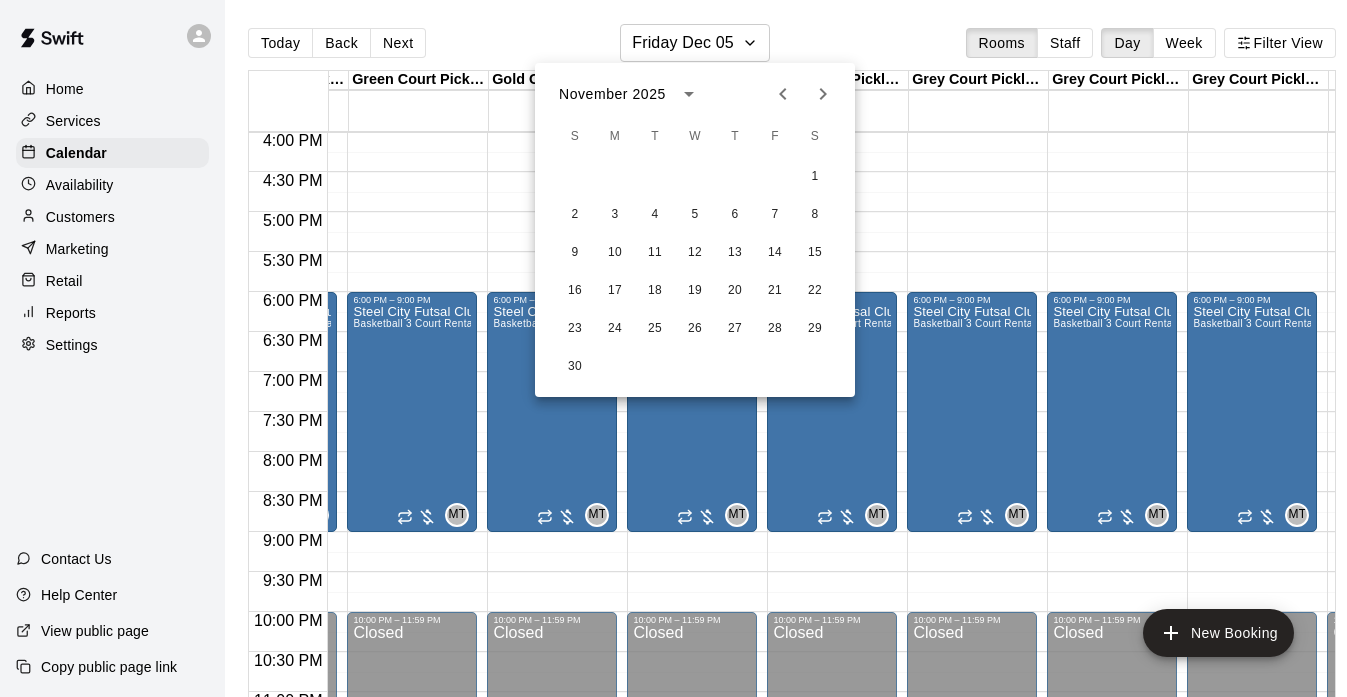 click 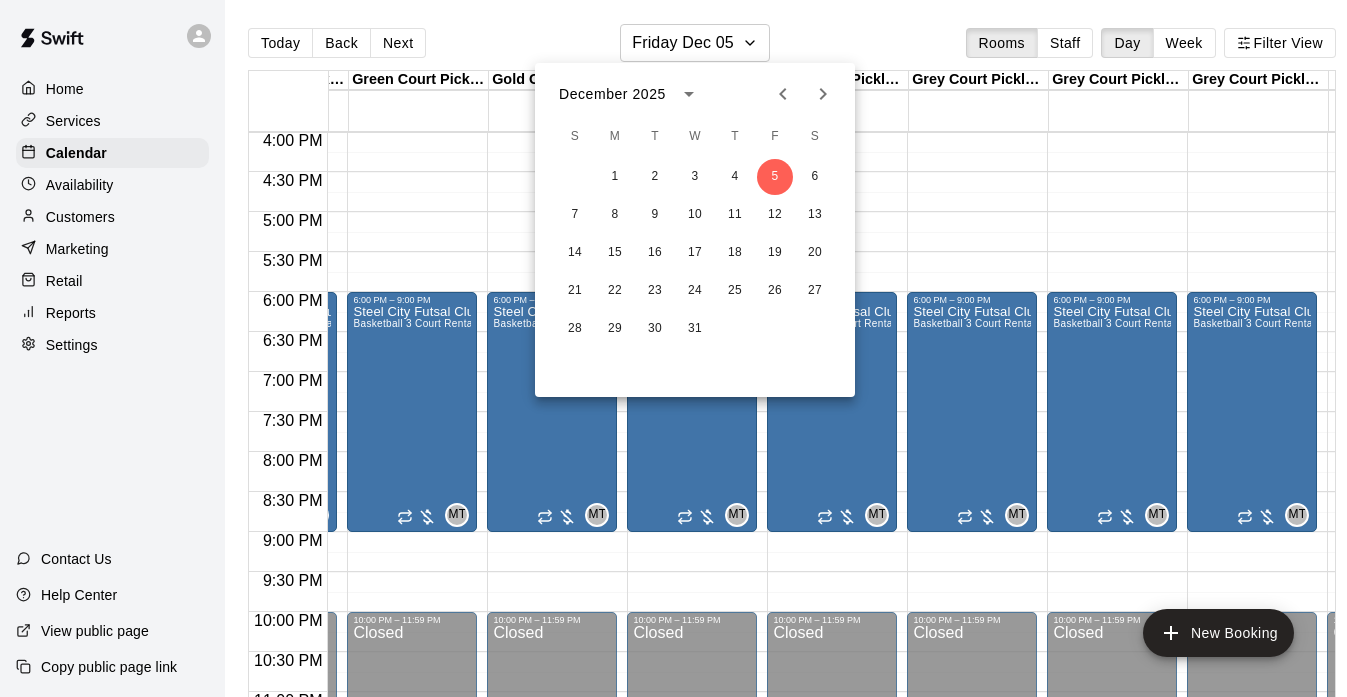 click 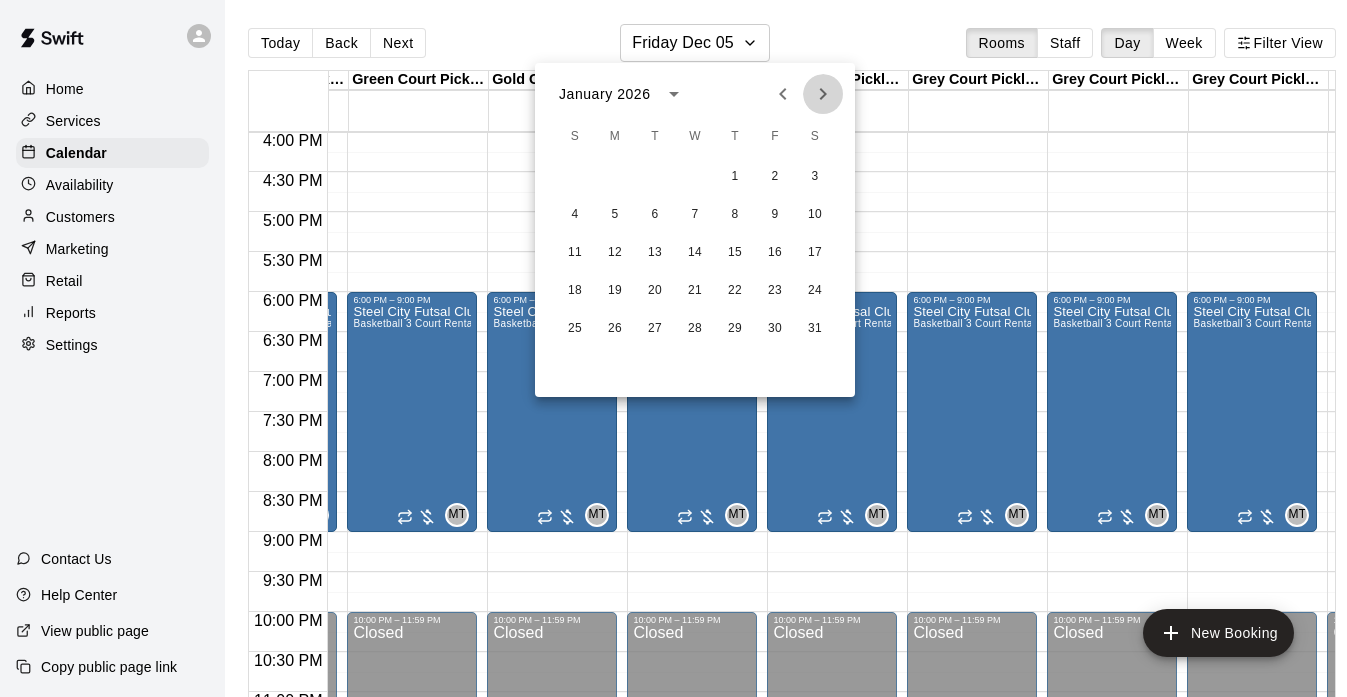 click 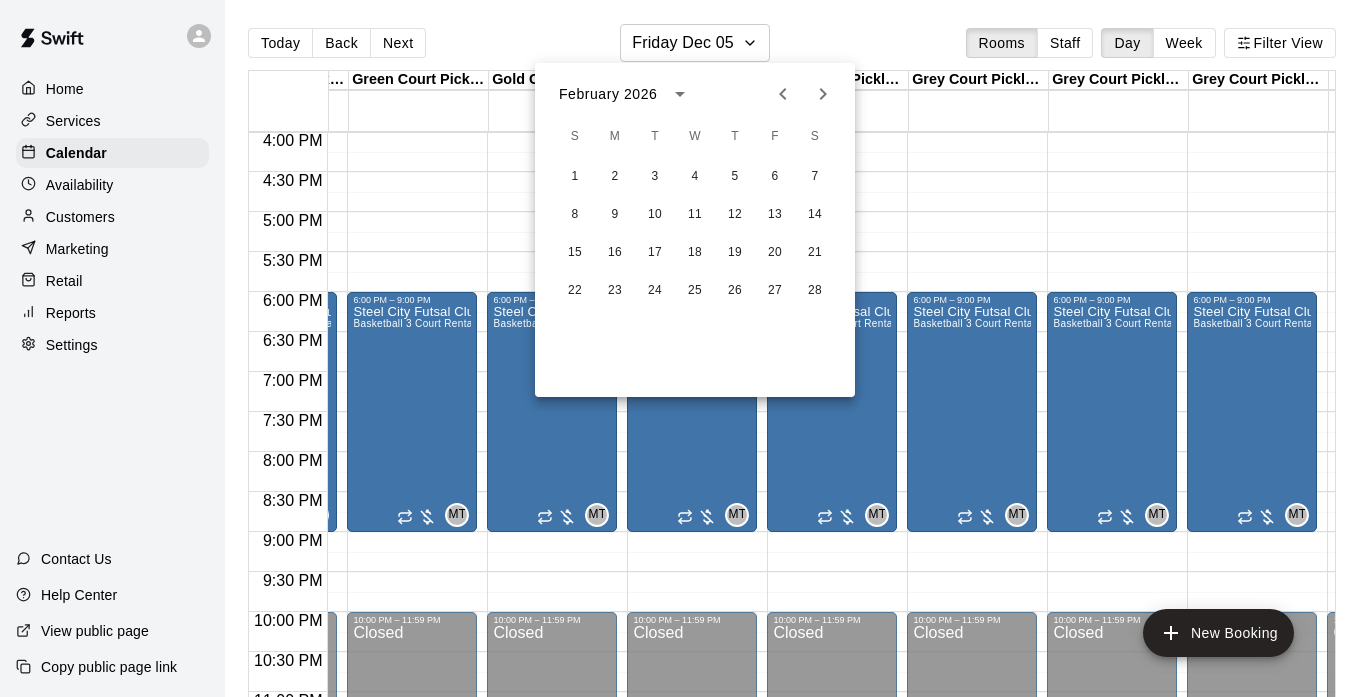 click 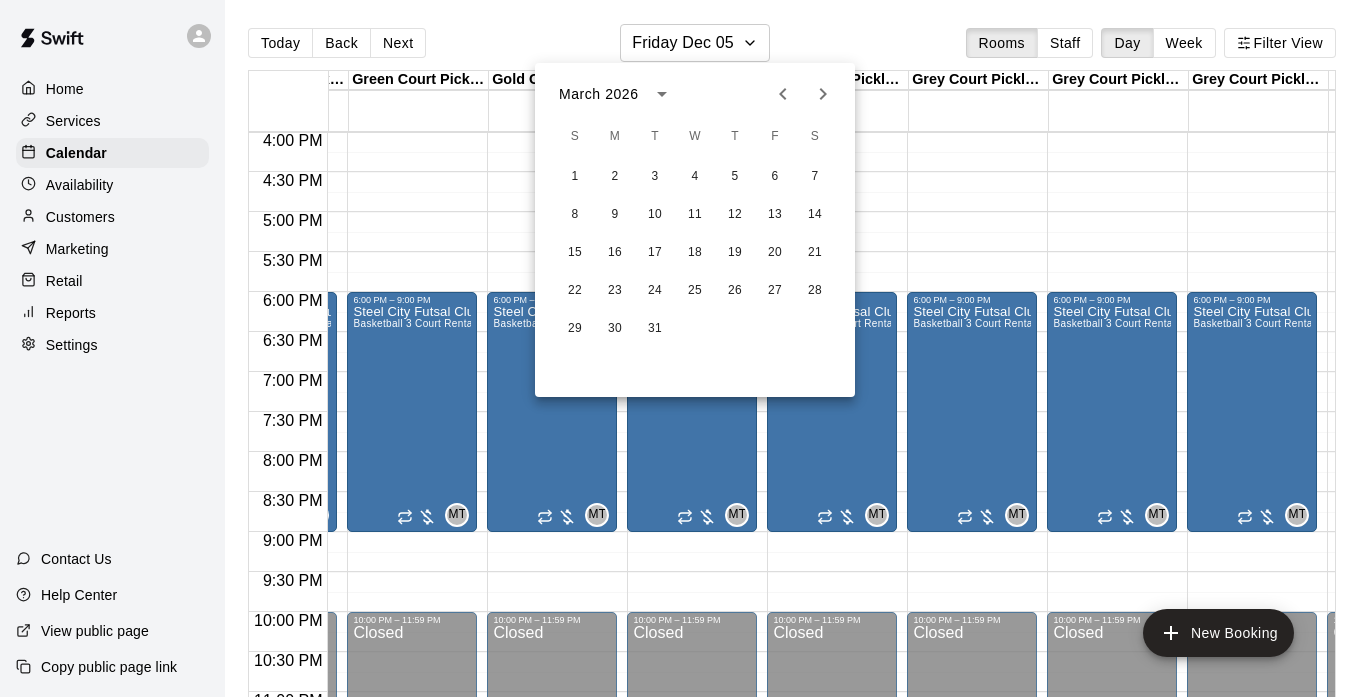 click 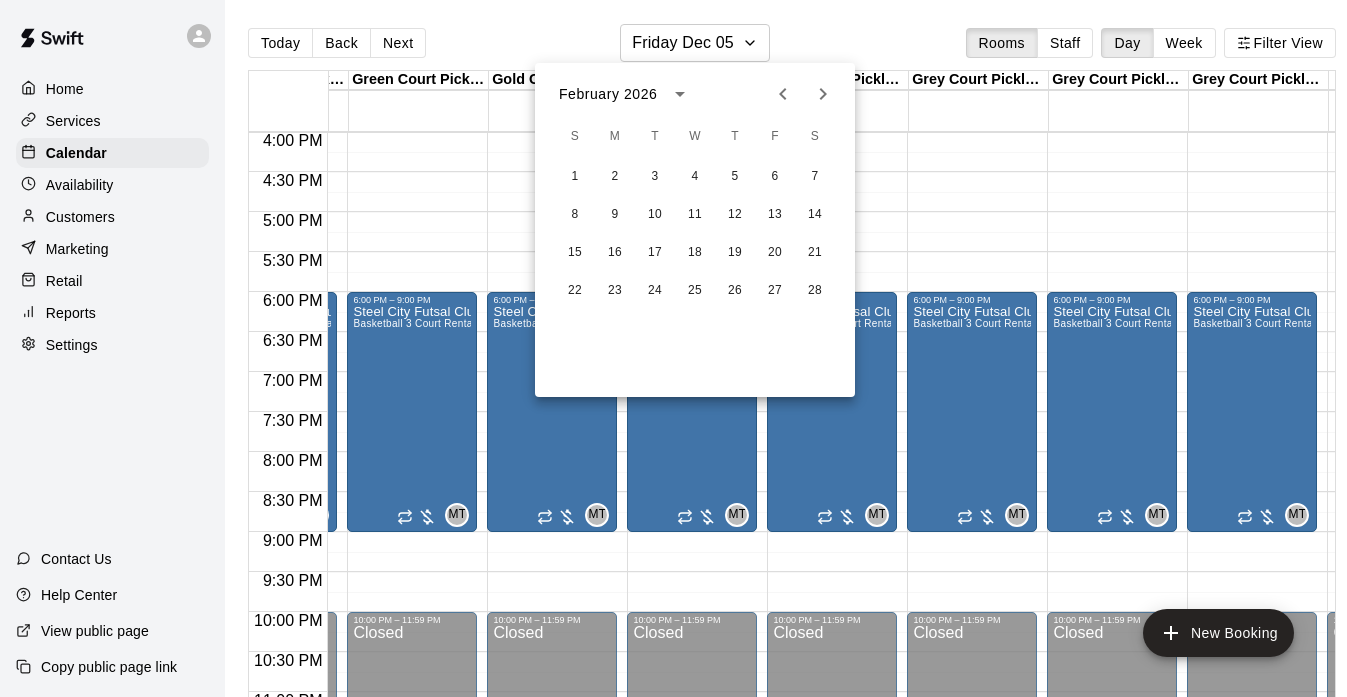 click 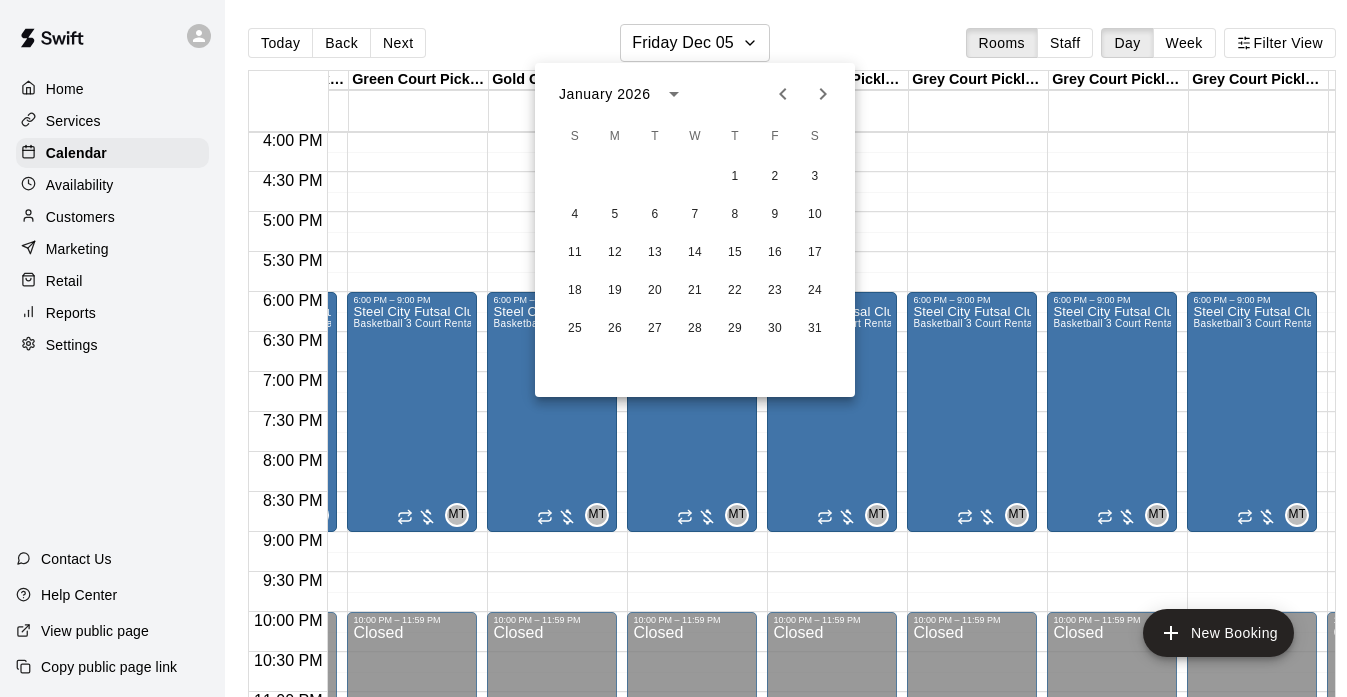 click at bounding box center (823, 94) 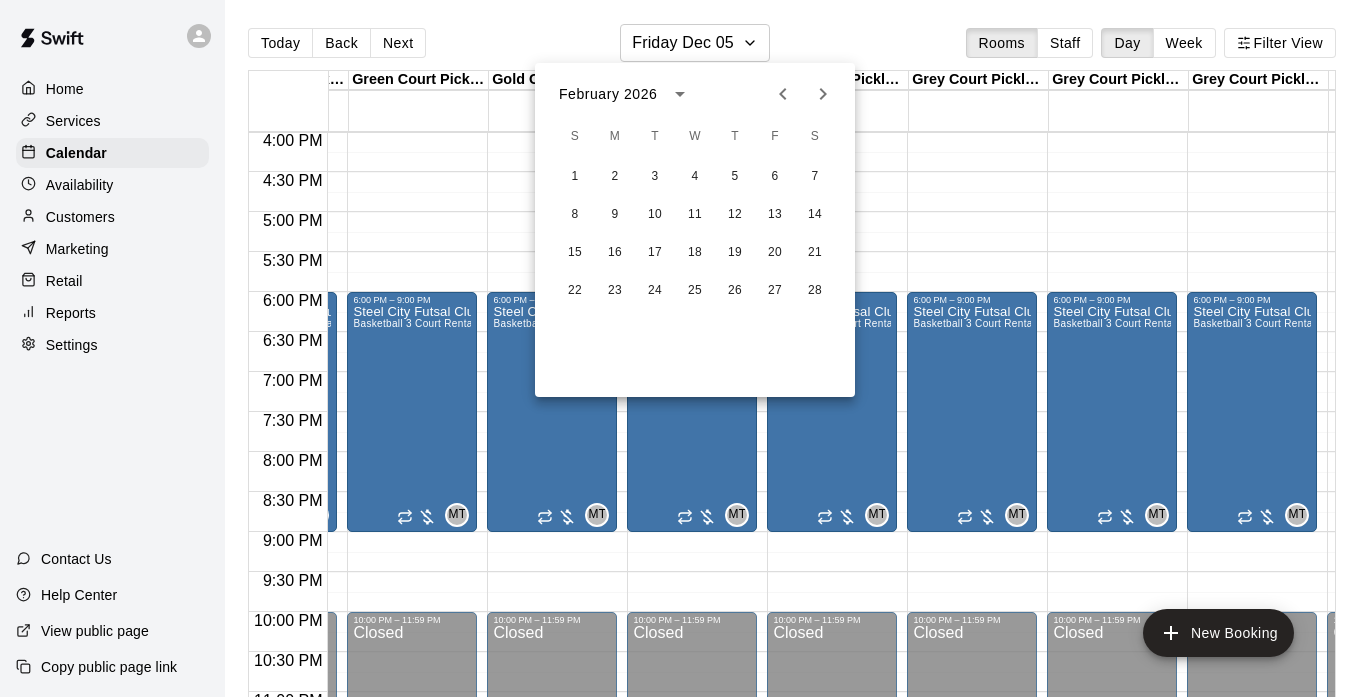 click 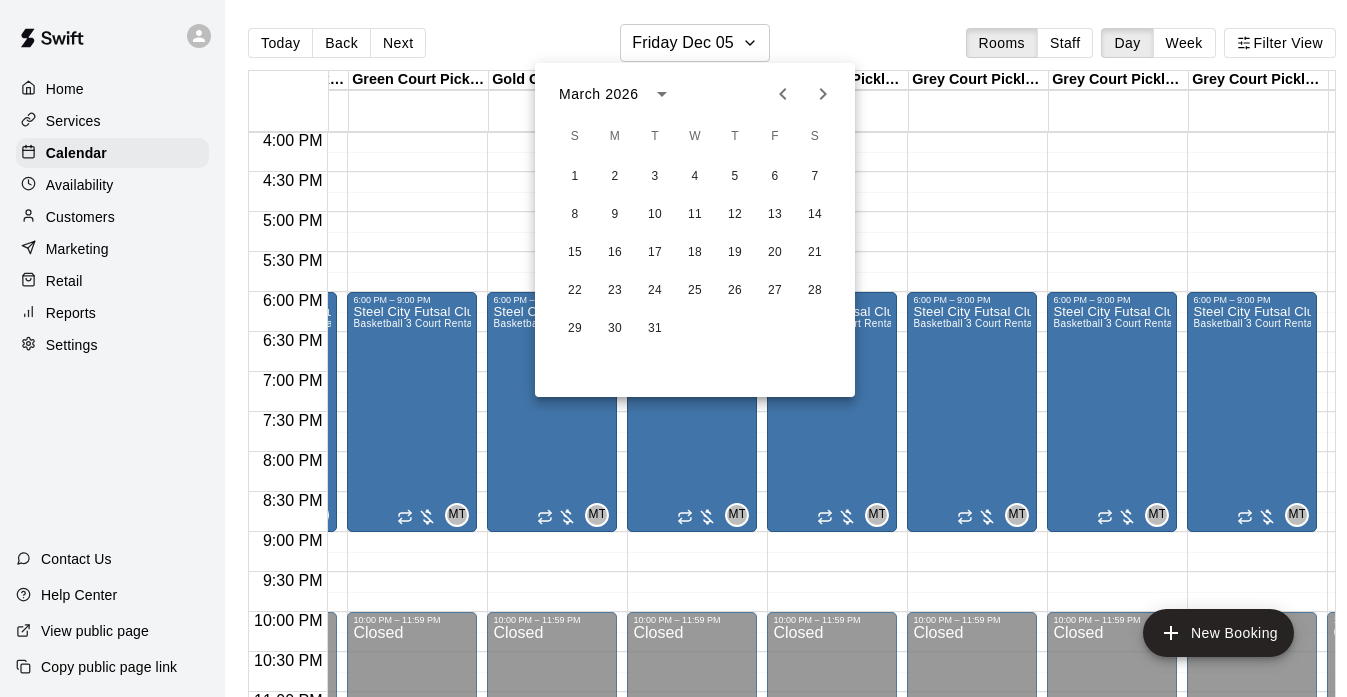 click 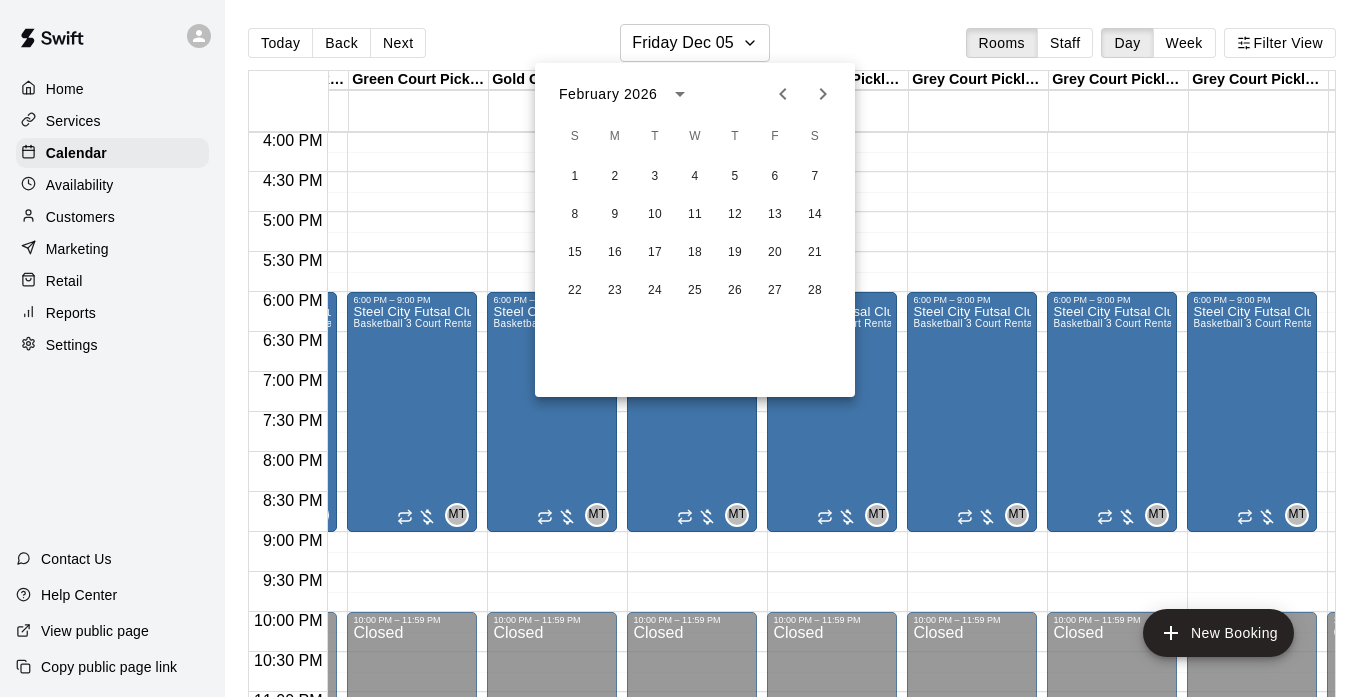 click 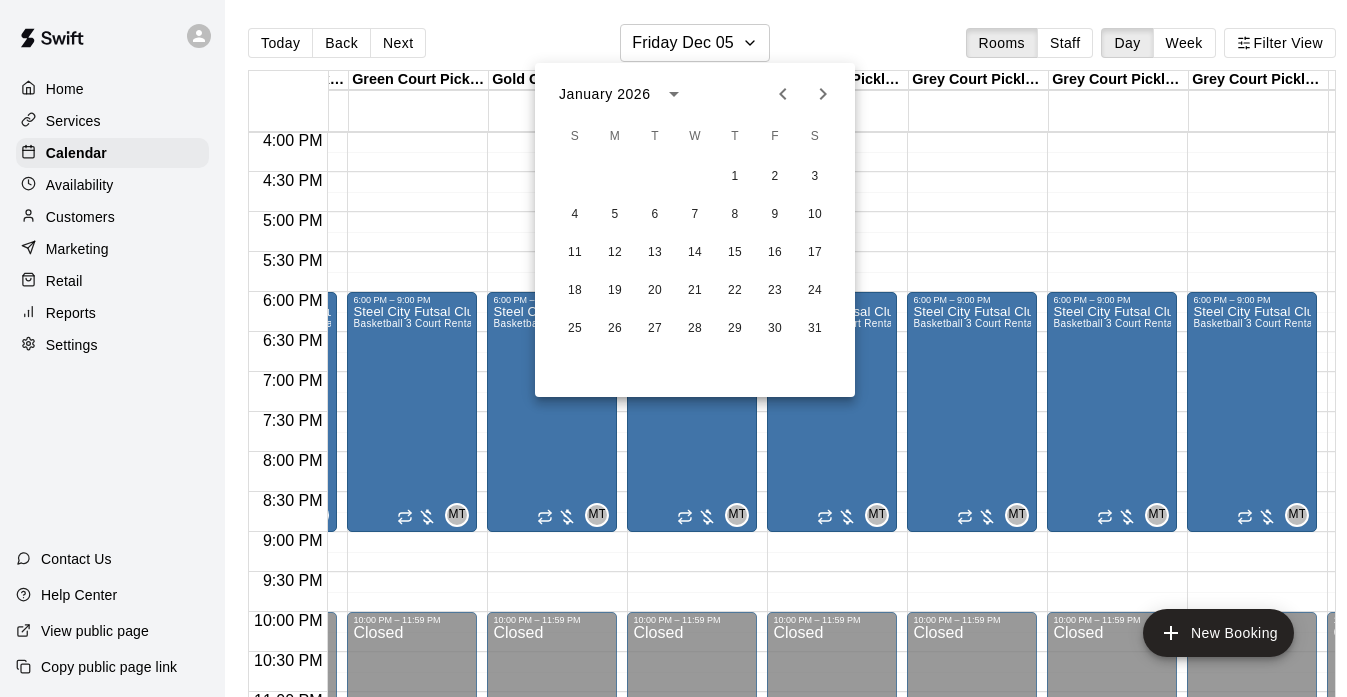 click 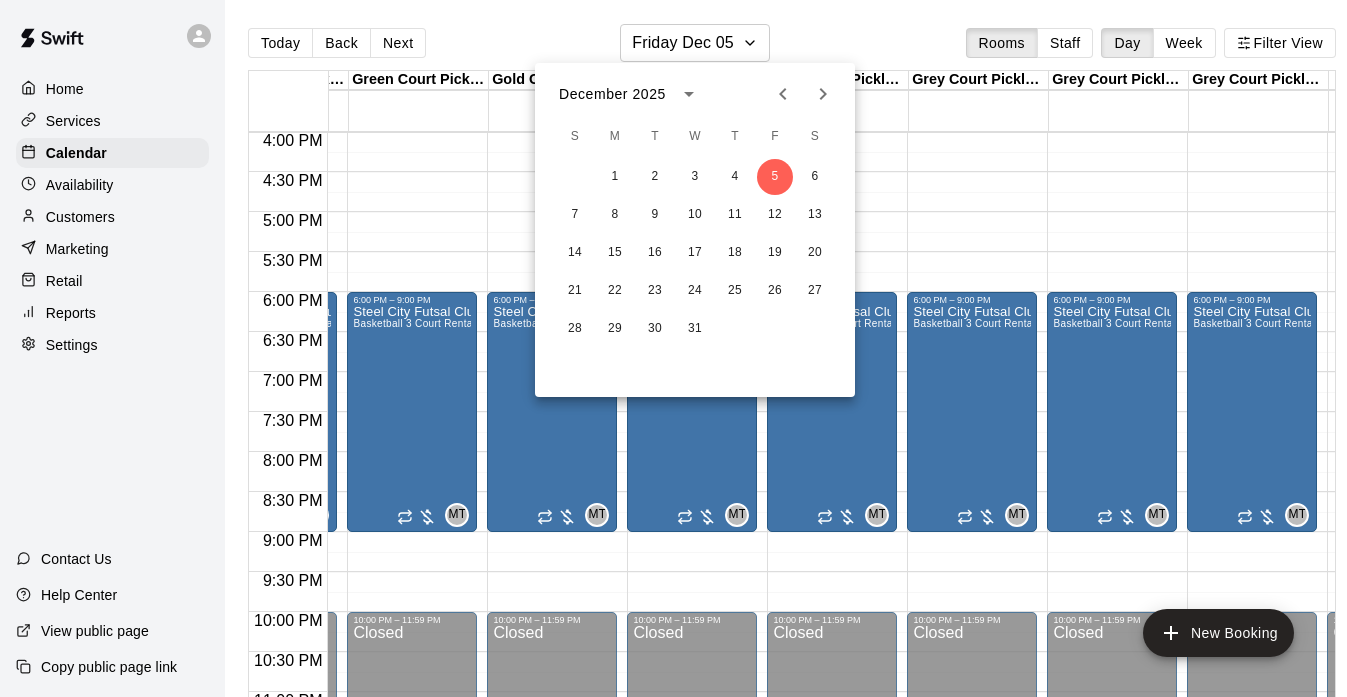 click 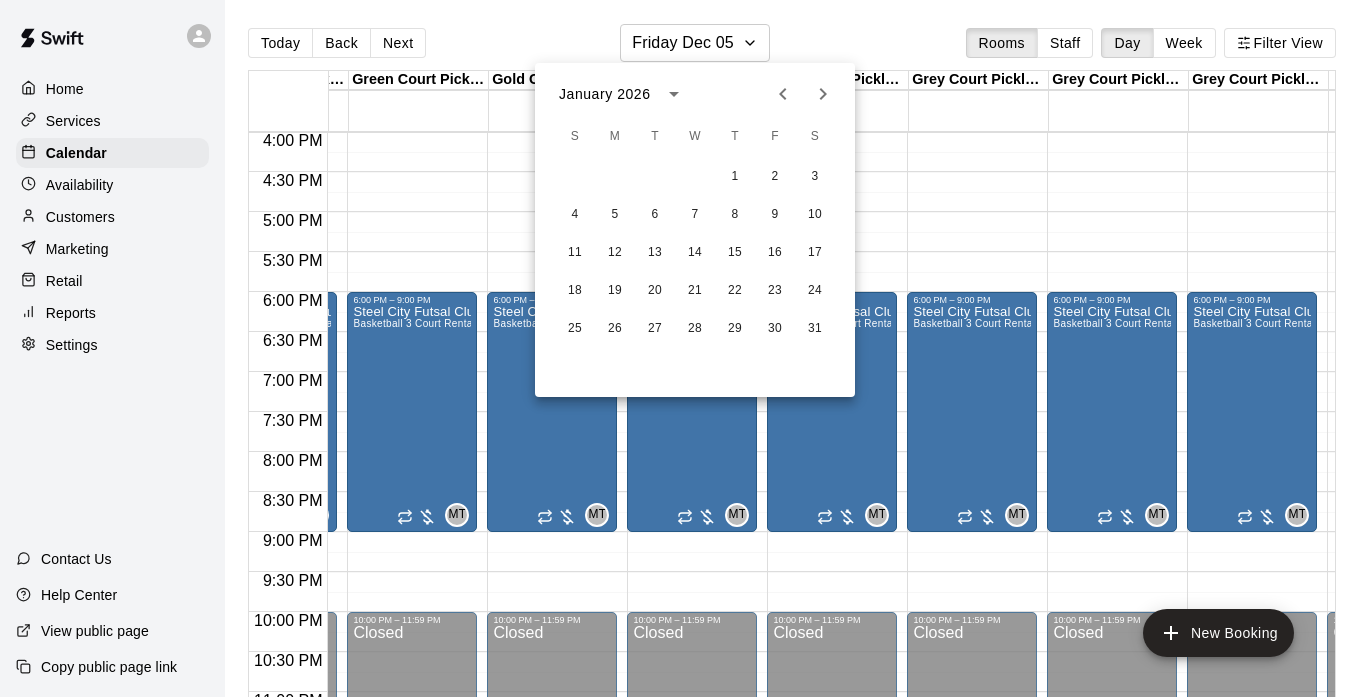click 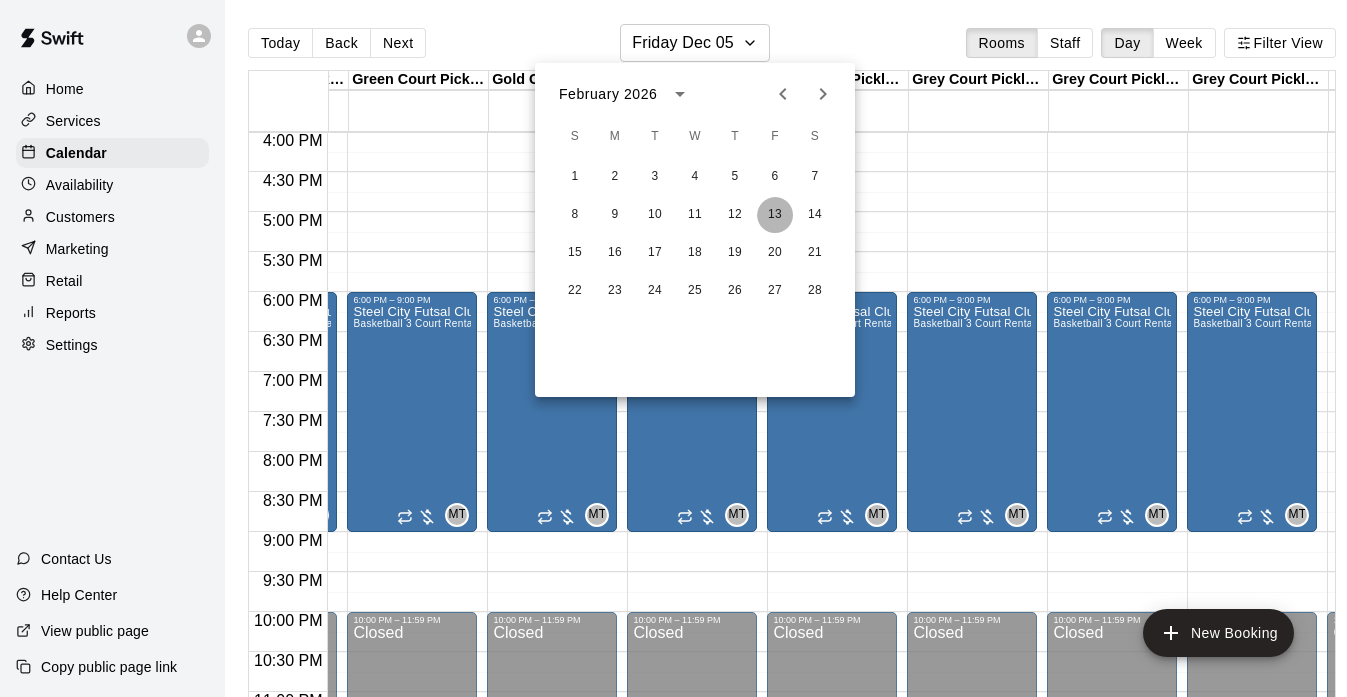 click on "13" at bounding box center [775, 215] 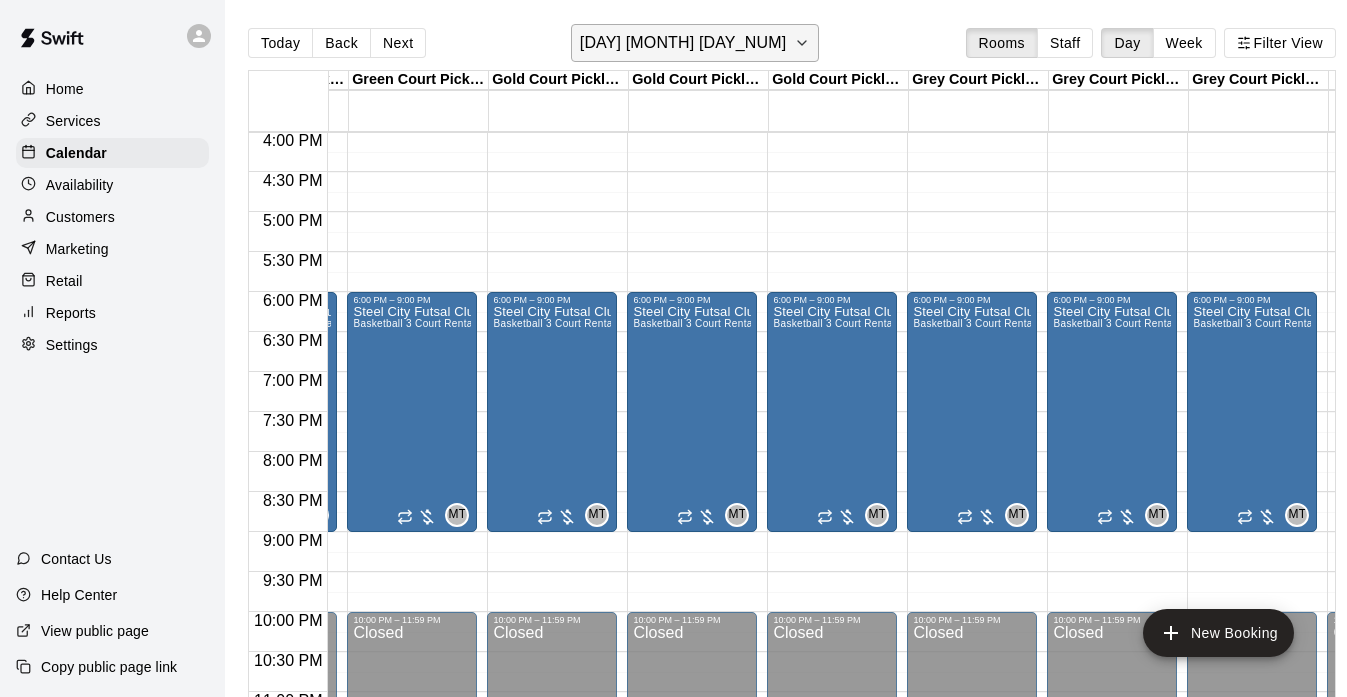 click 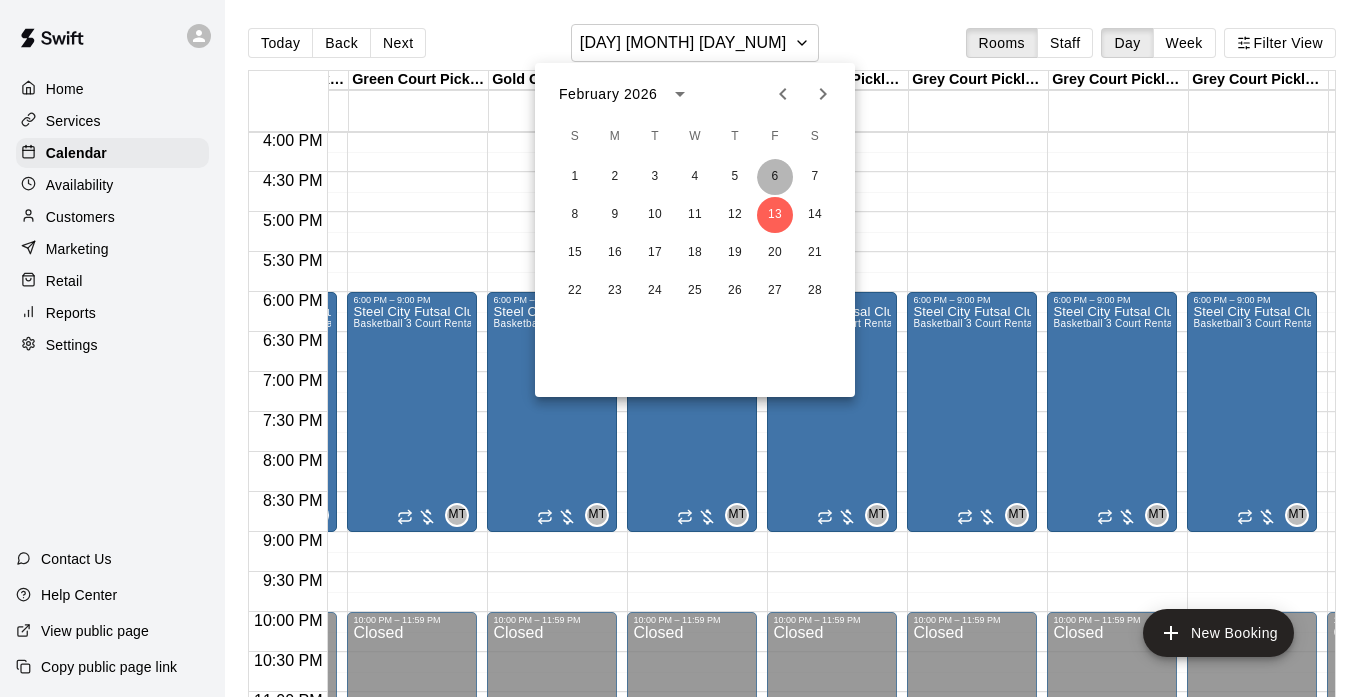 click on "6" at bounding box center [775, 177] 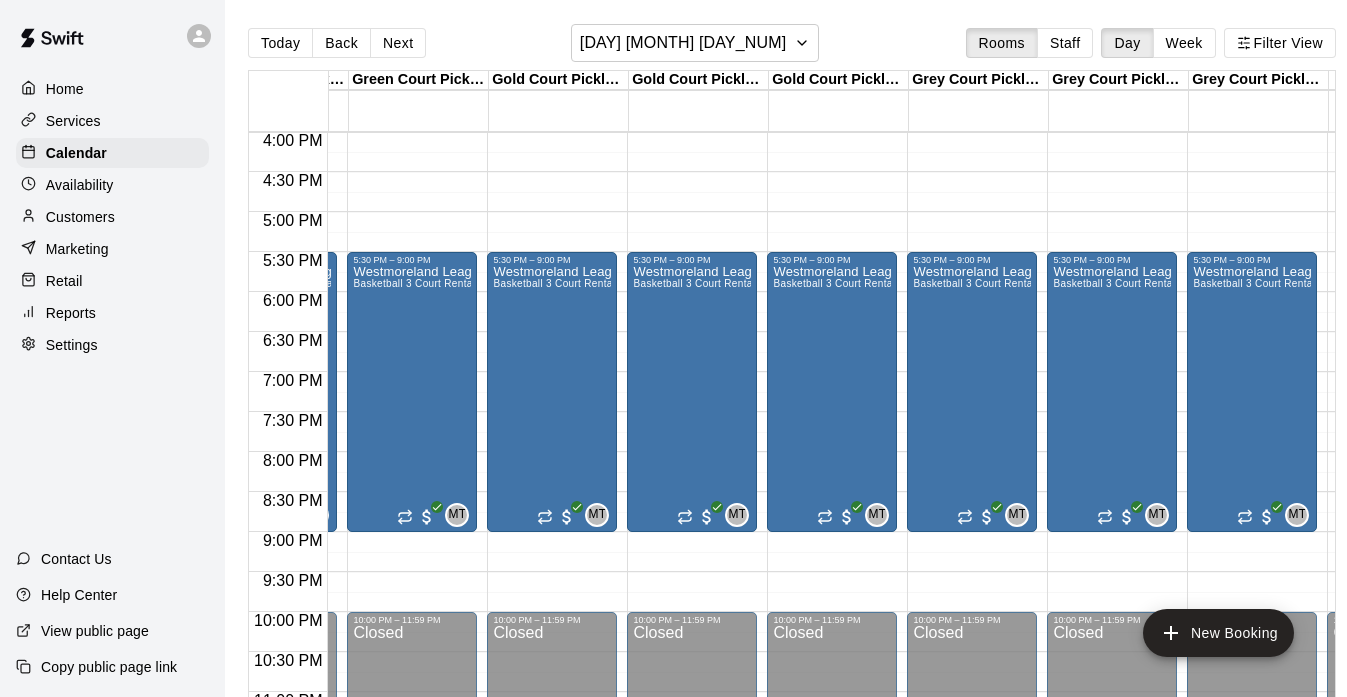 click on "12:00 AM – 8:00 AM Closed 5:30 PM – 9:00 PM Westmoreland League Tournament Basketball 3 Court Rental  MT 0 10:00 PM – 11:59 PM Closed" at bounding box center [832, -188] 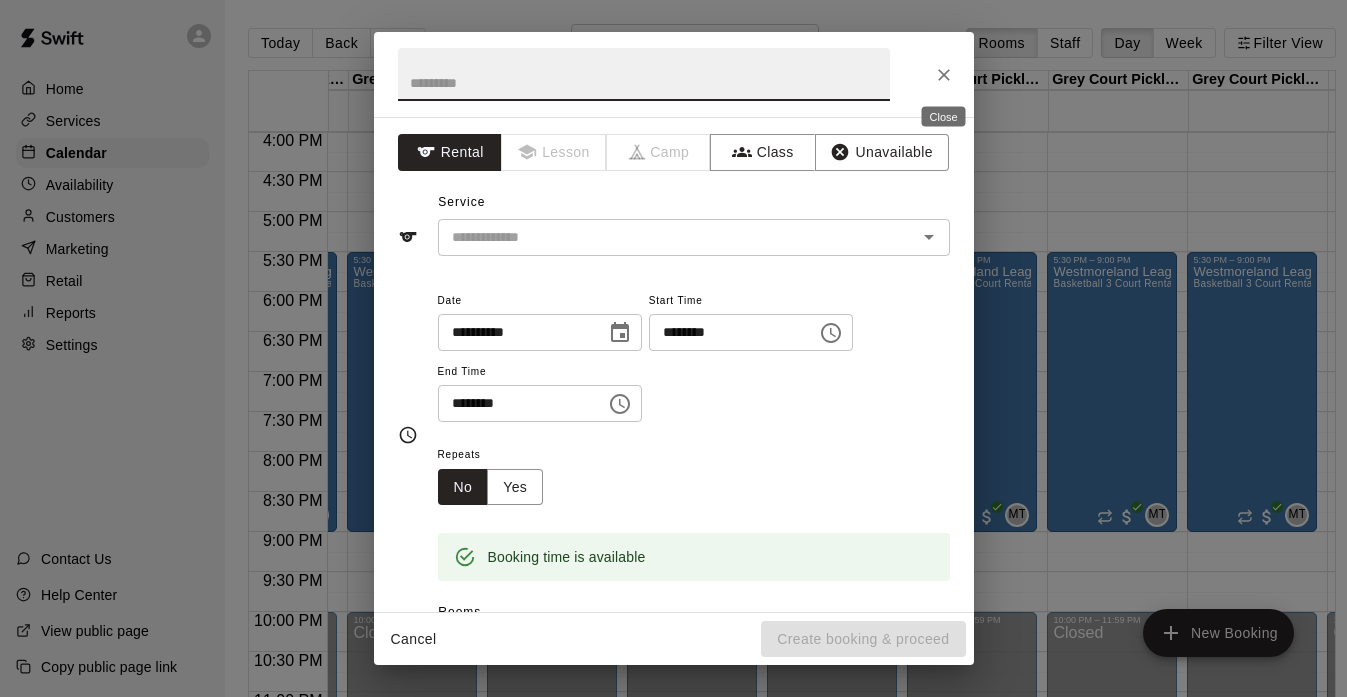 click 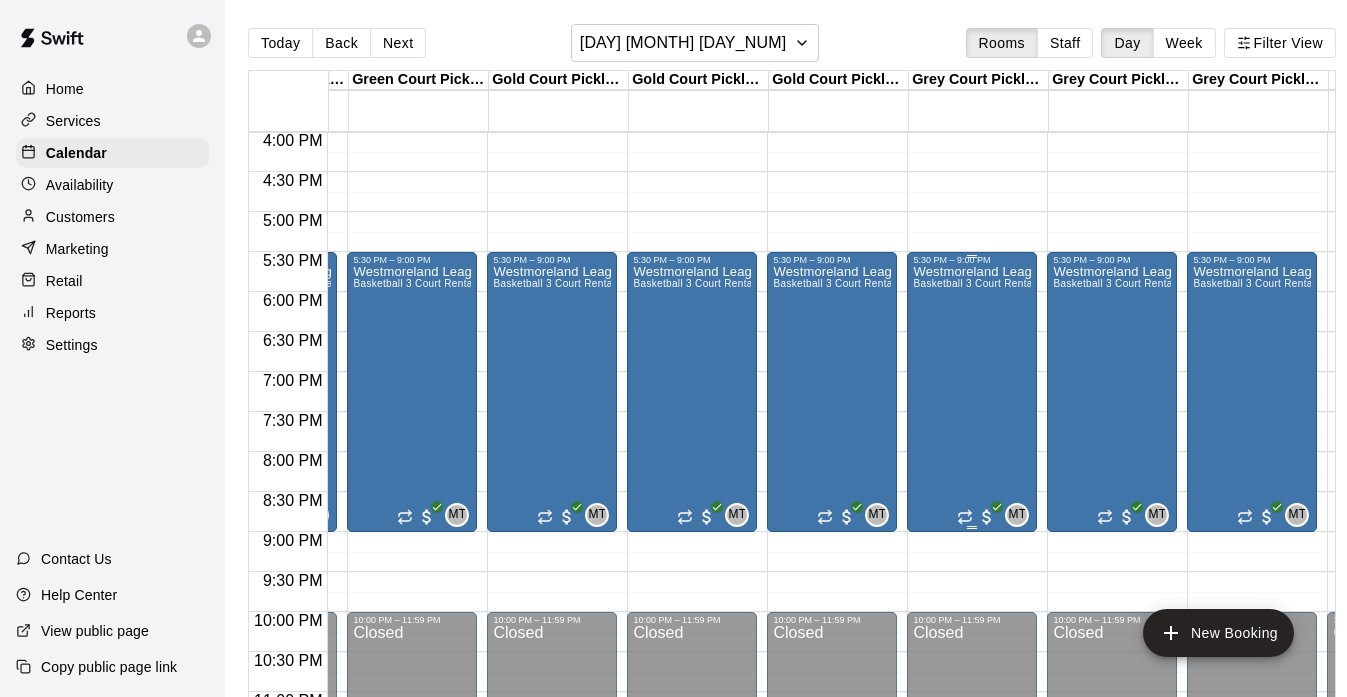 scroll, scrollTop: 1281, scrollLeft: 294, axis: both 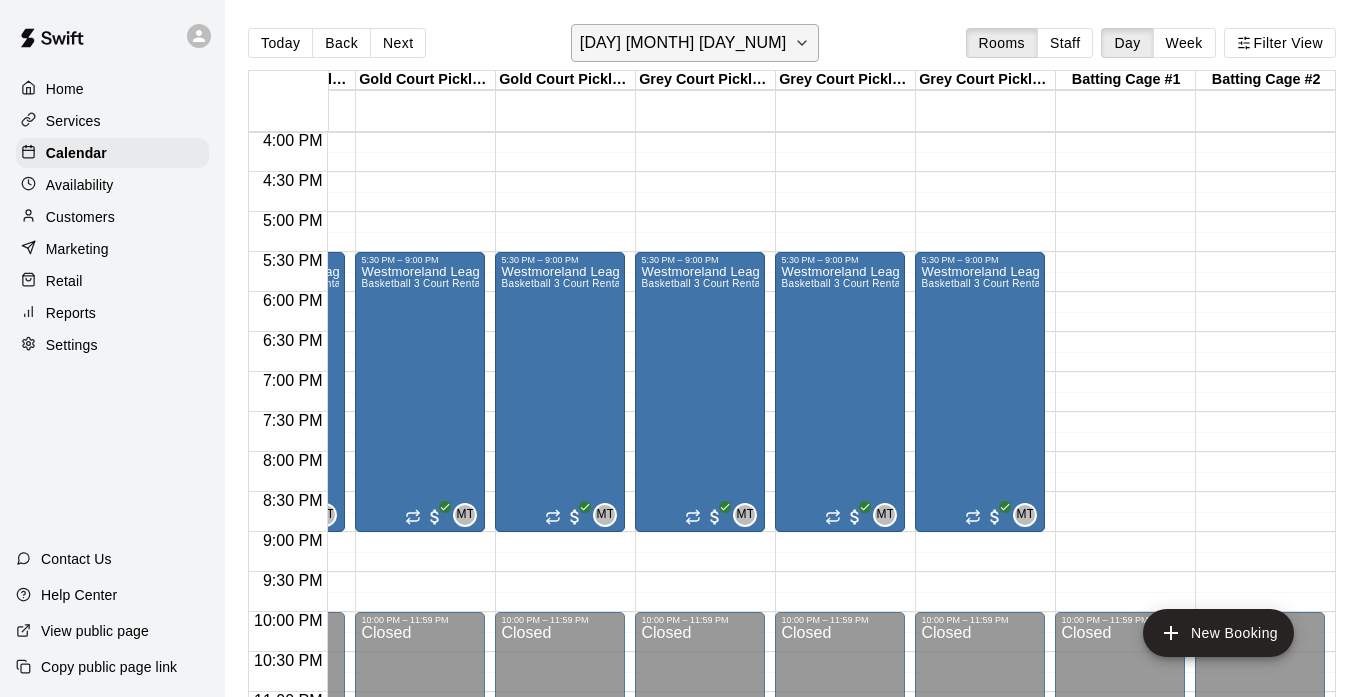 click 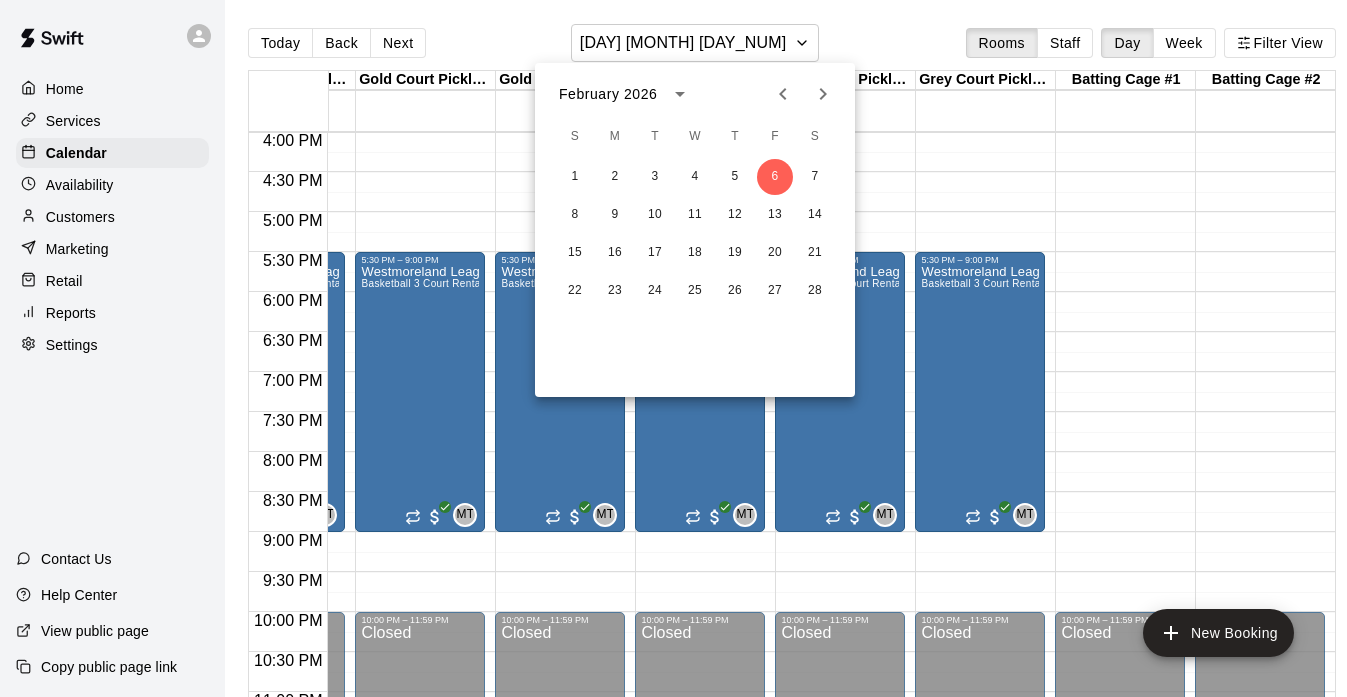 click 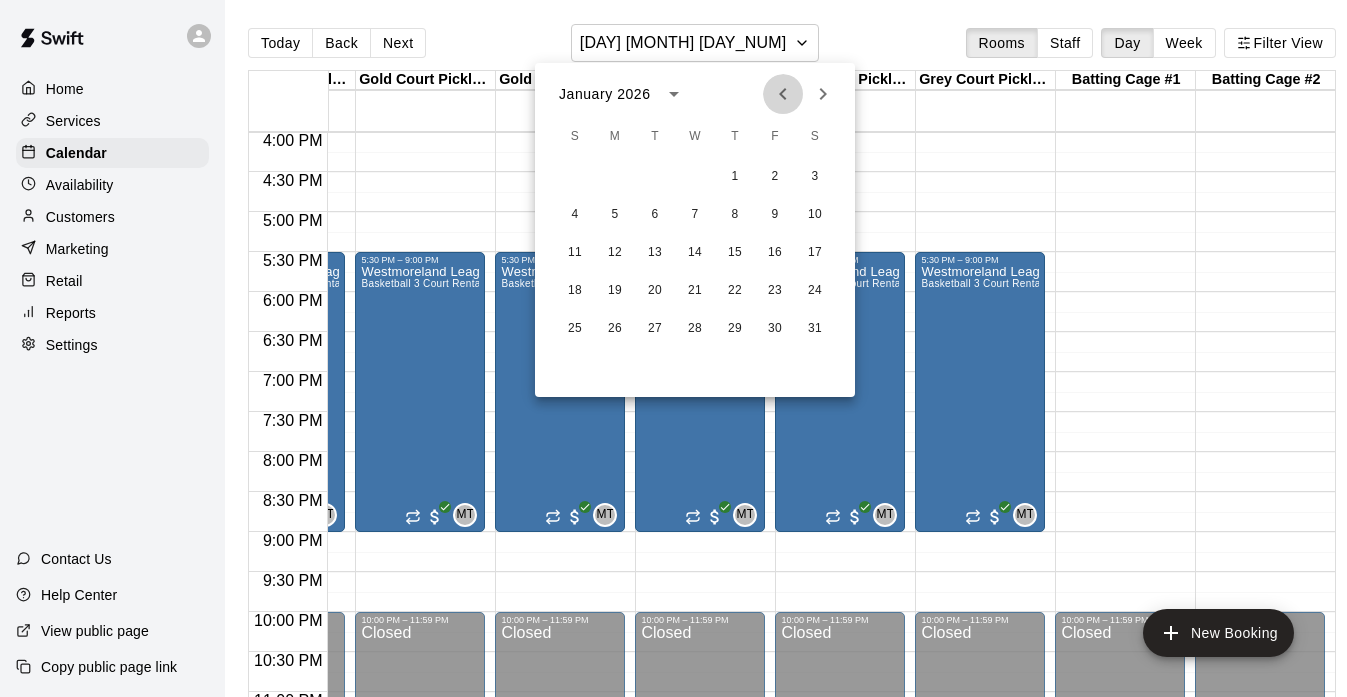 click 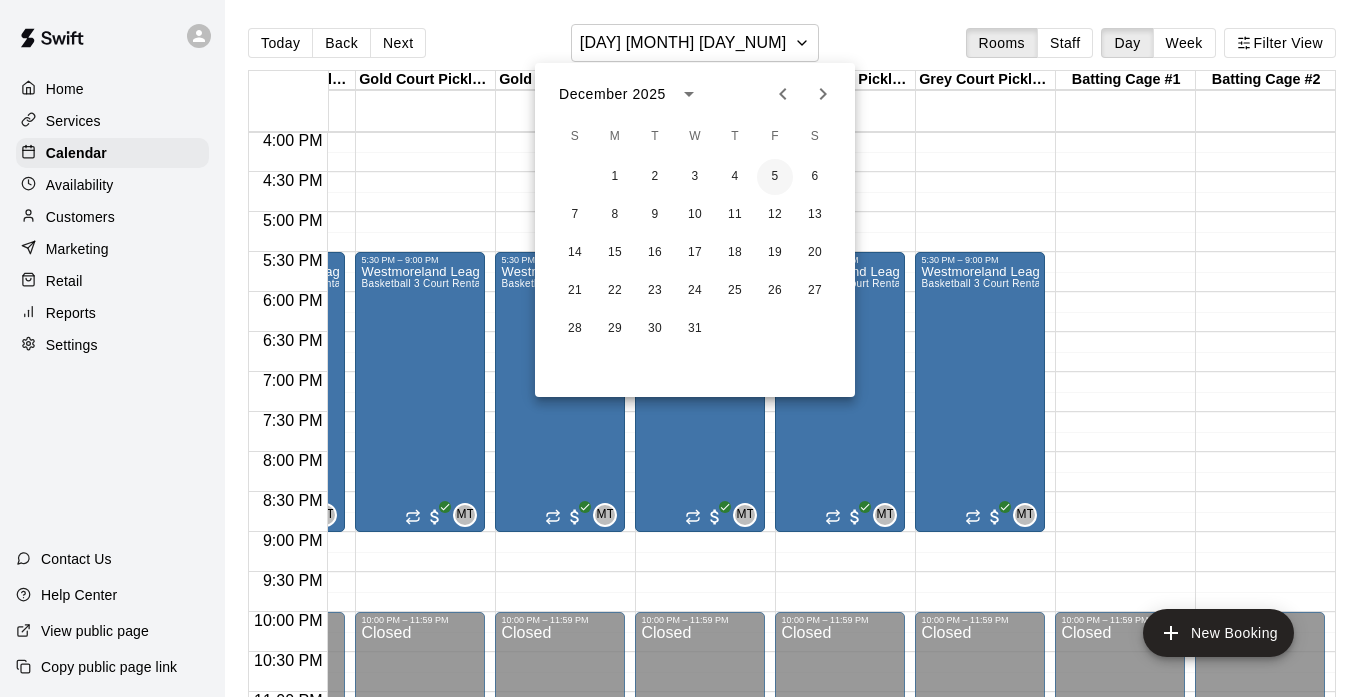 click on "5" at bounding box center (775, 177) 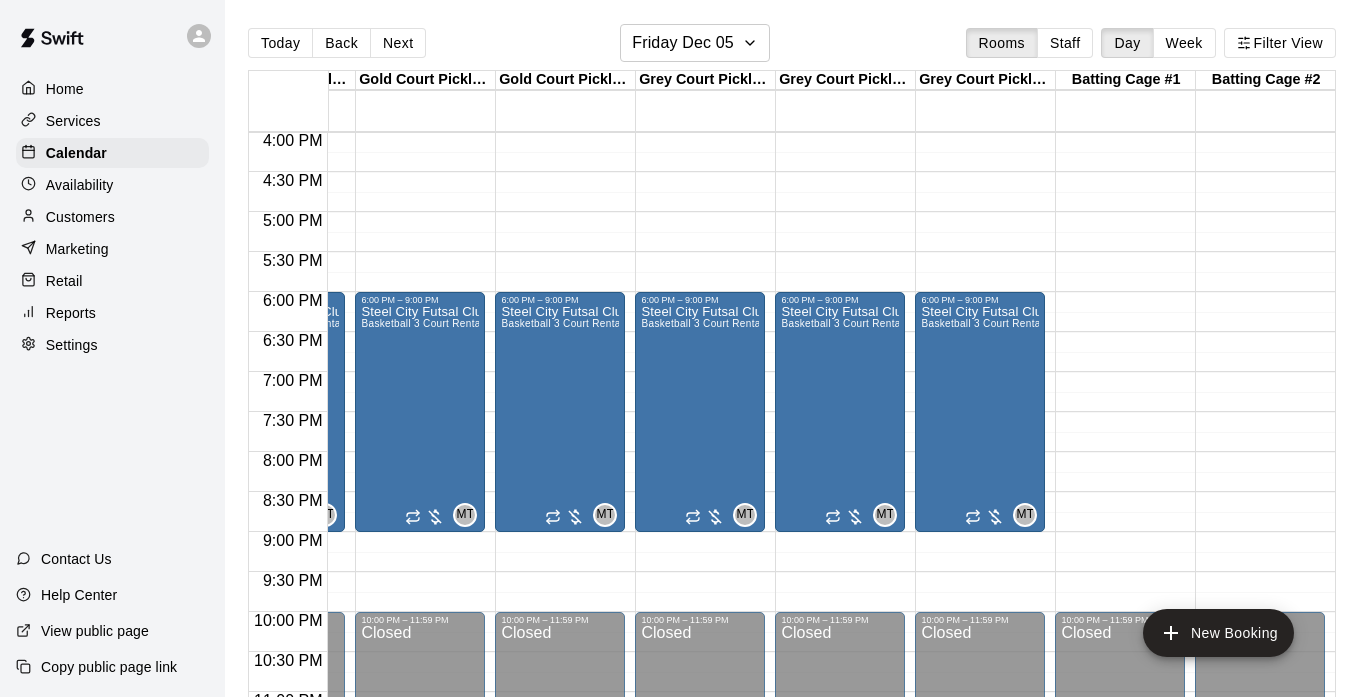 click on "12:00 AM – 8:00 AM Closed 10:00 PM – 11:59 PM Closed" at bounding box center (1120, -188) 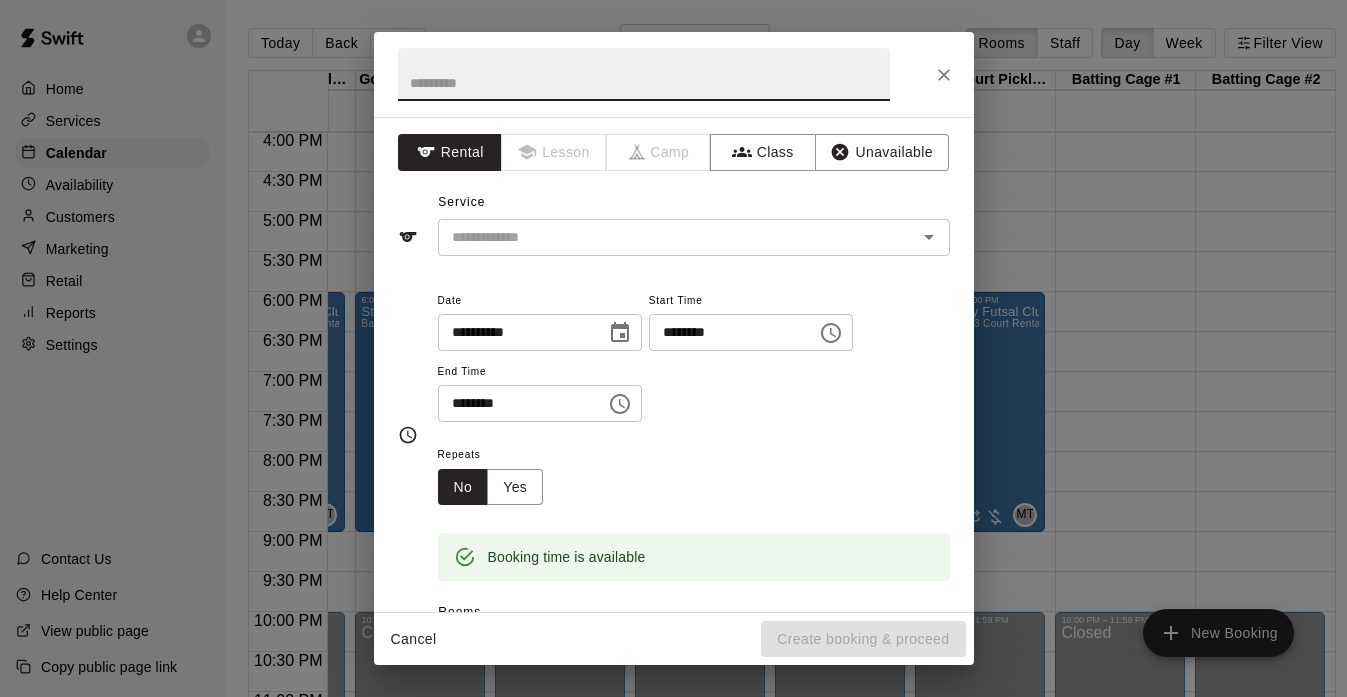 click at bounding box center [644, 74] 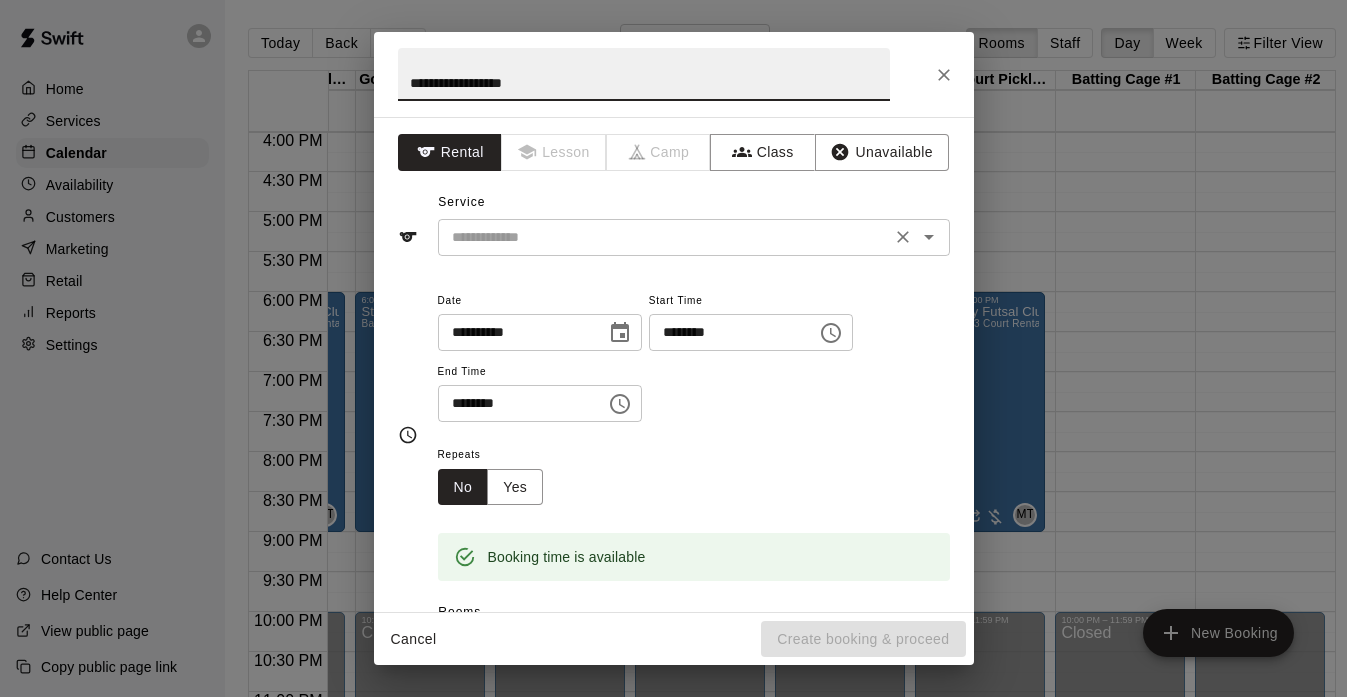 type on "**********" 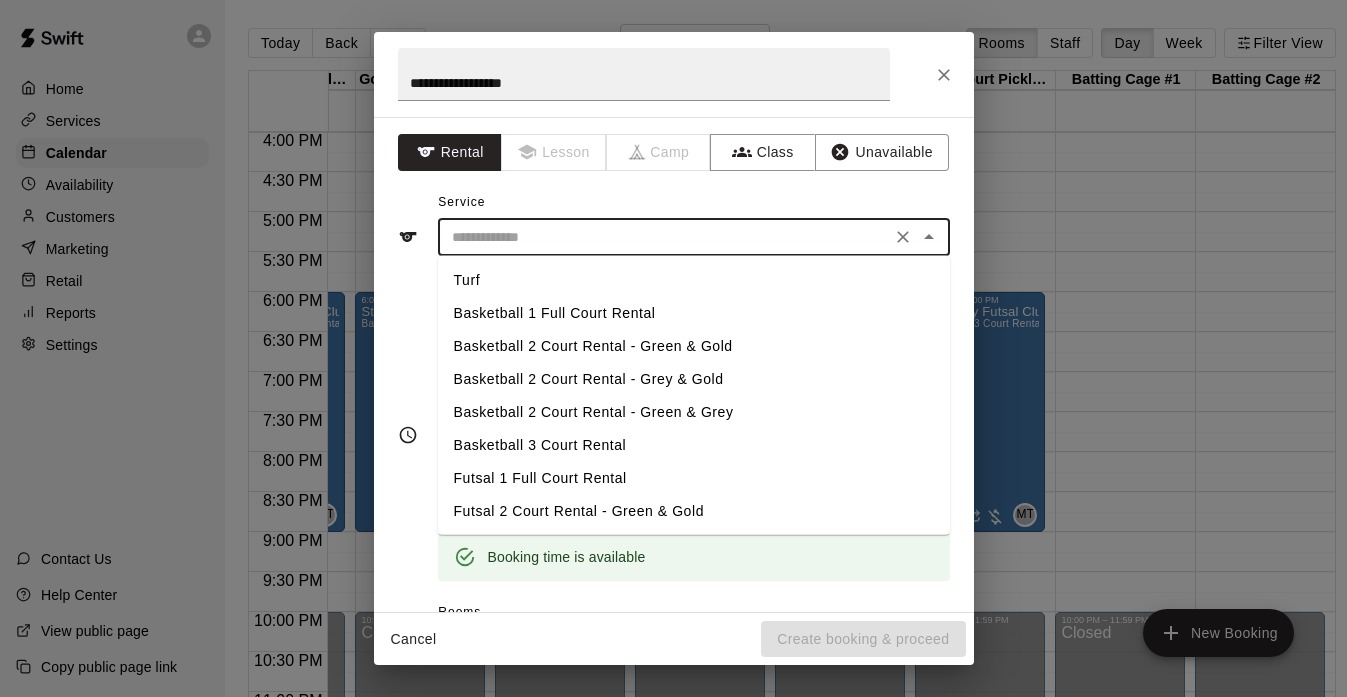 click at bounding box center [664, 237] 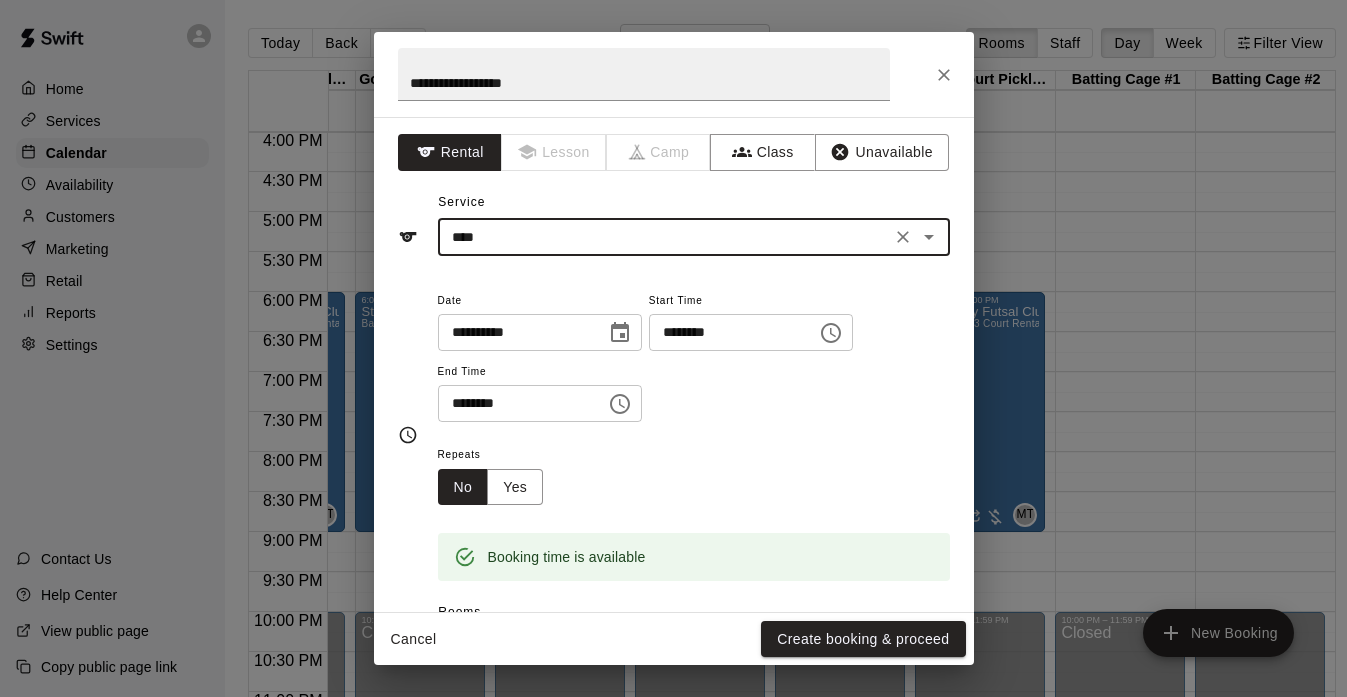 click on "********" at bounding box center (515, 403) 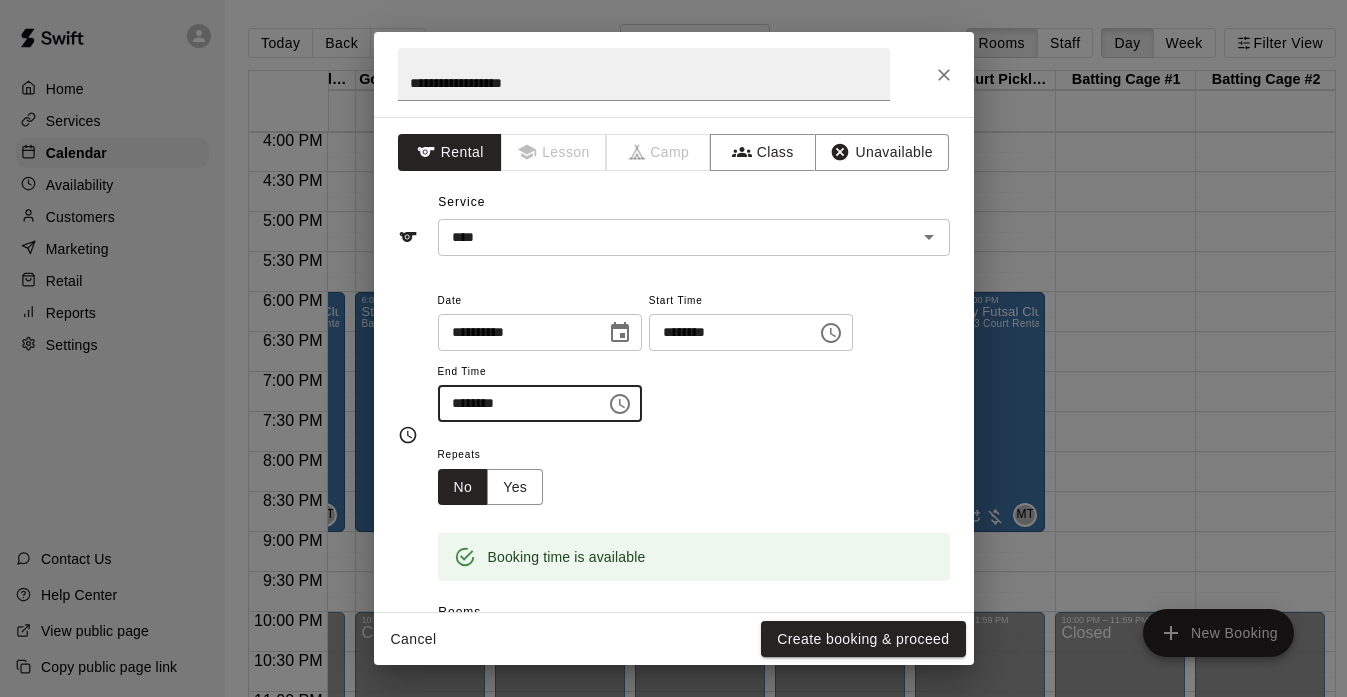 type on "********" 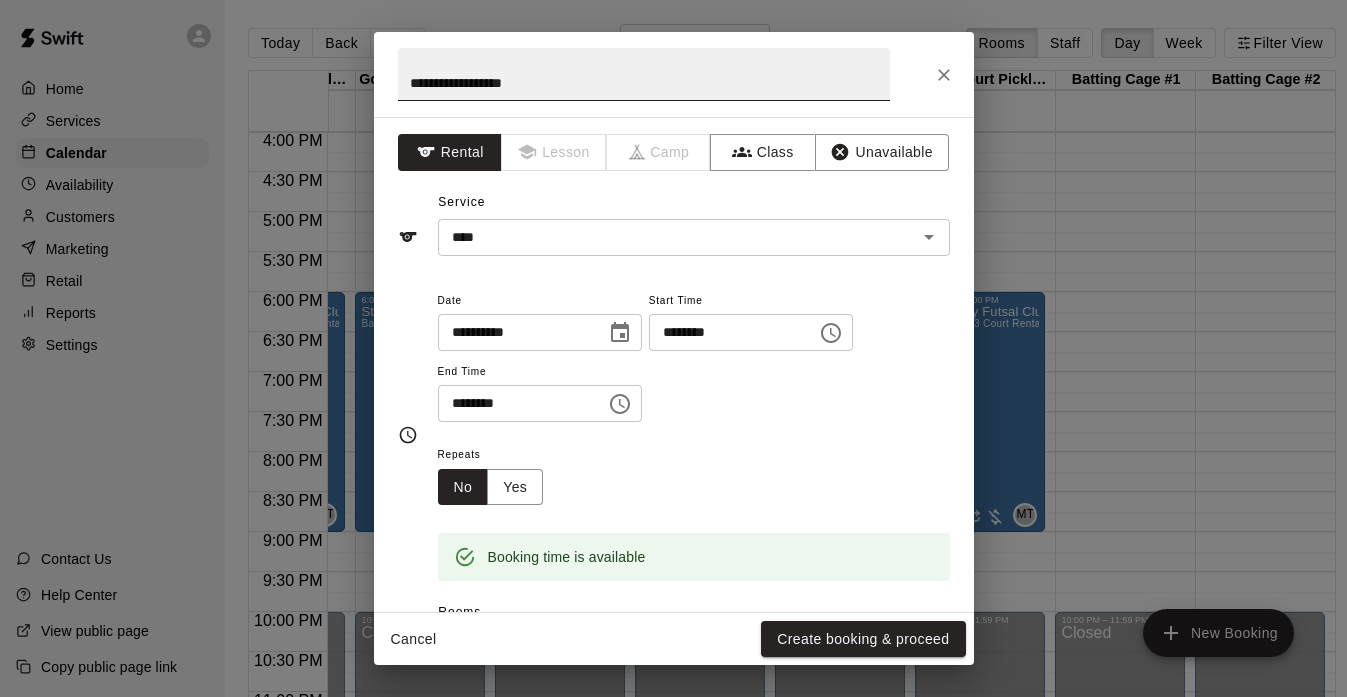 click on "**********" at bounding box center [644, 74] 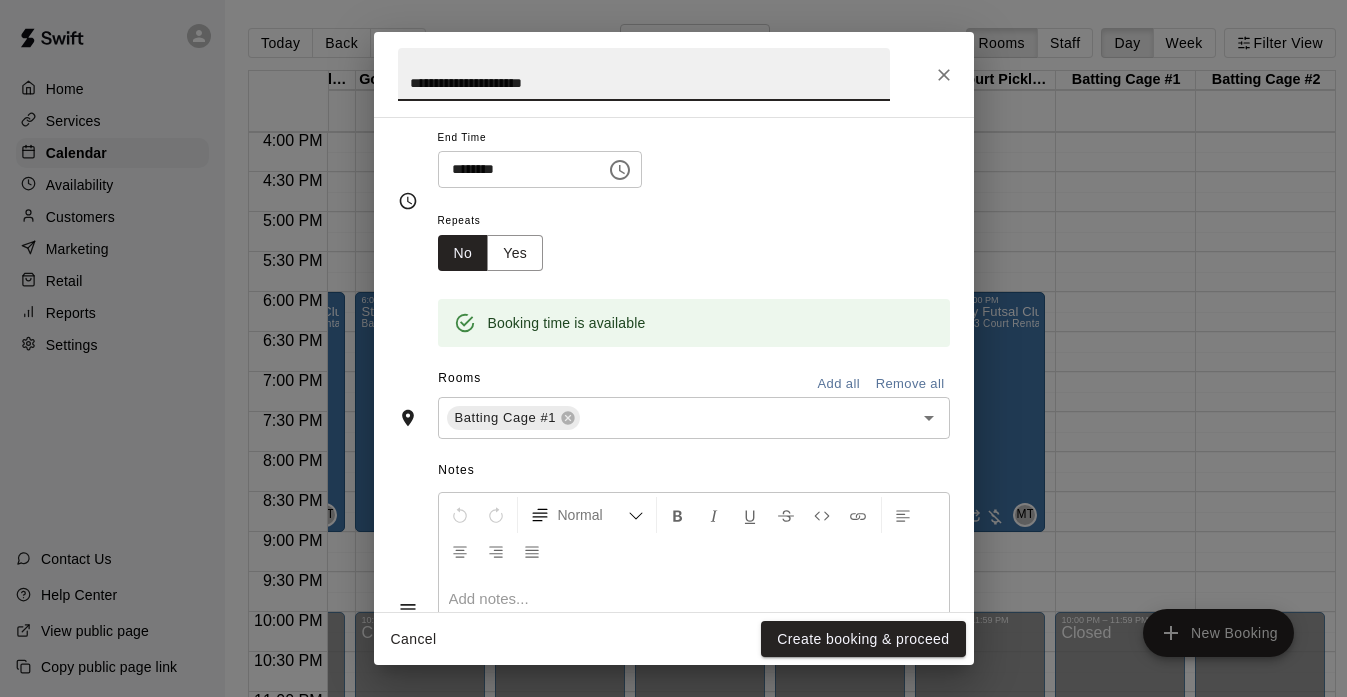 scroll, scrollTop: 235, scrollLeft: 0, axis: vertical 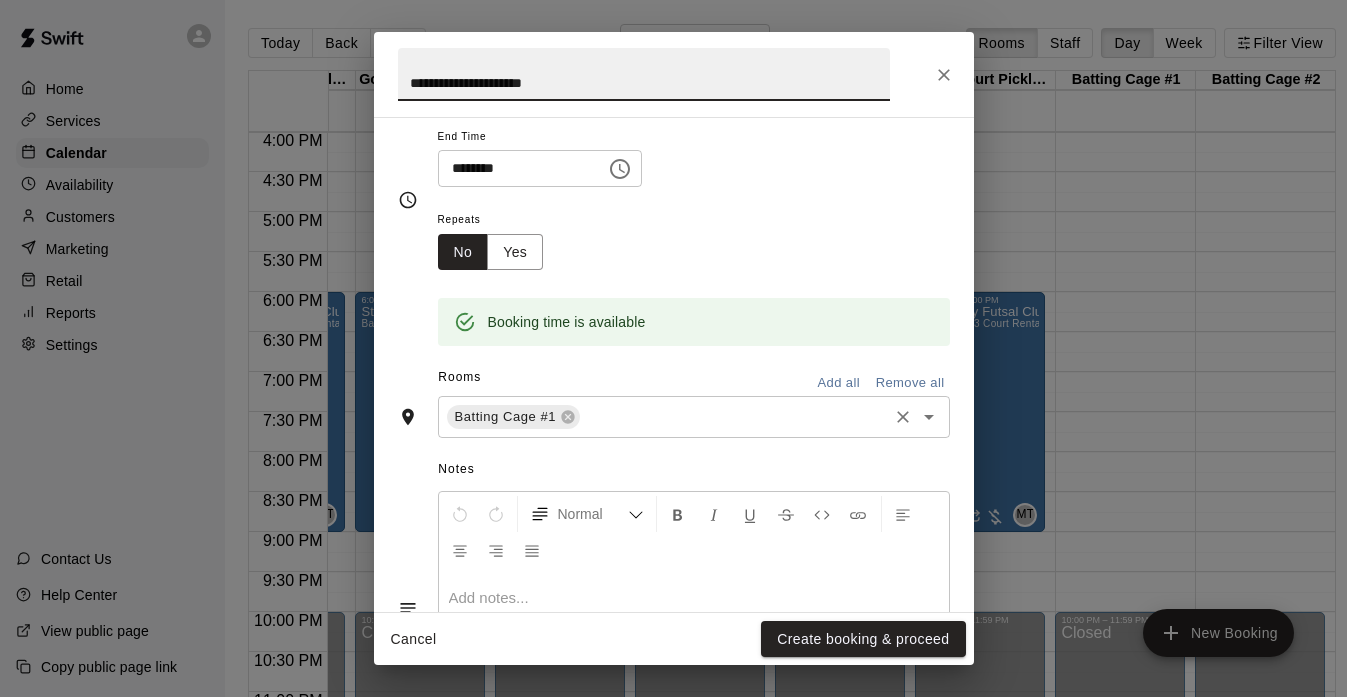click 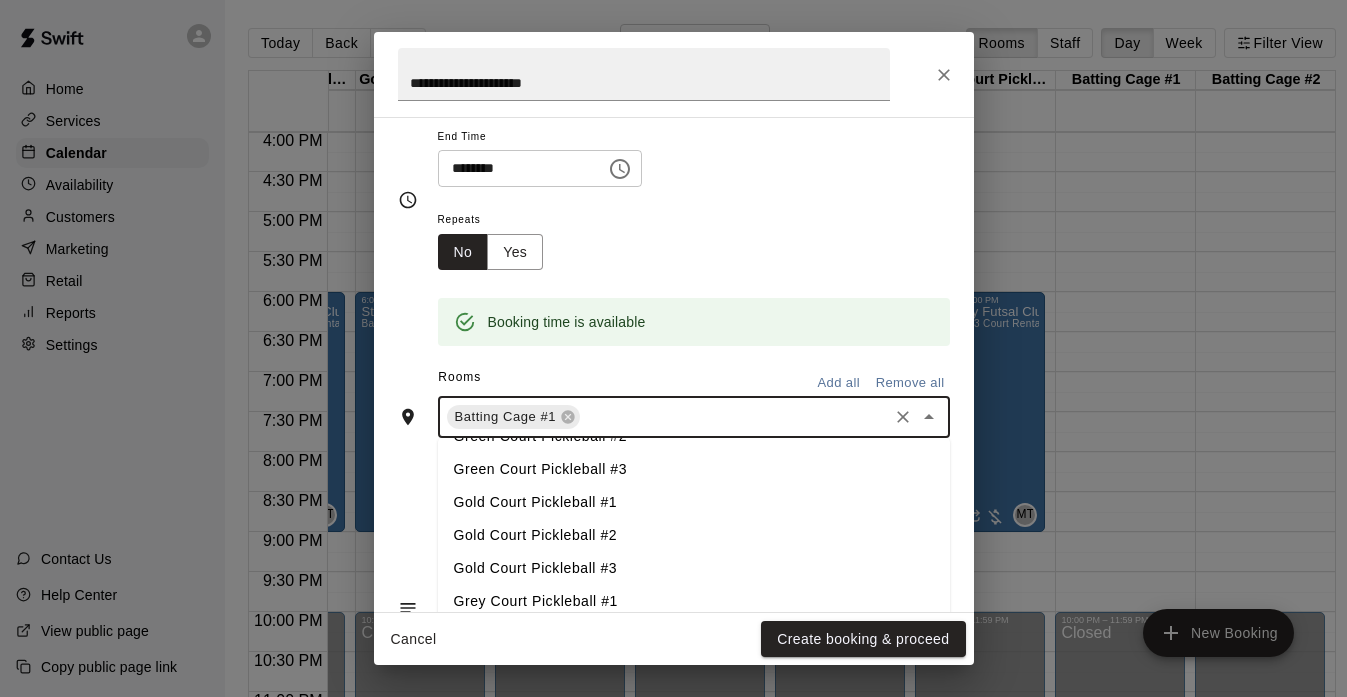 scroll, scrollTop: 100, scrollLeft: 0, axis: vertical 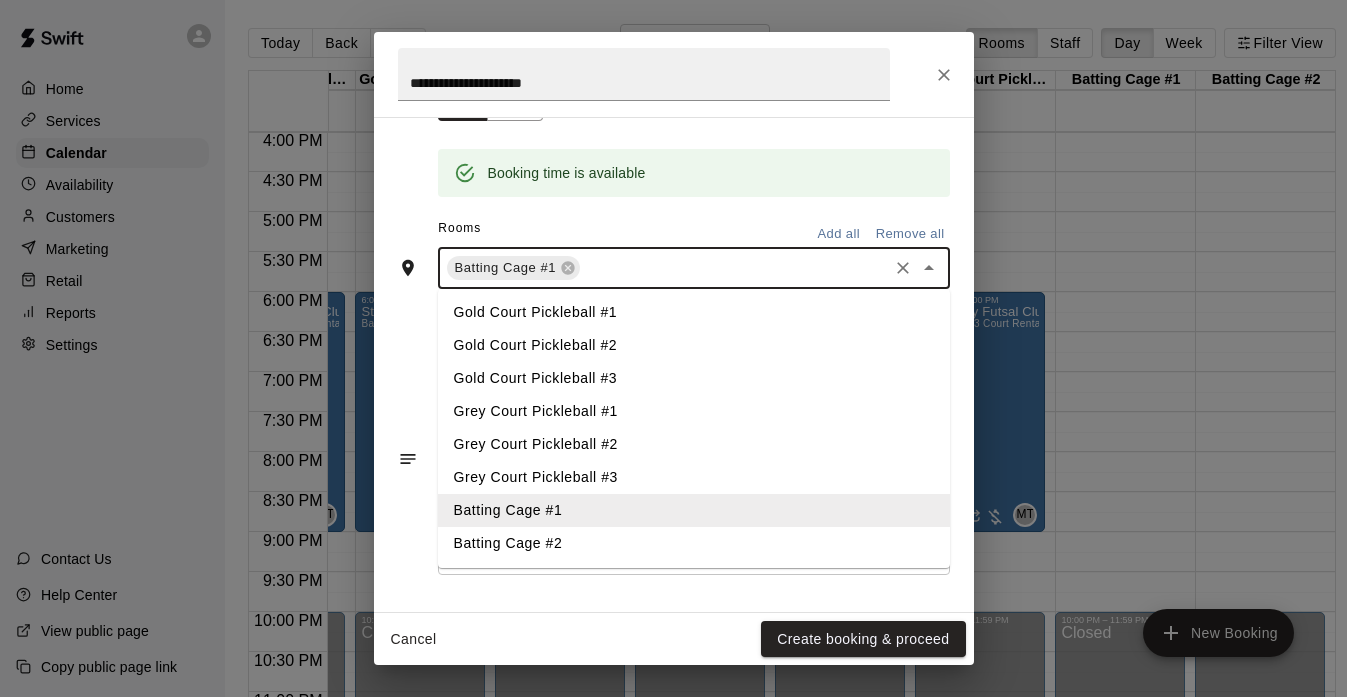 click on "Batting Cage #2" at bounding box center [694, 543] 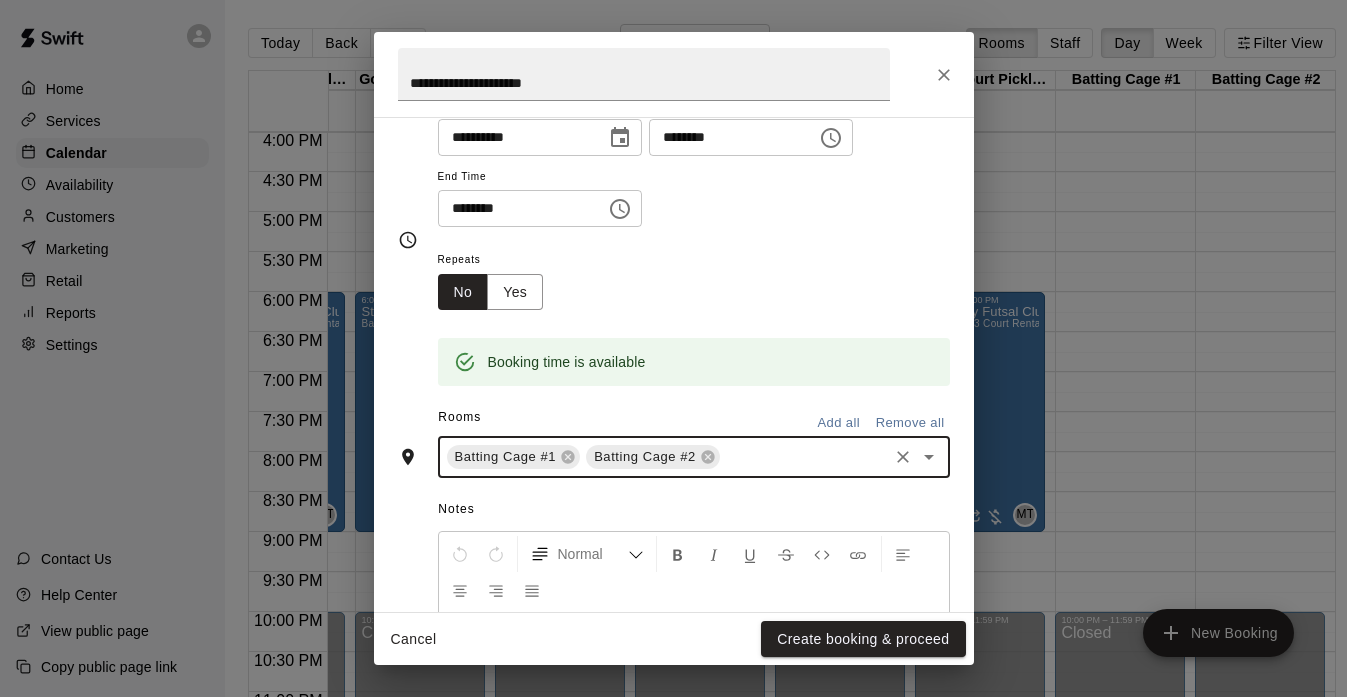 scroll, scrollTop: 193, scrollLeft: 0, axis: vertical 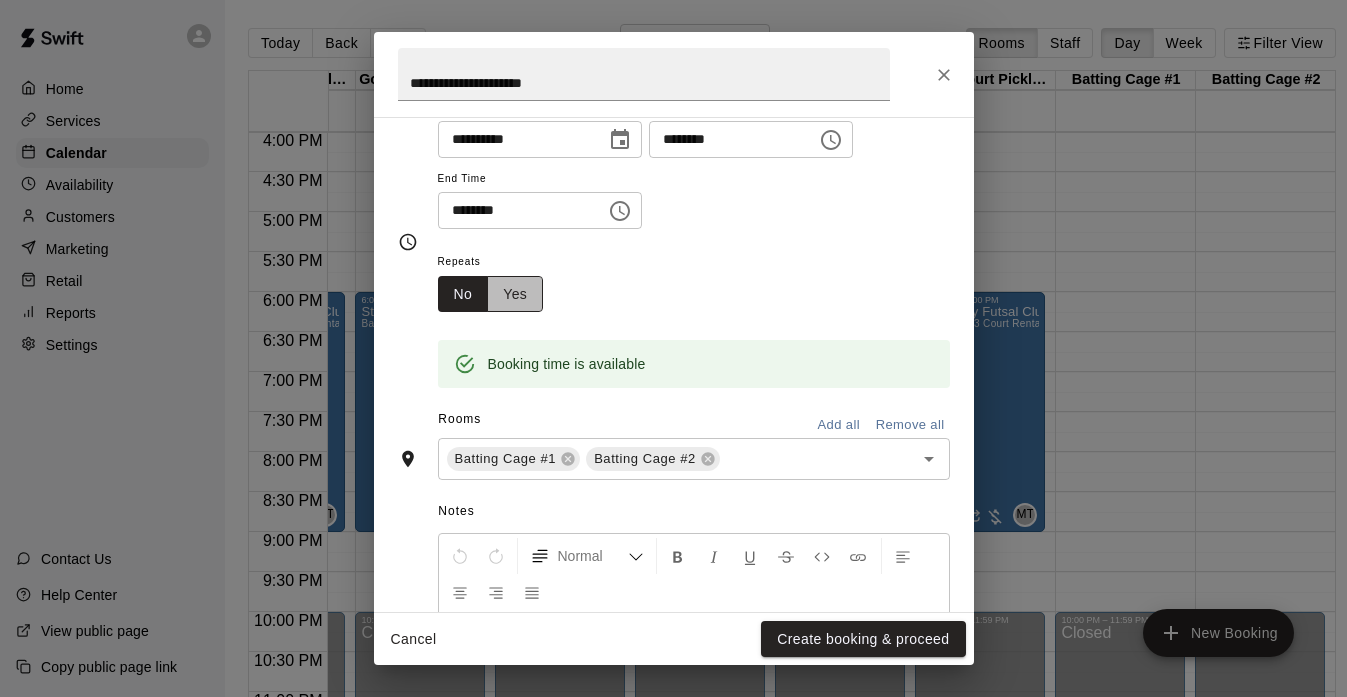 click on "Yes" at bounding box center [515, 294] 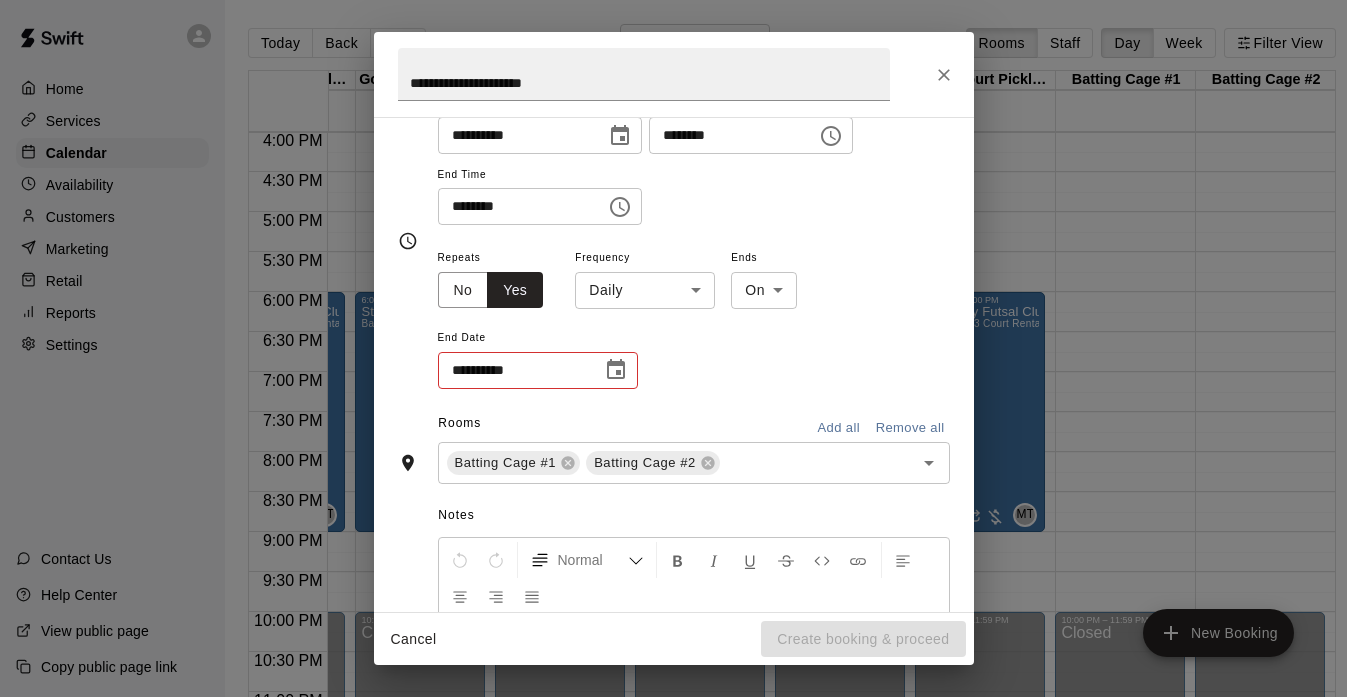 click on "[EMAIL]" at bounding box center [673, 364] 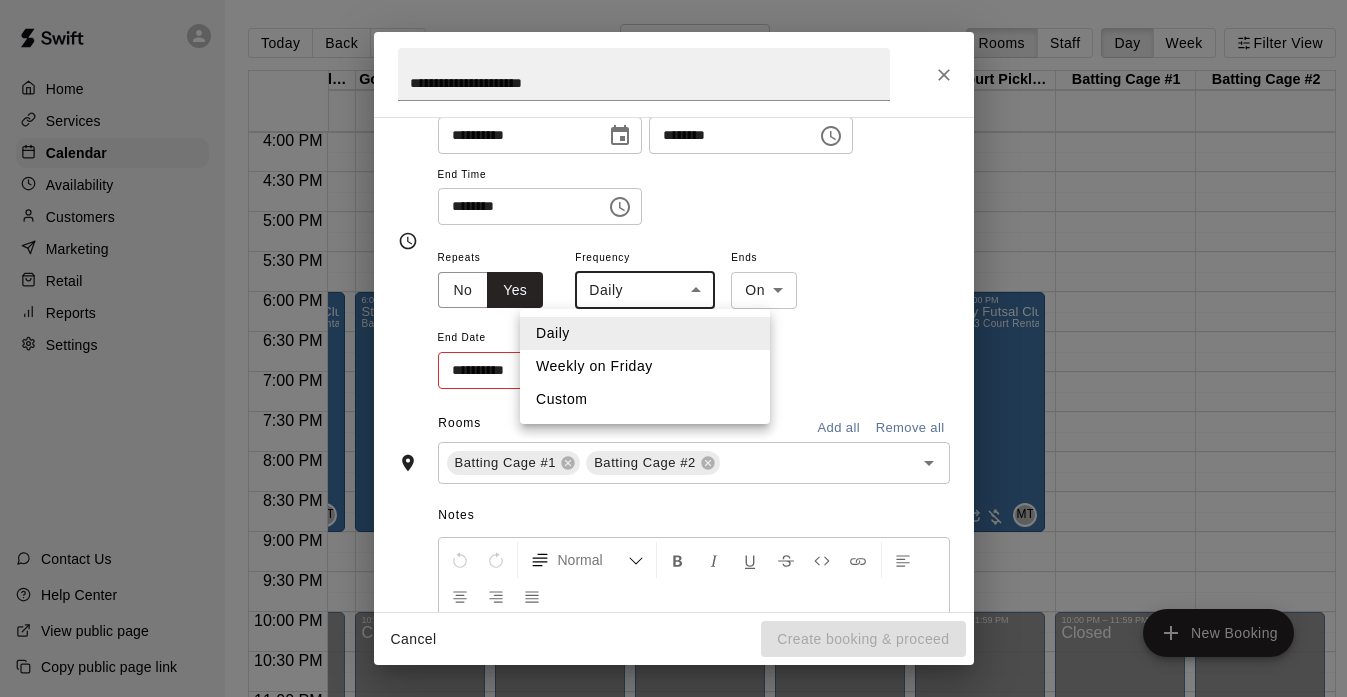 click on "Weekly on Friday" at bounding box center [645, 366] 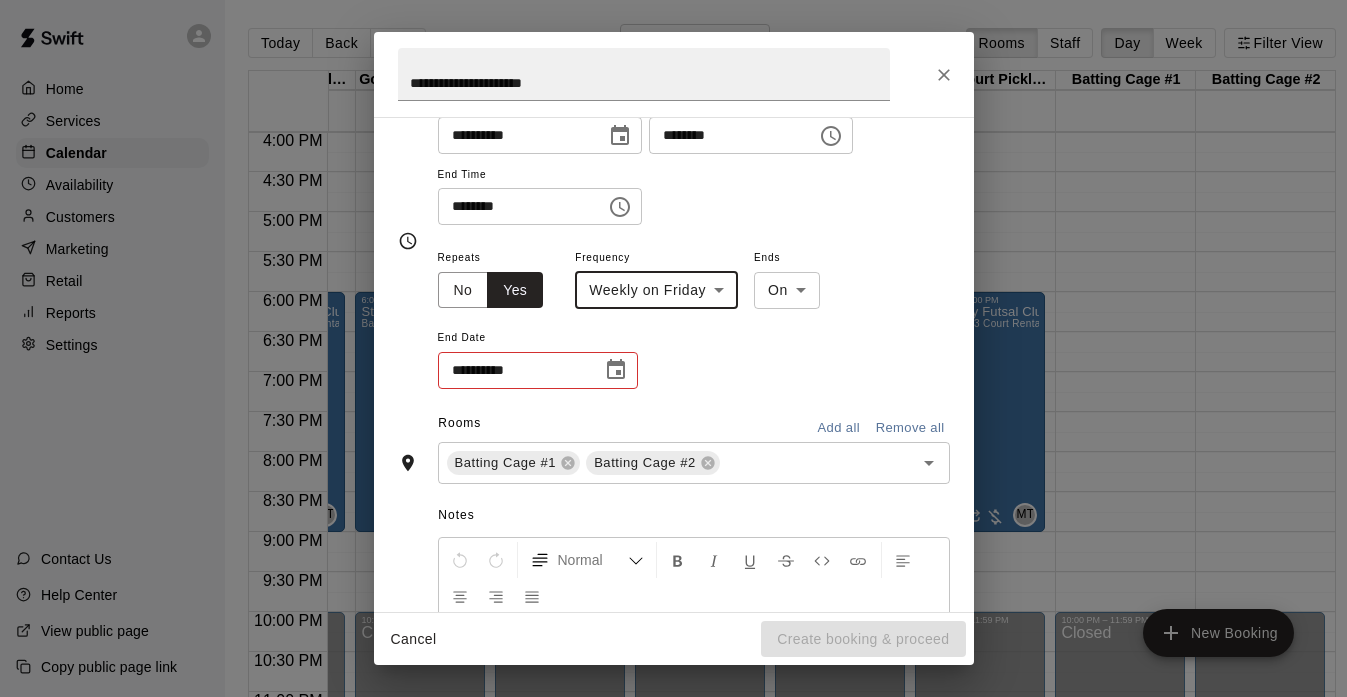 click 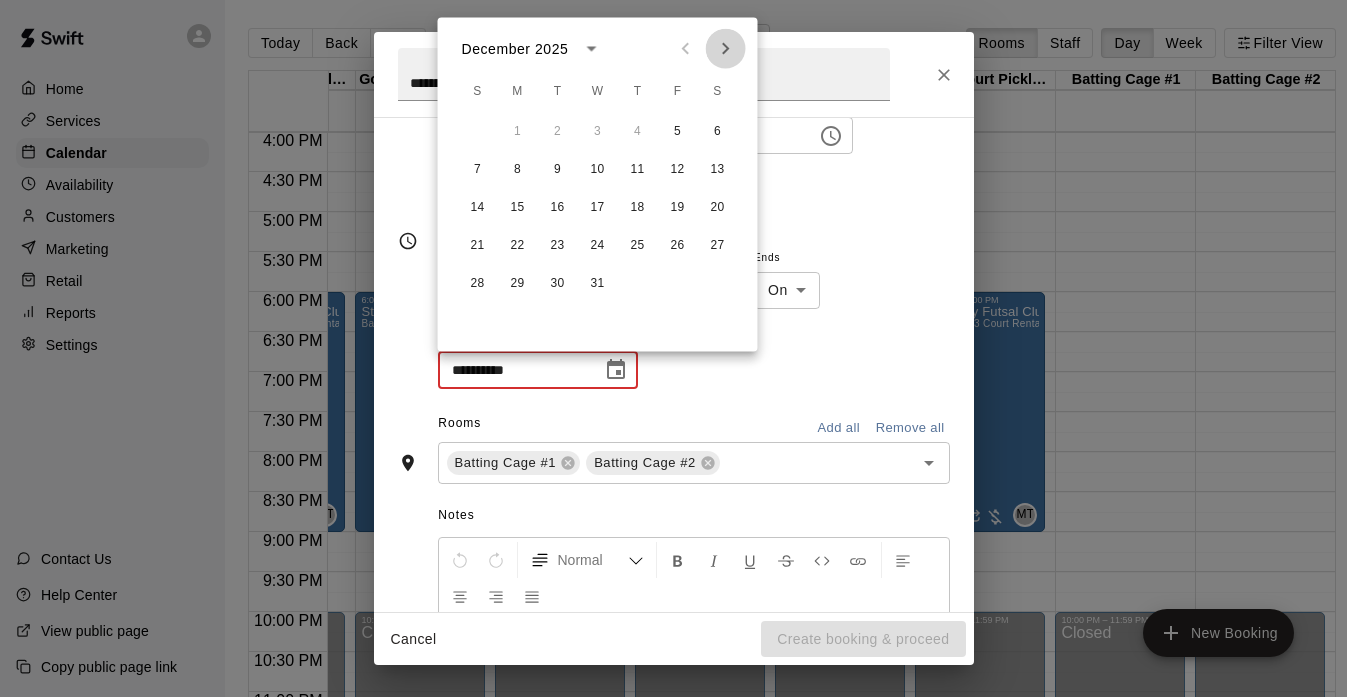click 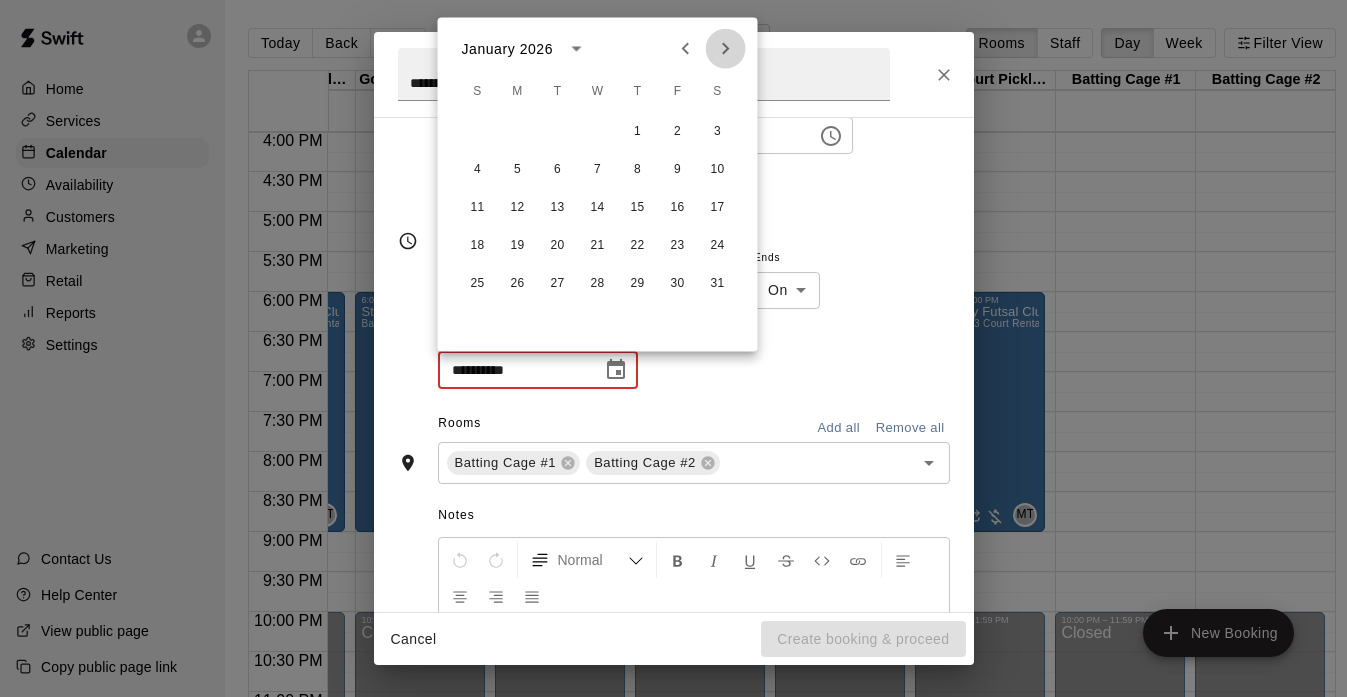 click 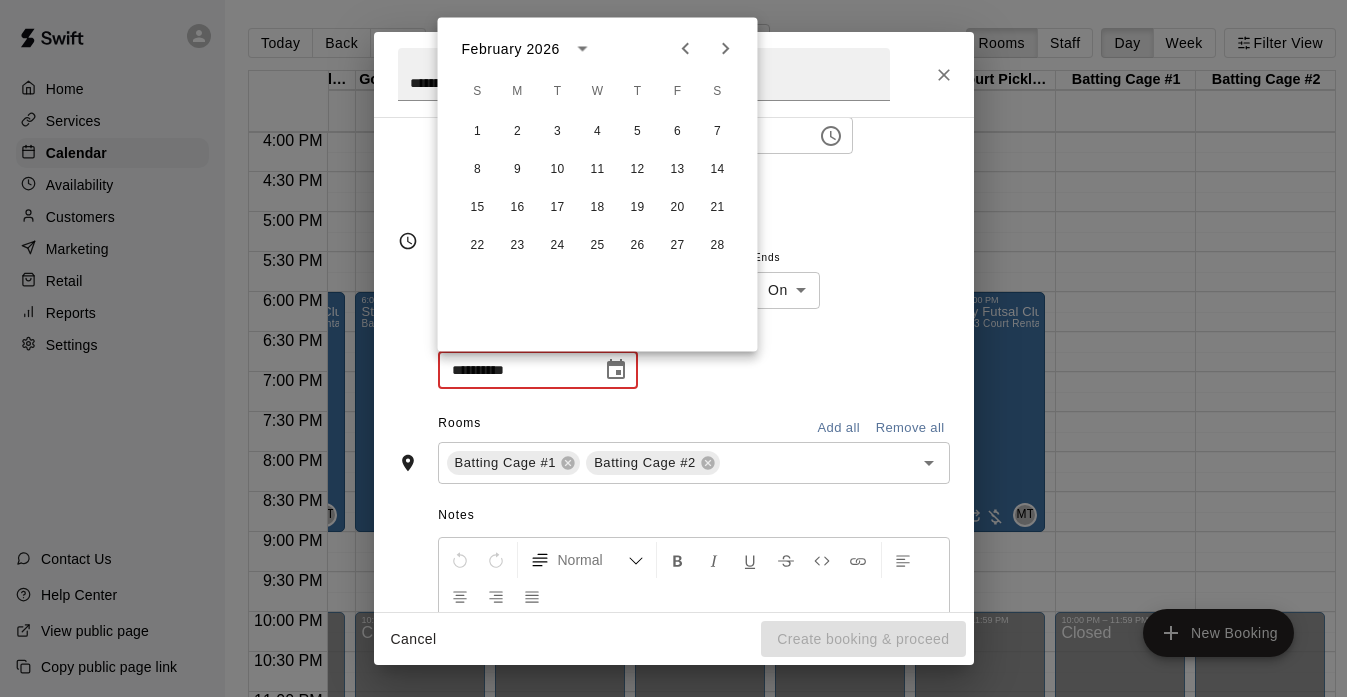 click 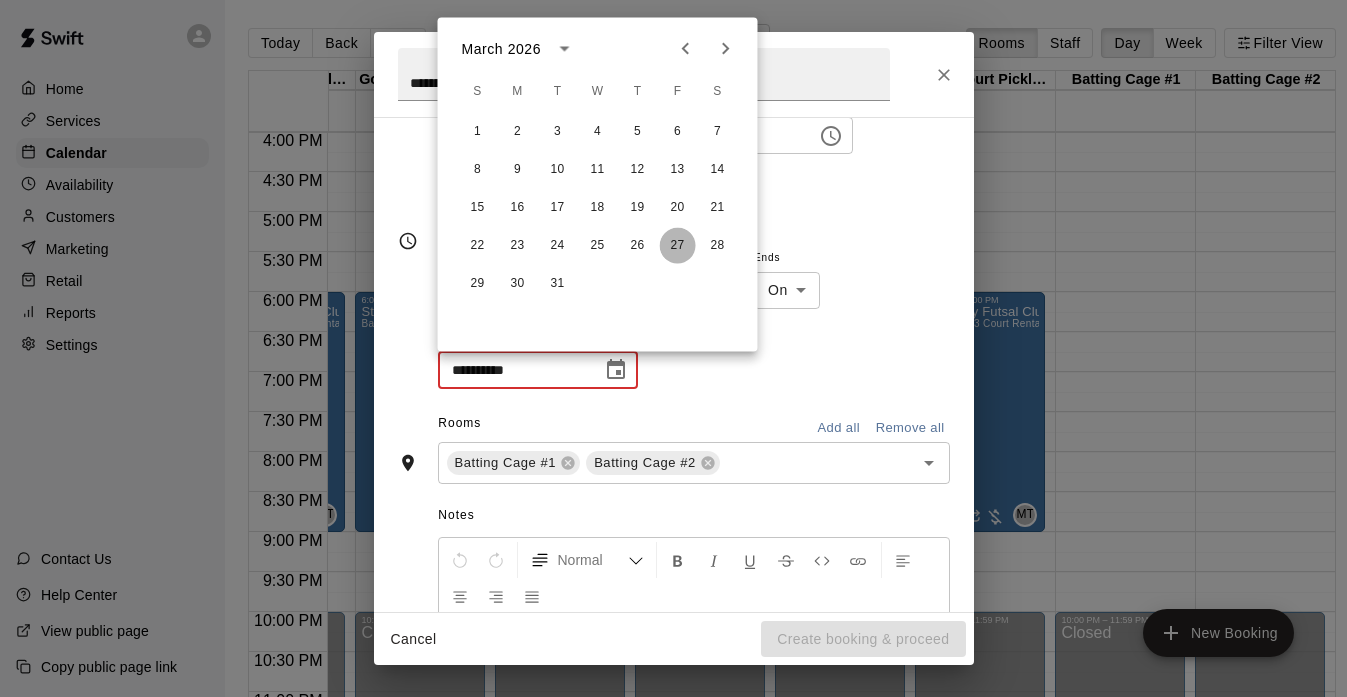 click on "27" at bounding box center (678, 246) 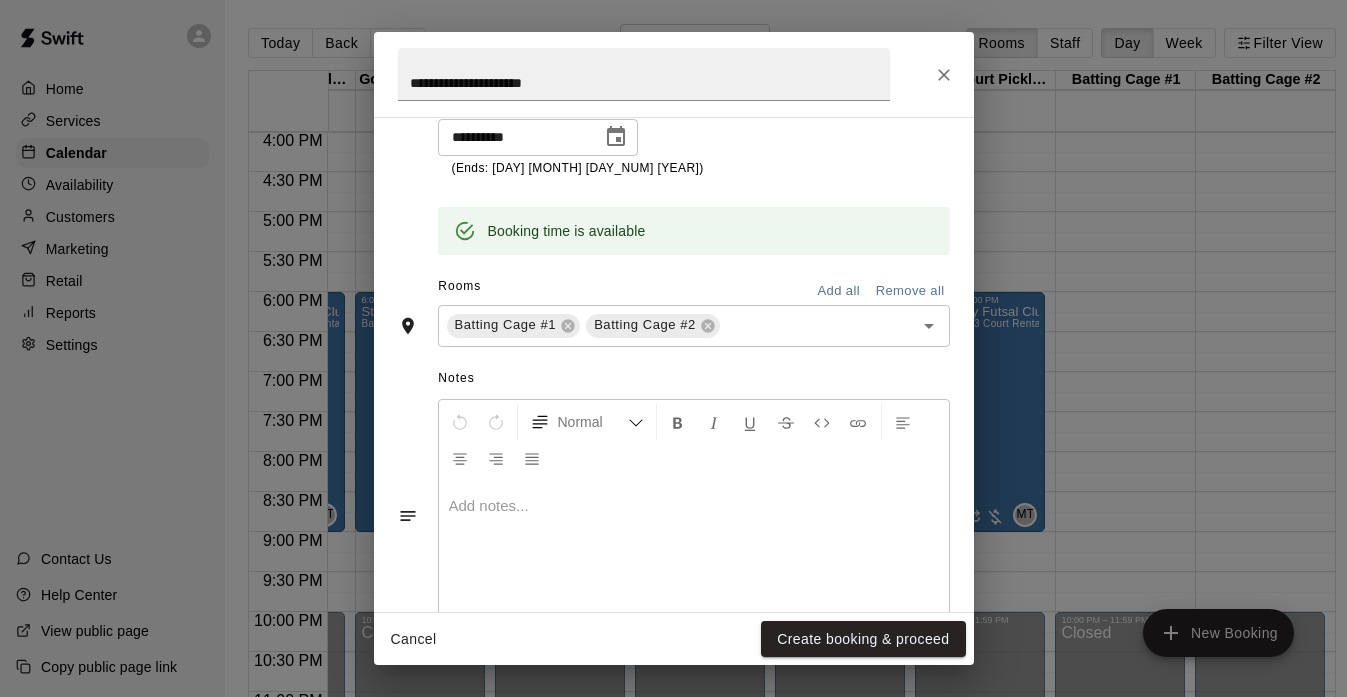 scroll, scrollTop: 488, scrollLeft: 0, axis: vertical 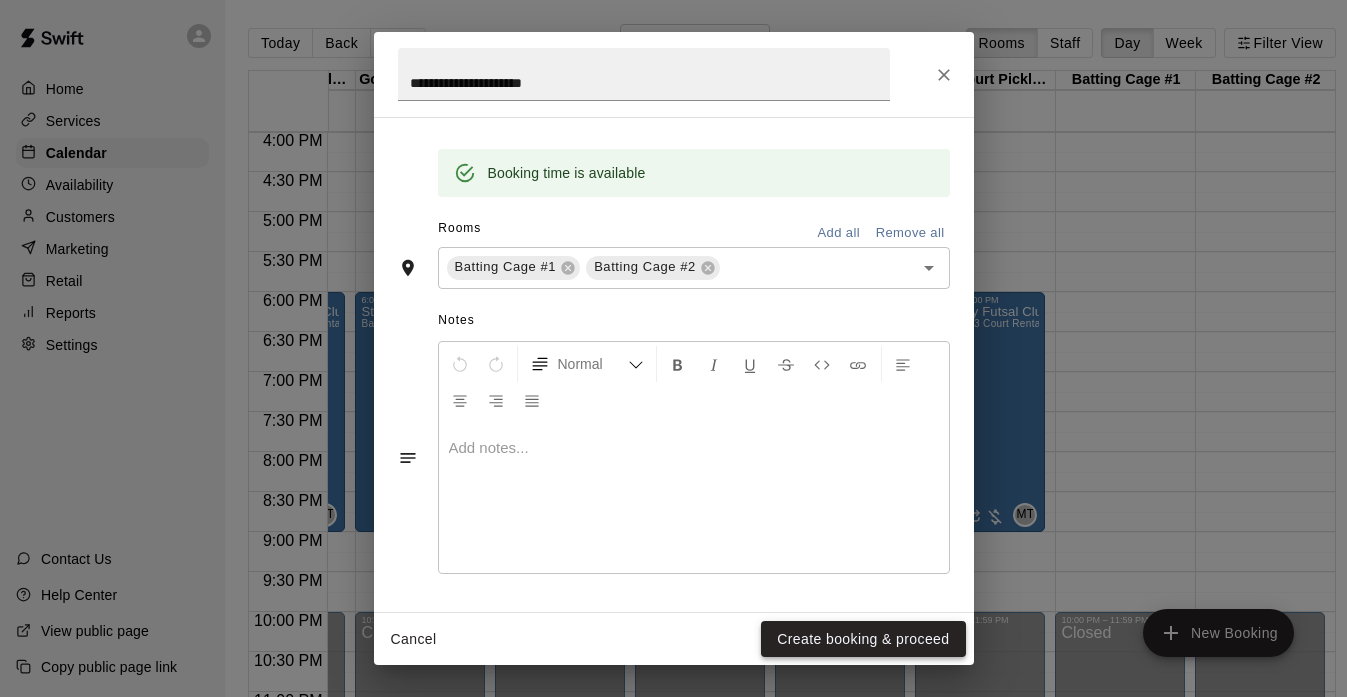 click on "Create booking & proceed" at bounding box center (863, 639) 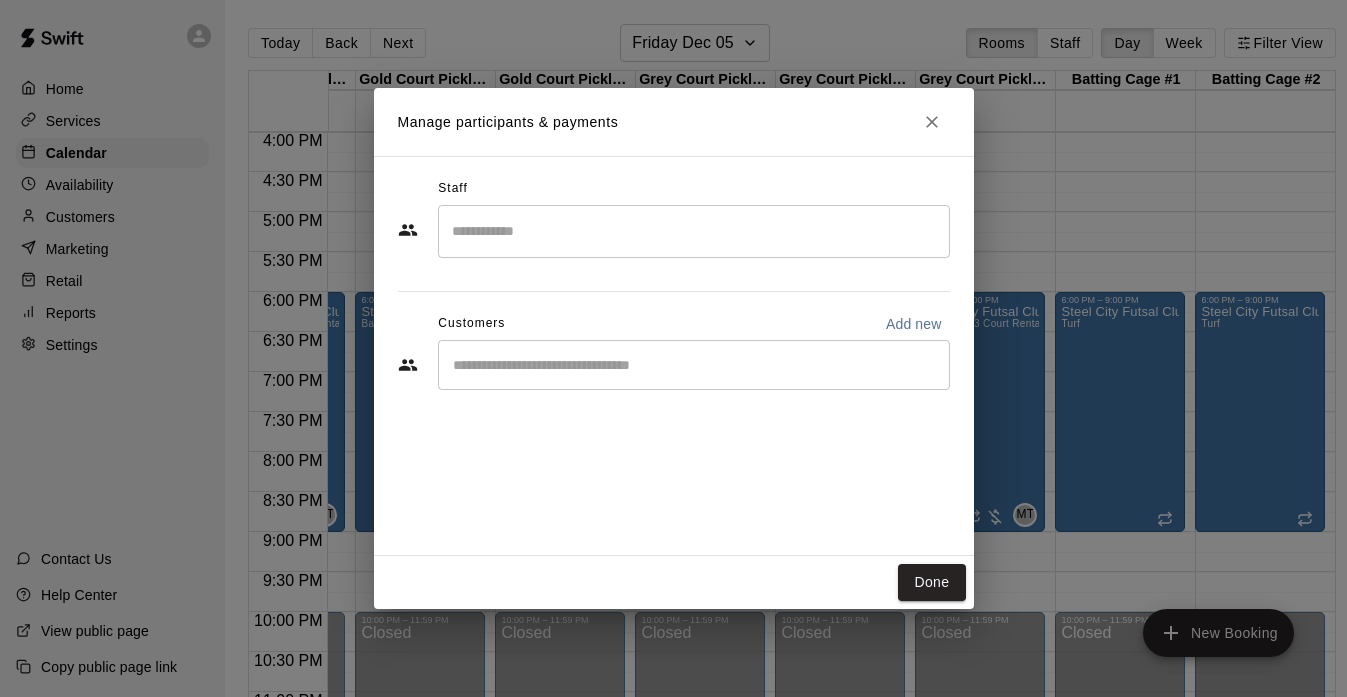 click at bounding box center [694, 231] 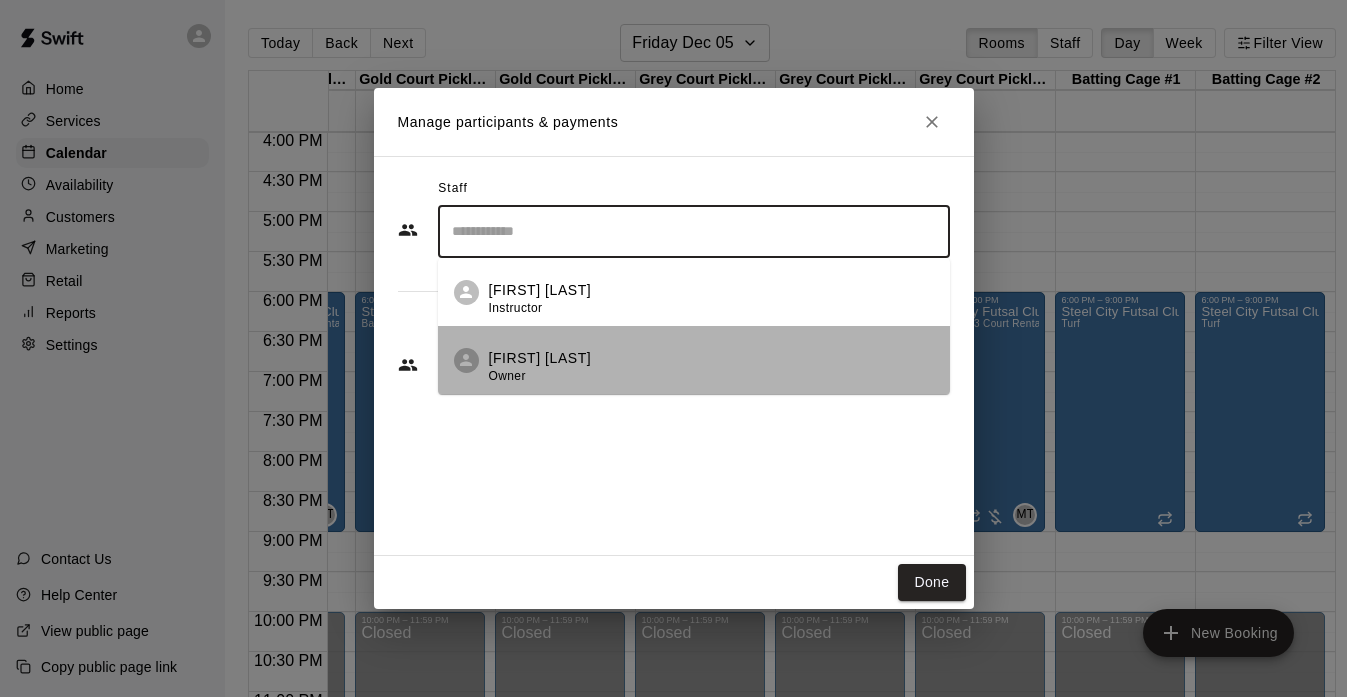 click on "[FIRST] [LAST]" at bounding box center (540, 358) 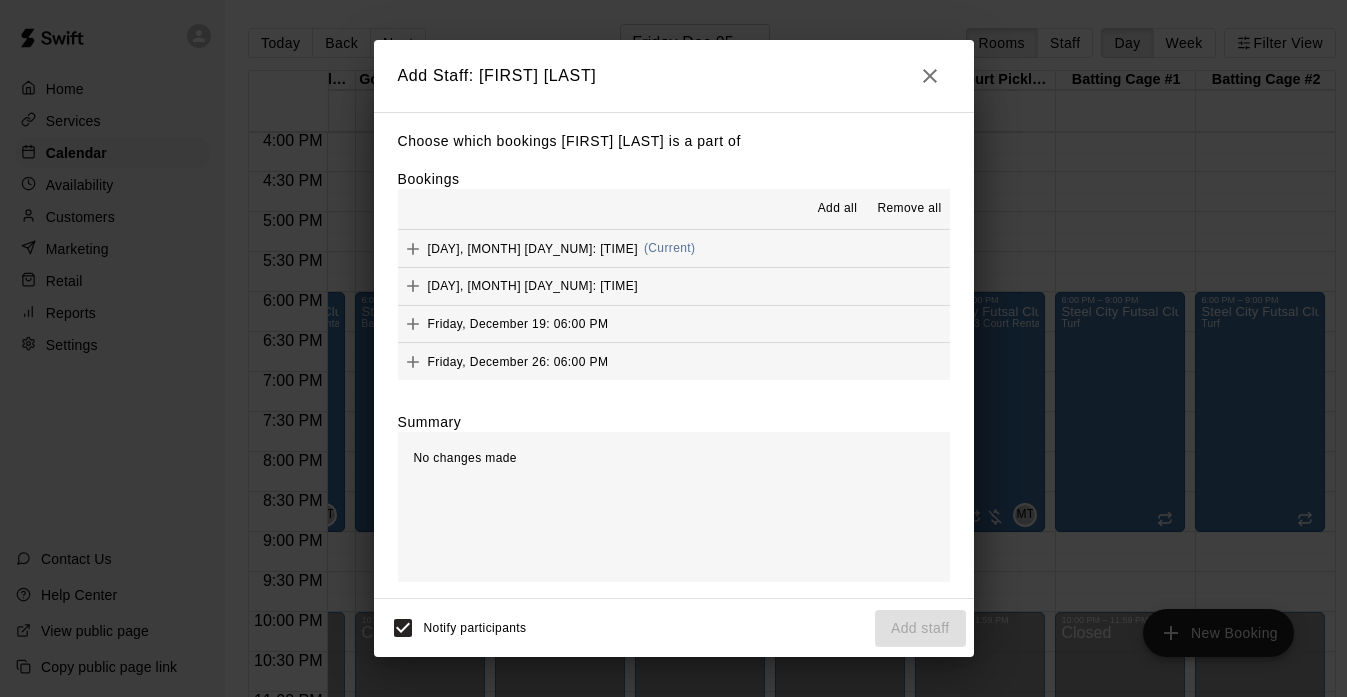 click on "Add all" at bounding box center [838, 209] 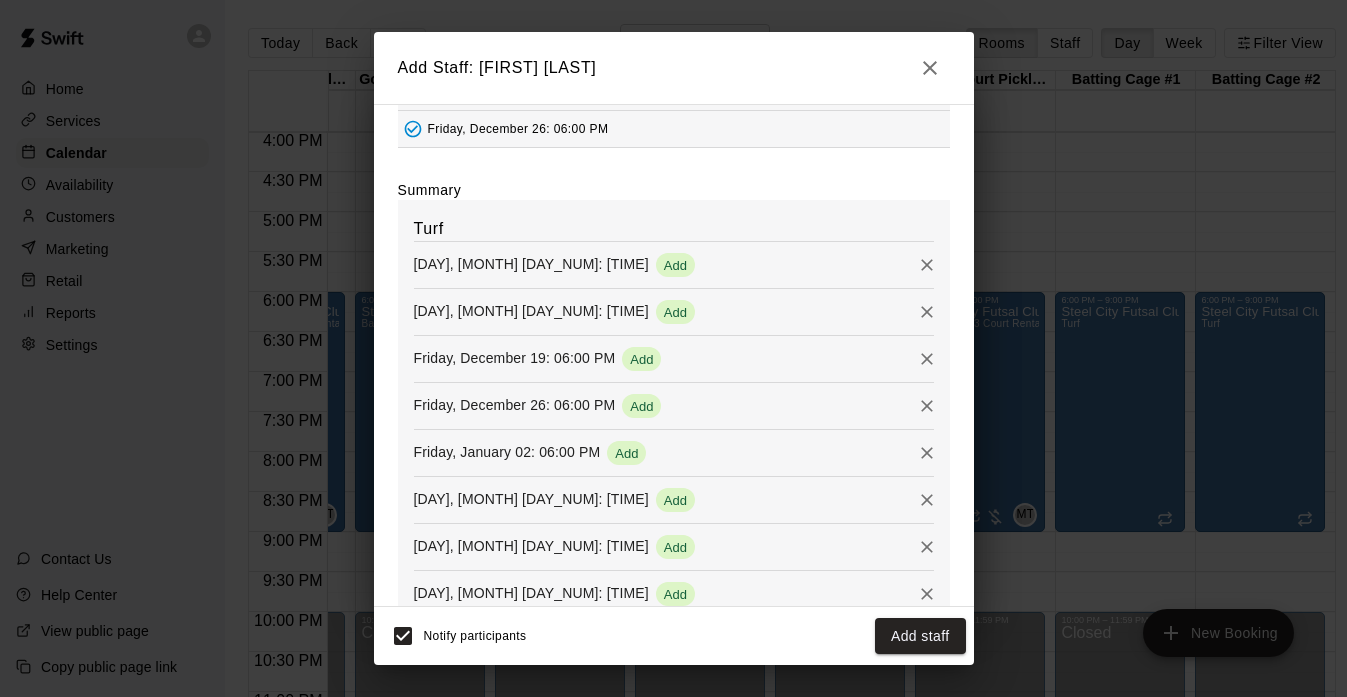 scroll, scrollTop: 227, scrollLeft: 0, axis: vertical 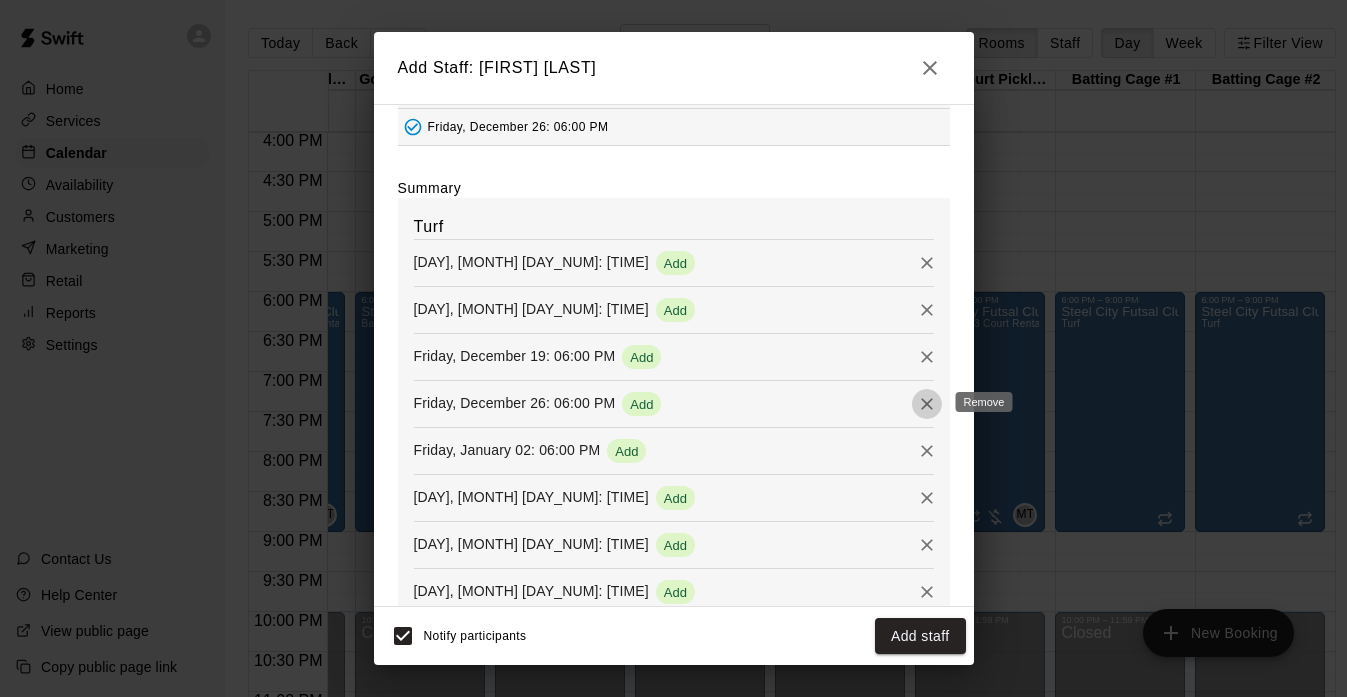 click 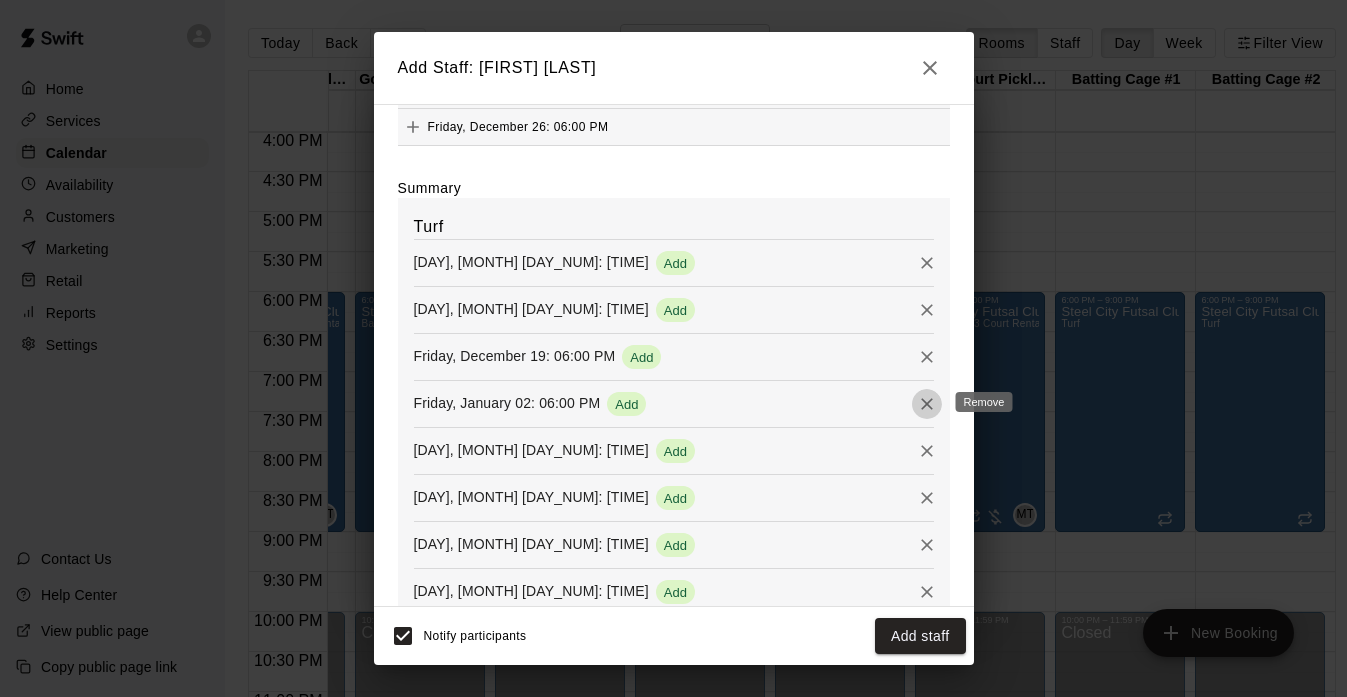 click 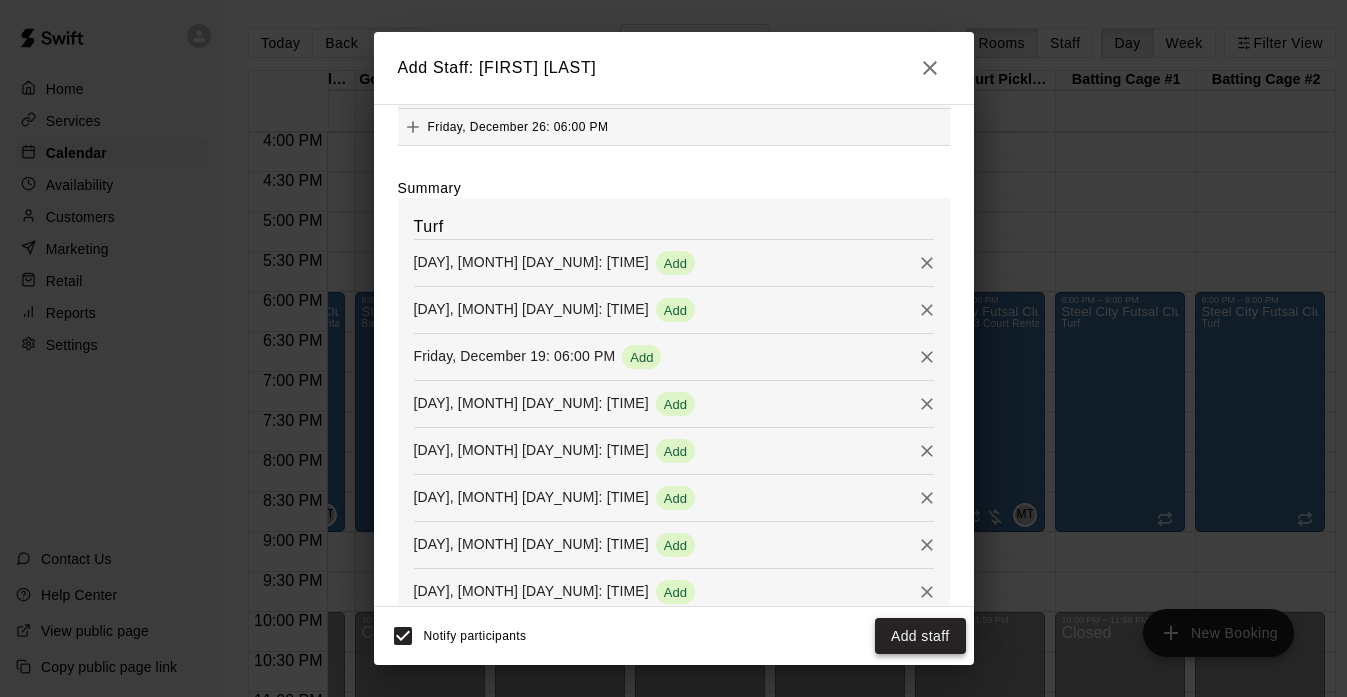 click on "Add staff" at bounding box center [920, 636] 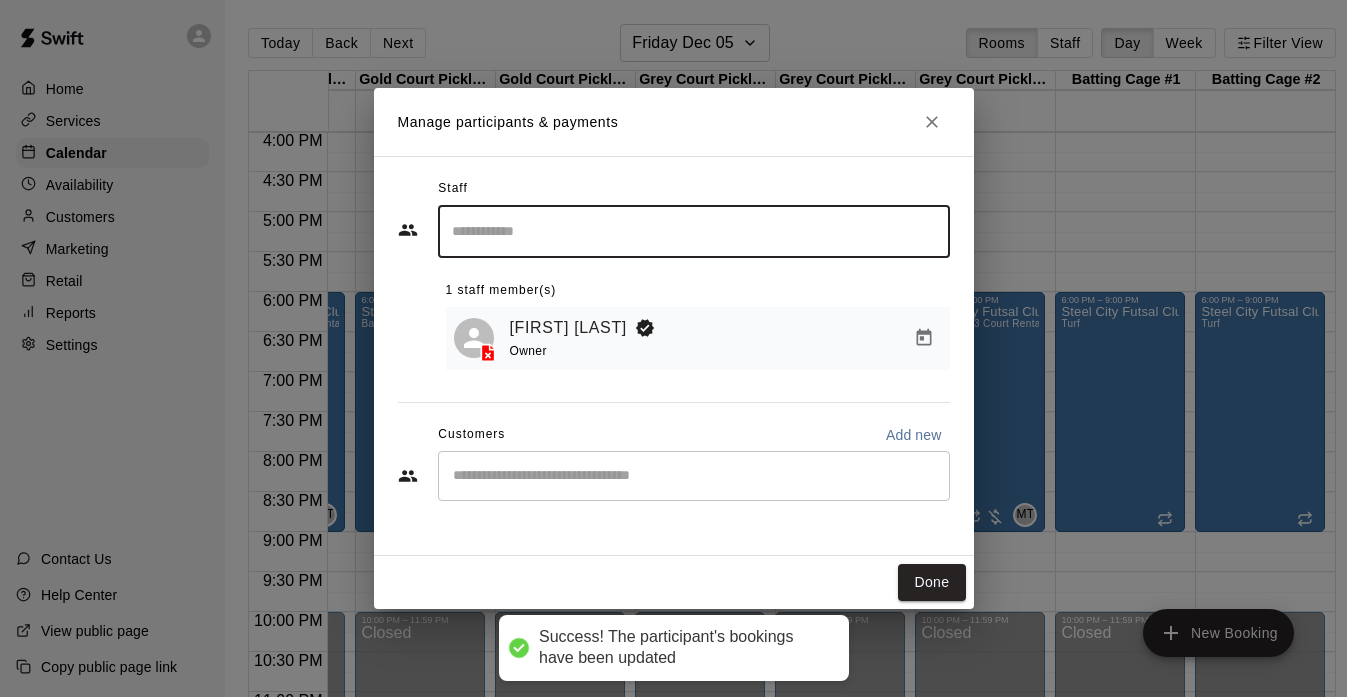 click on "​" at bounding box center (694, 476) 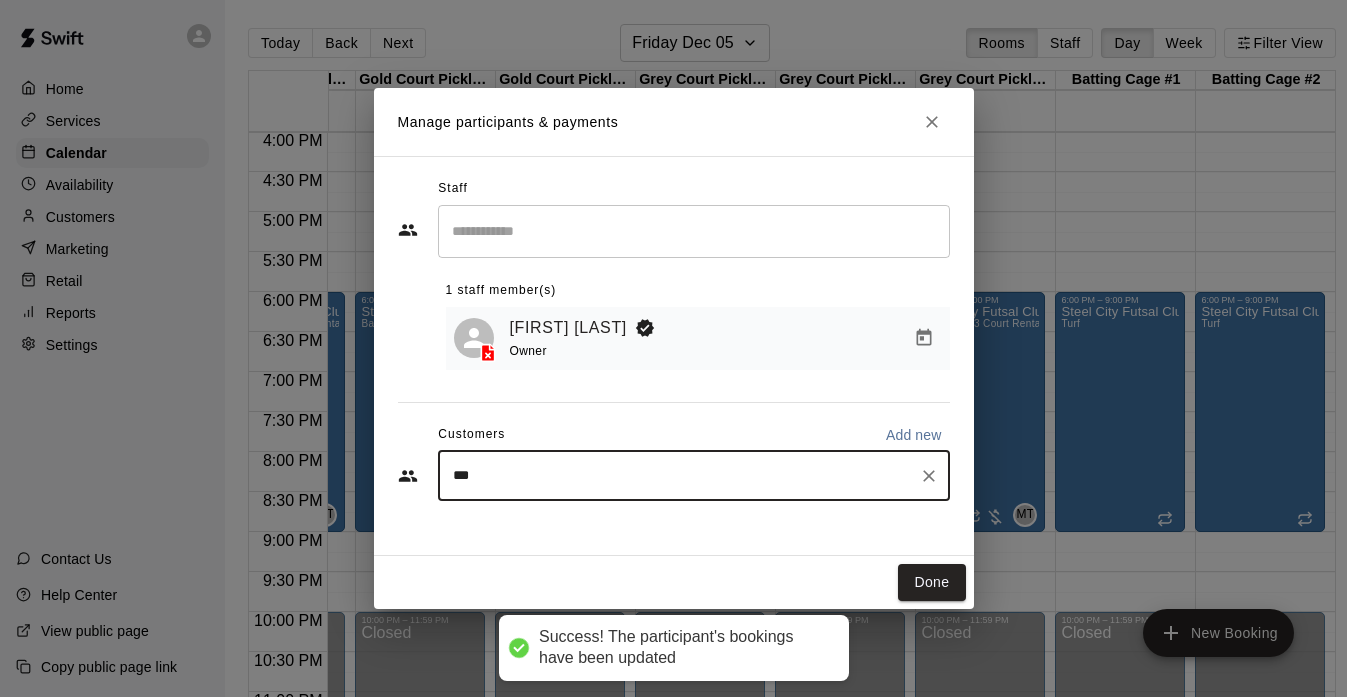 type on "****" 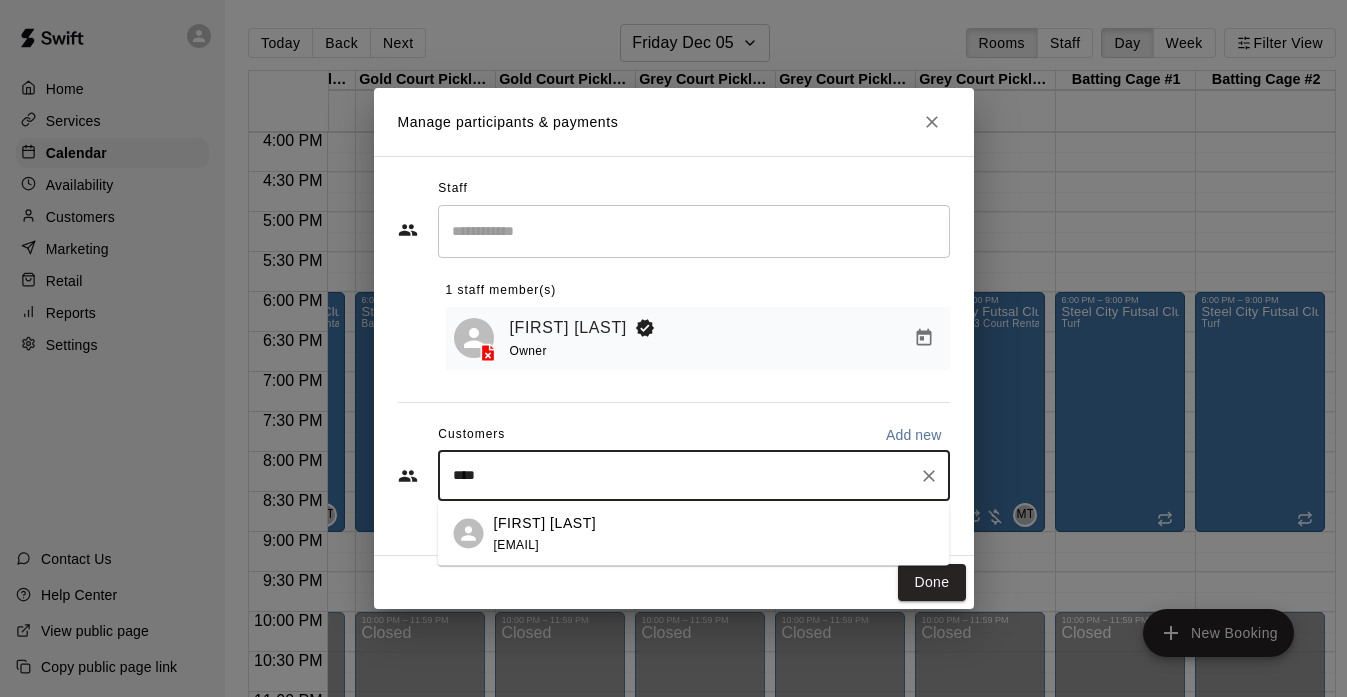 click on "[EMAIL]" at bounding box center (516, 544) 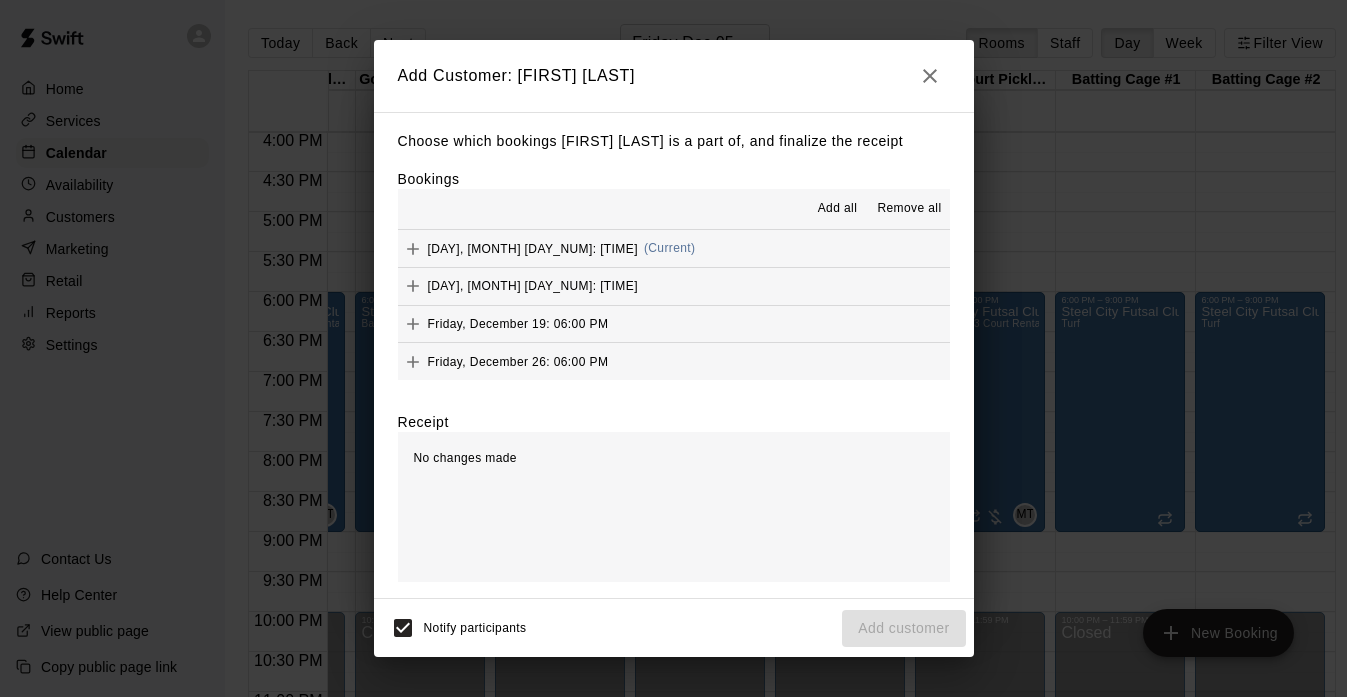 click on "Add all" at bounding box center [838, 209] 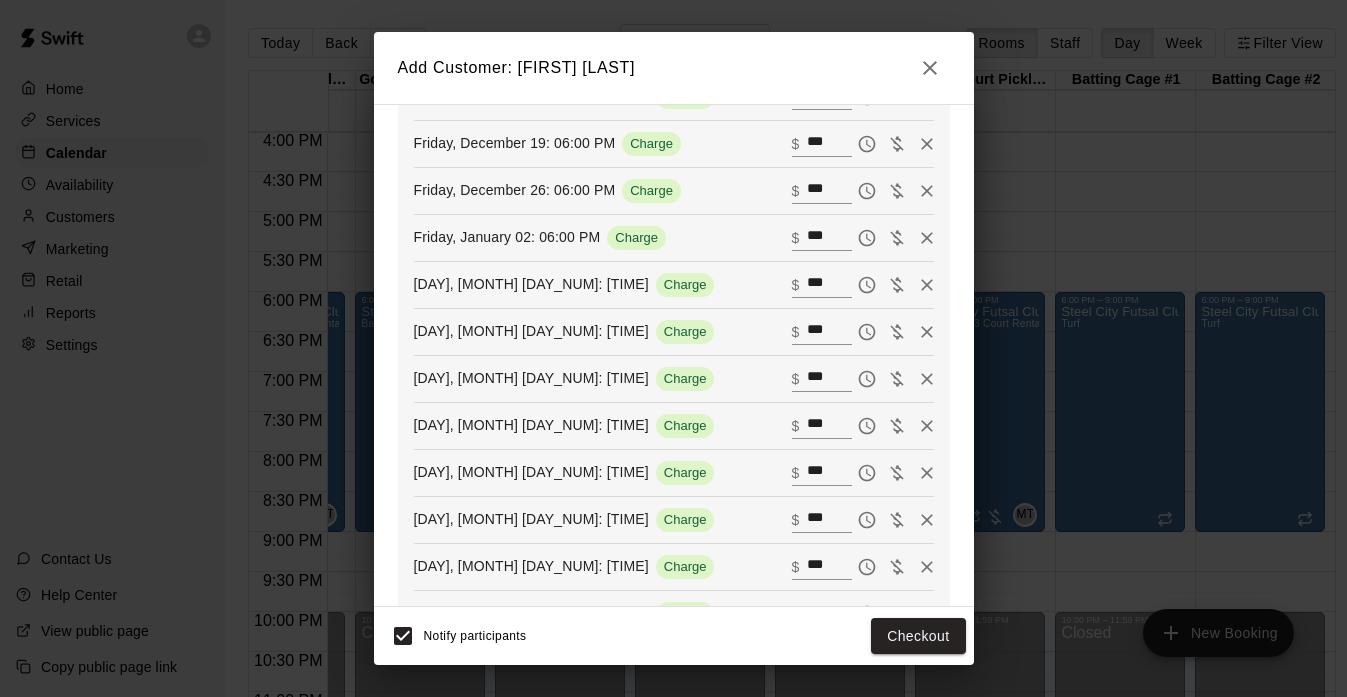 scroll, scrollTop: 453, scrollLeft: 0, axis: vertical 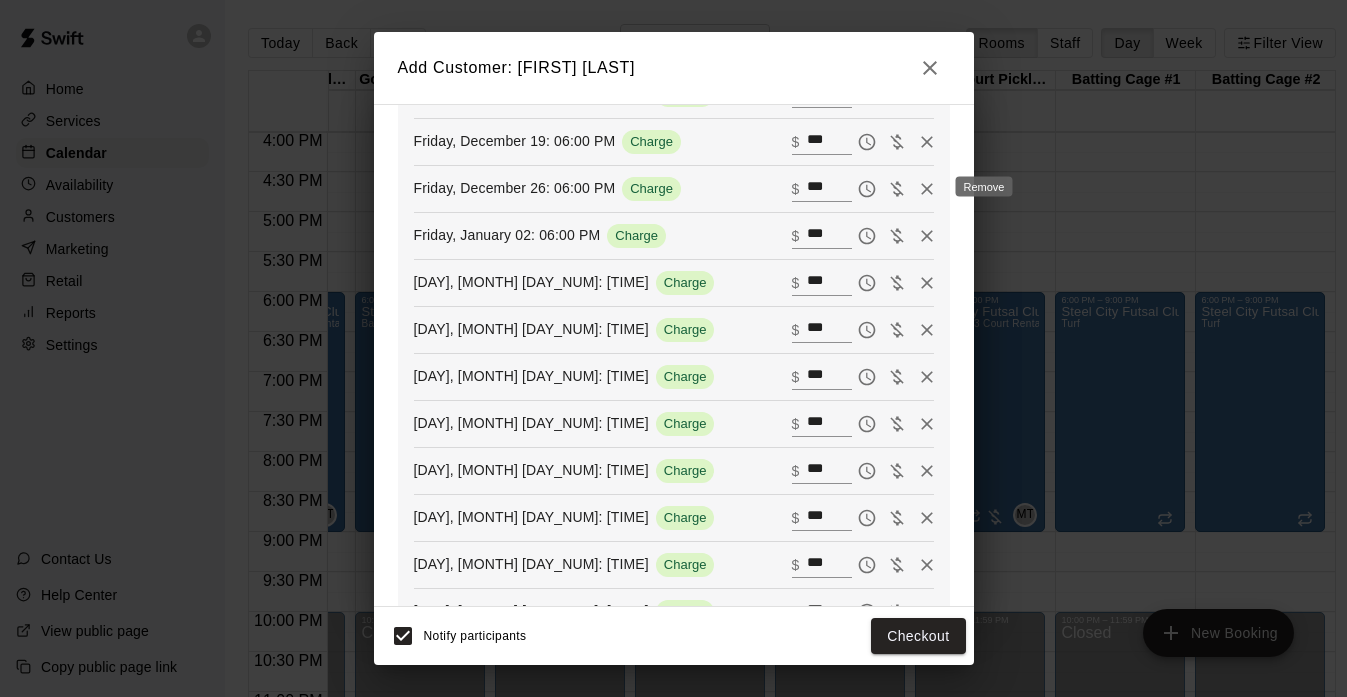click 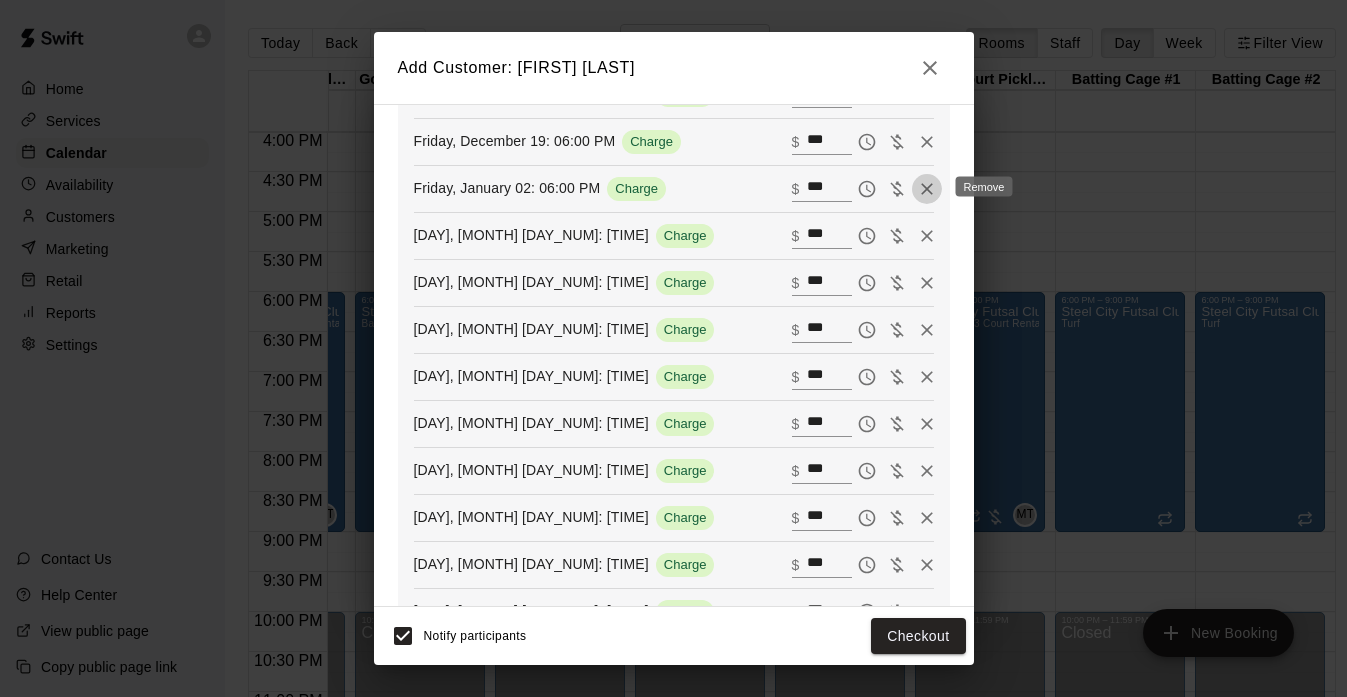 click 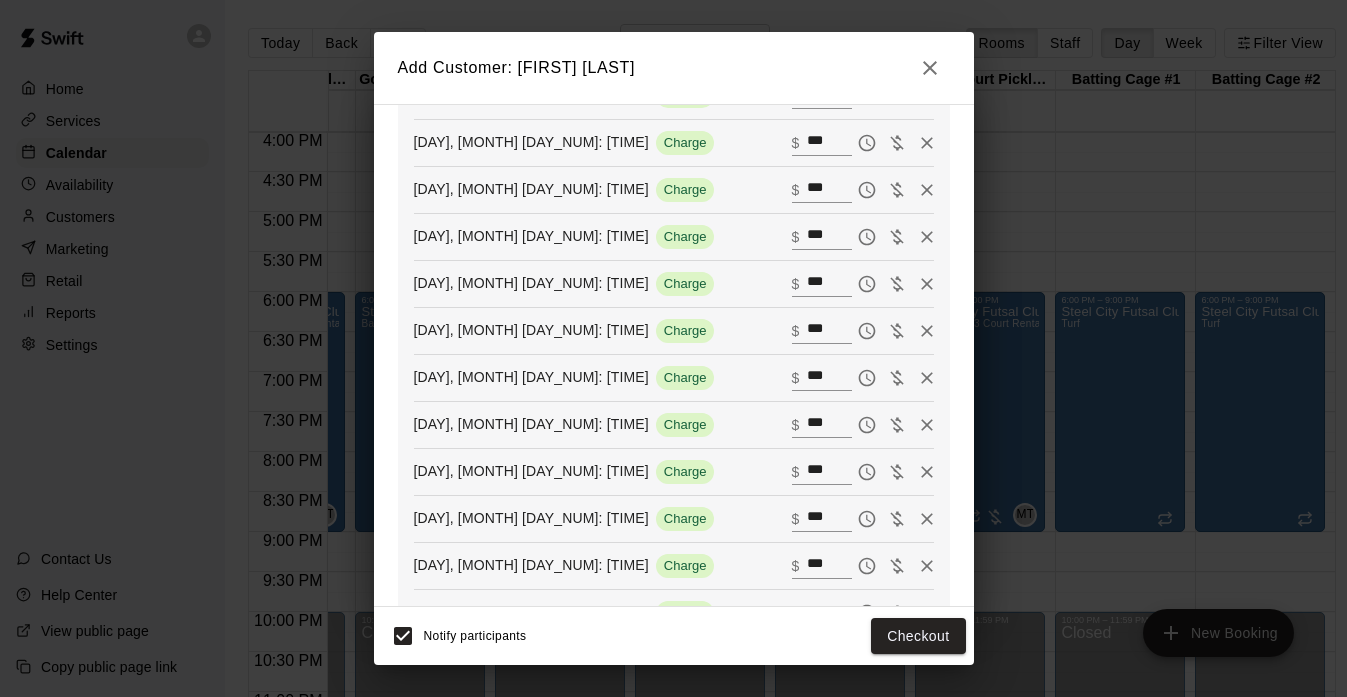 scroll, scrollTop: 0, scrollLeft: 0, axis: both 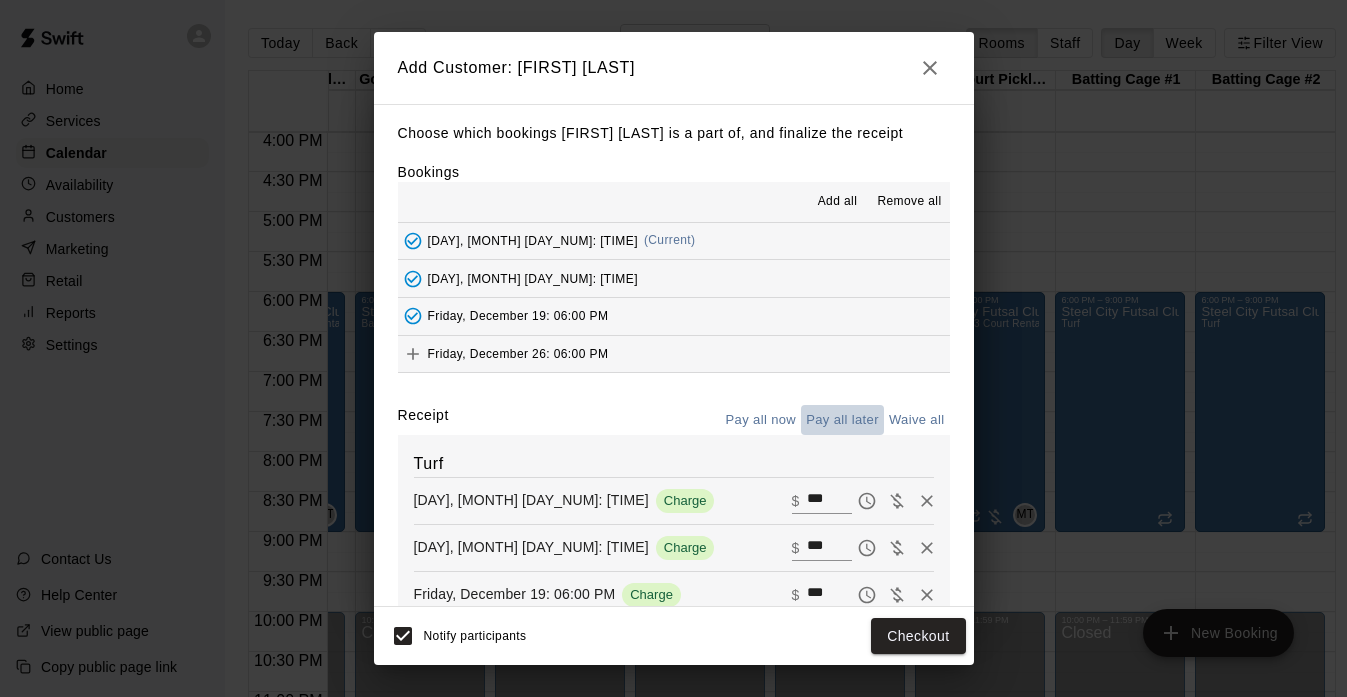 click on "Pay all later" at bounding box center (842, 420) 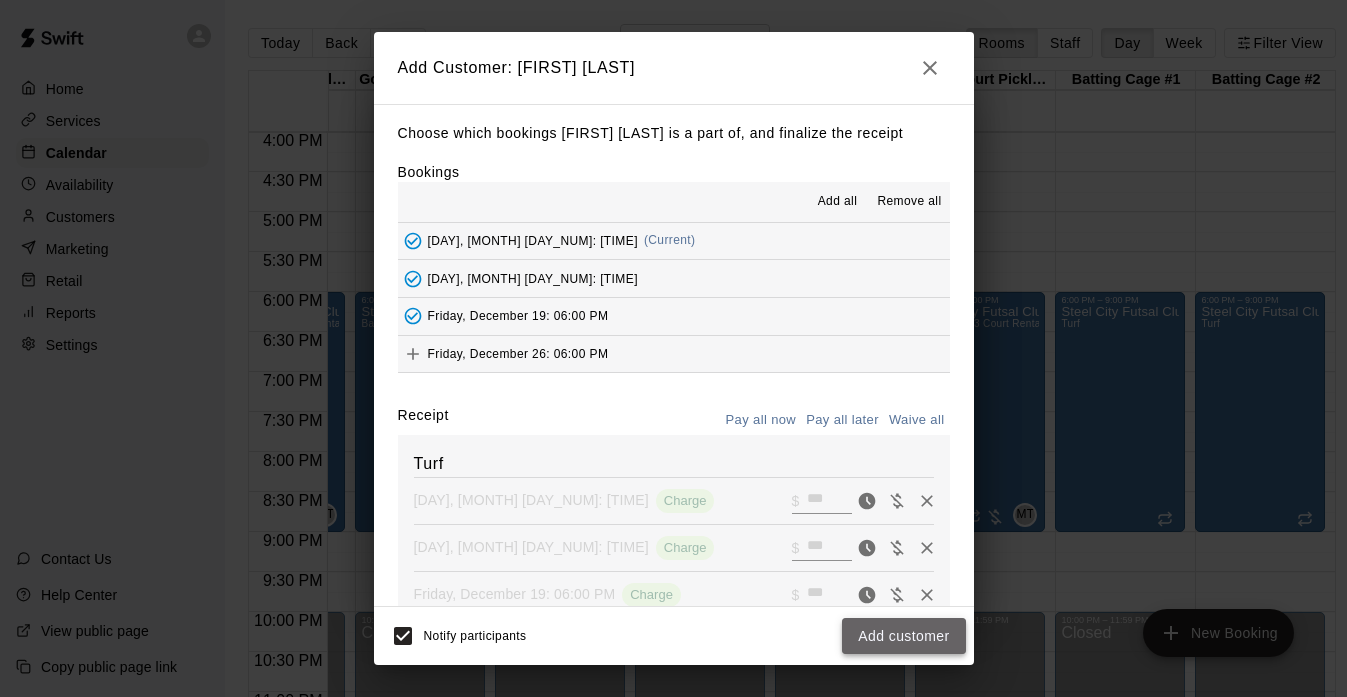 click on "Add customer" at bounding box center [903, 636] 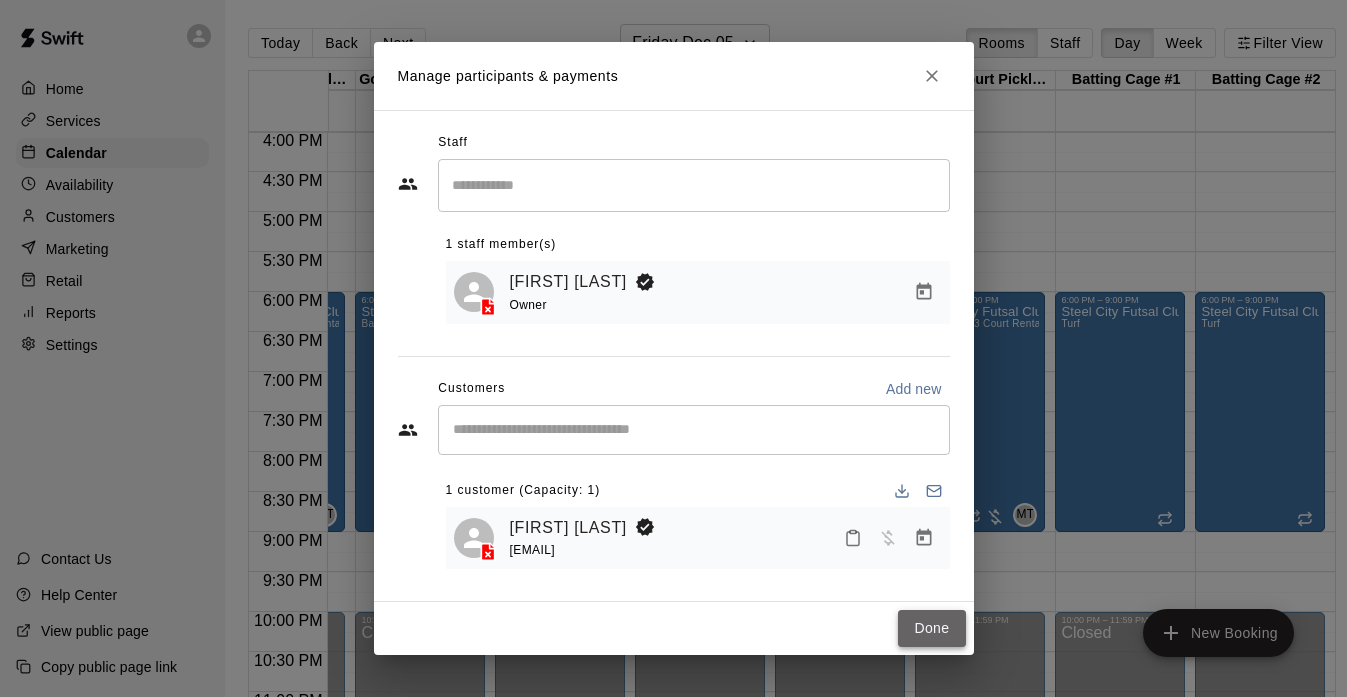 click on "Done" at bounding box center [931, 628] 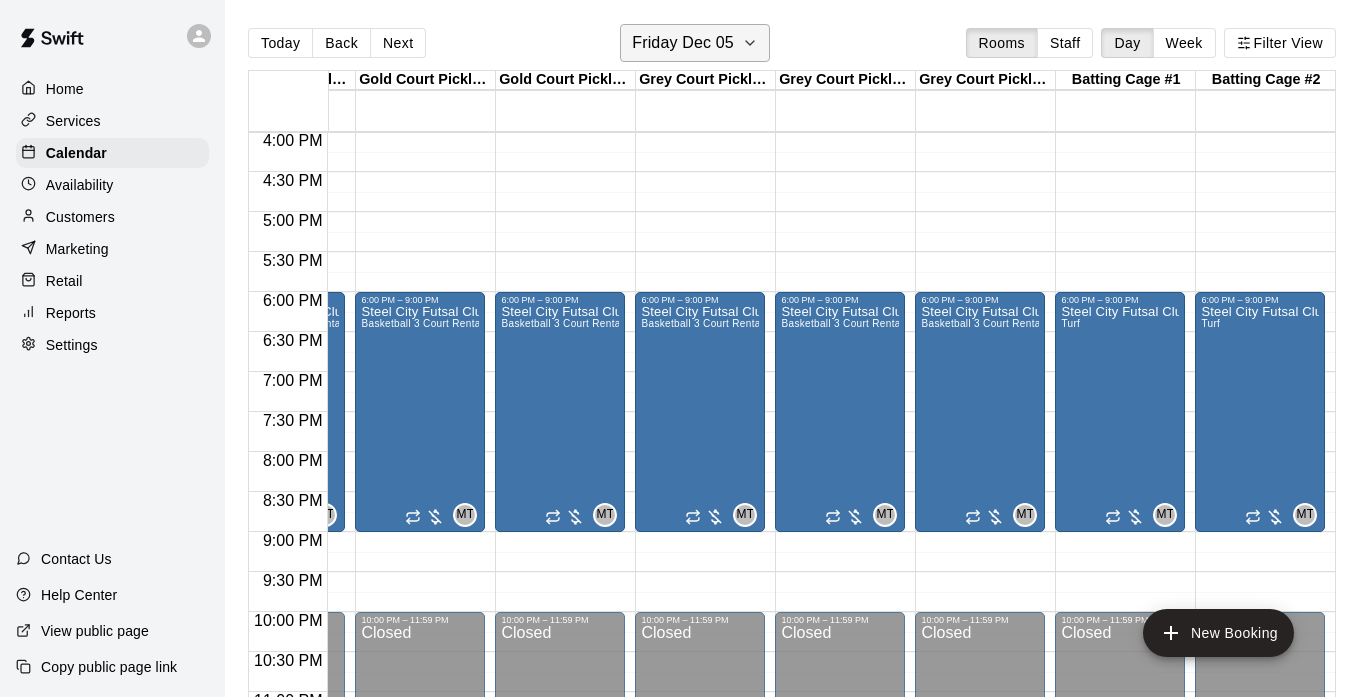 click on "Friday Dec 05" at bounding box center (695, 43) 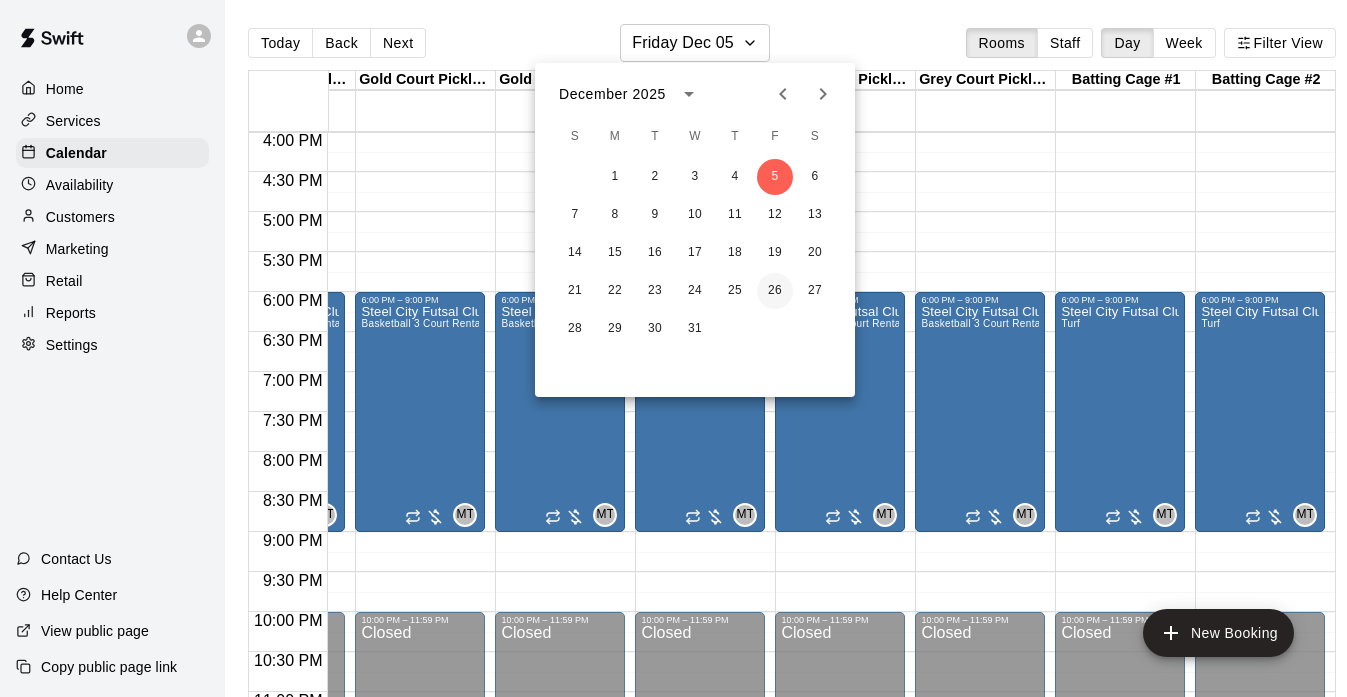 click on "26" at bounding box center [775, 291] 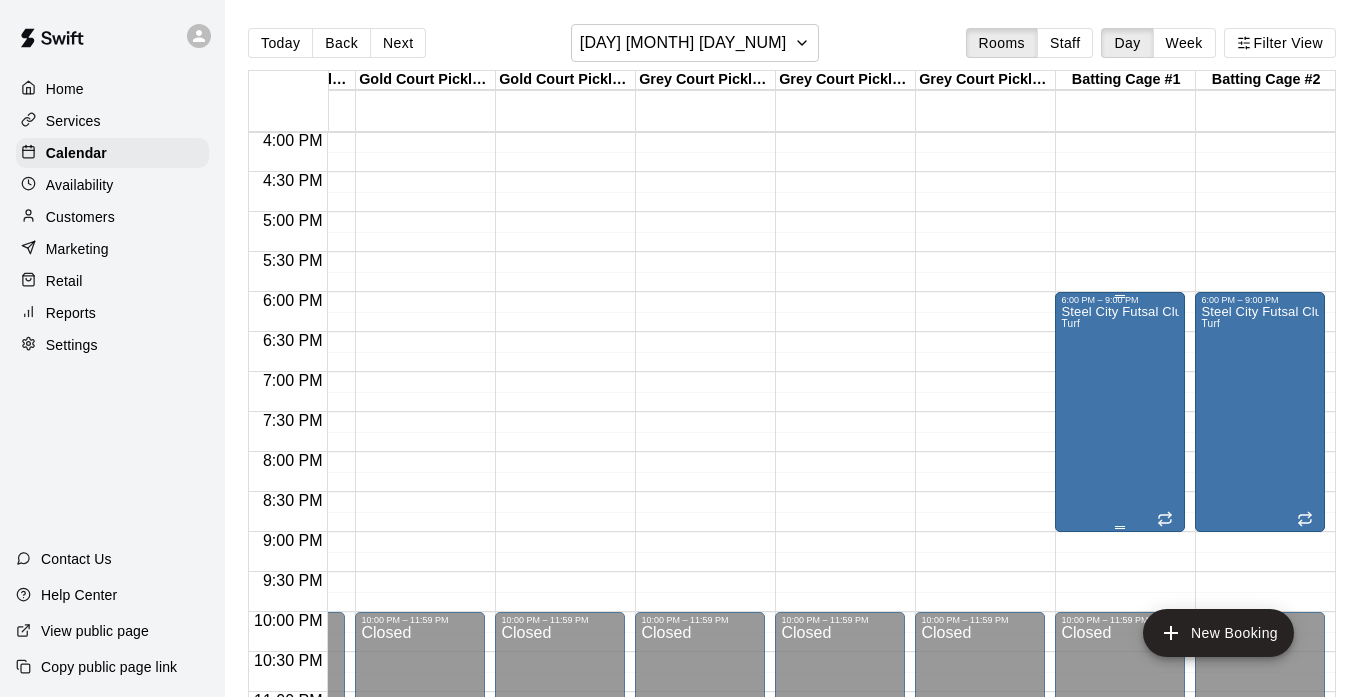 click on "Steel City Futsal Club Turf" at bounding box center [1120, 653] 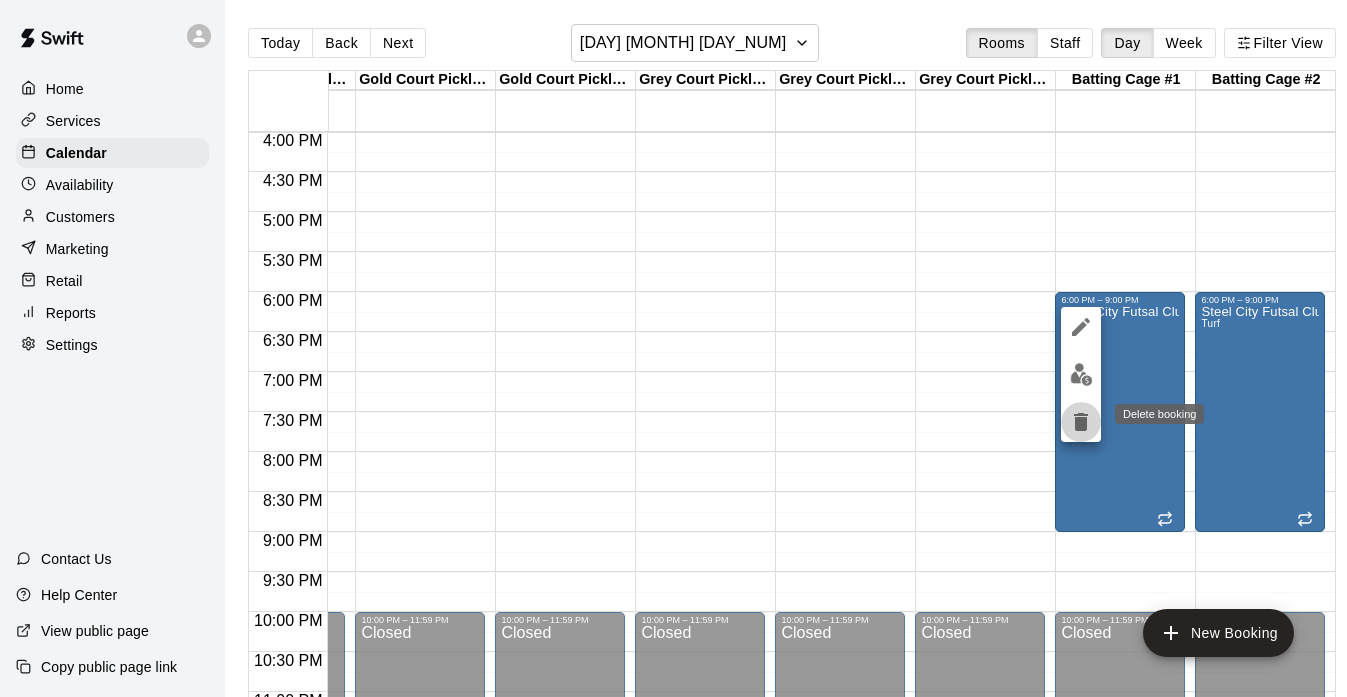 click 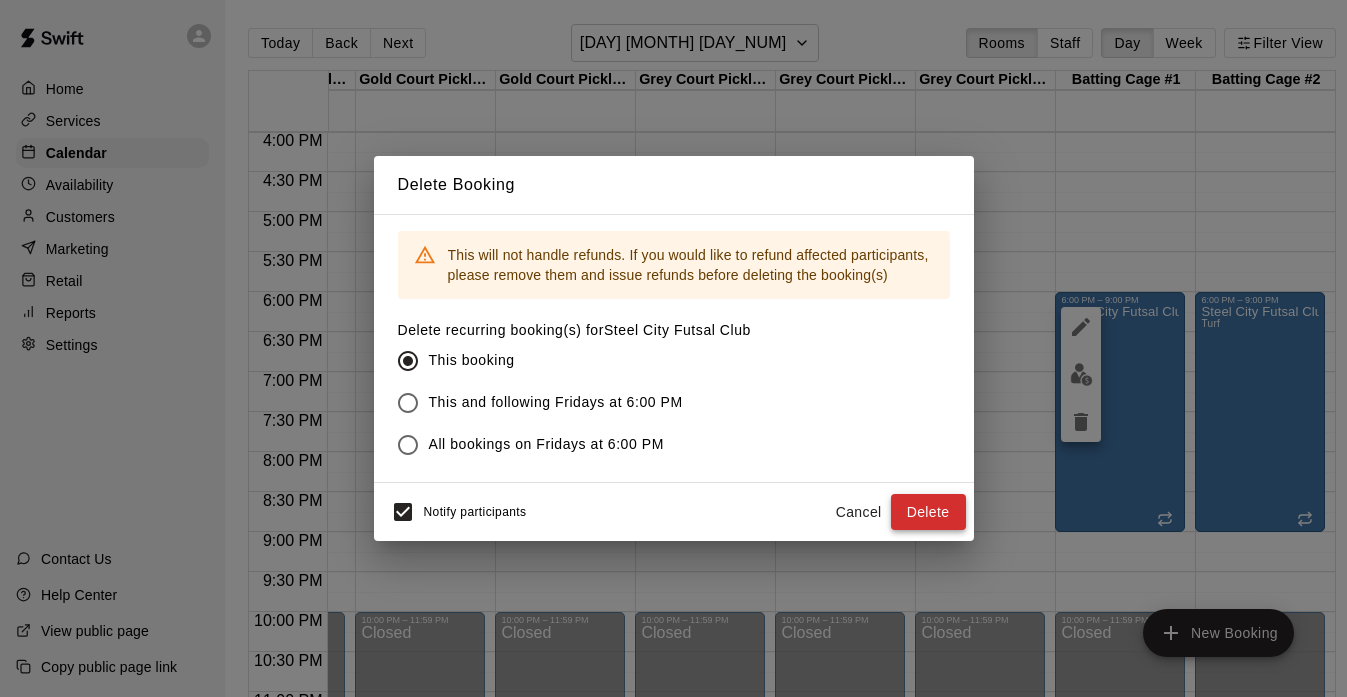 click on "Delete" at bounding box center [928, 512] 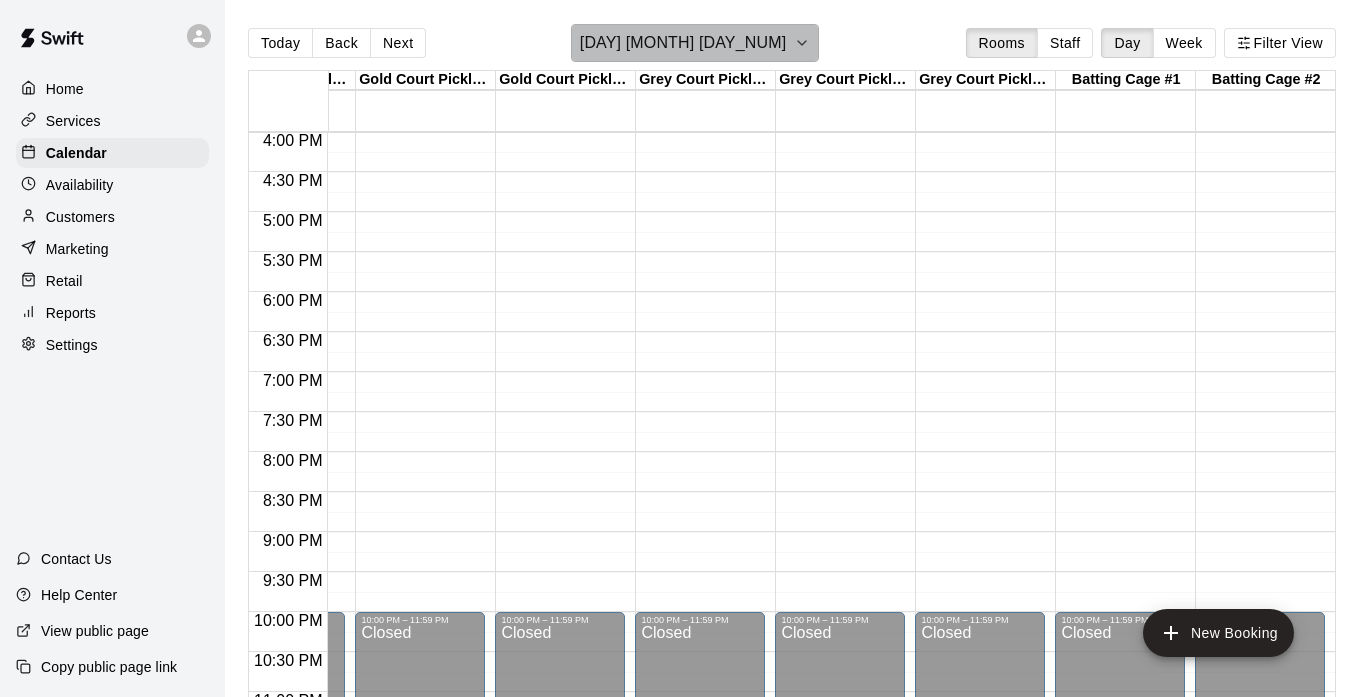 click 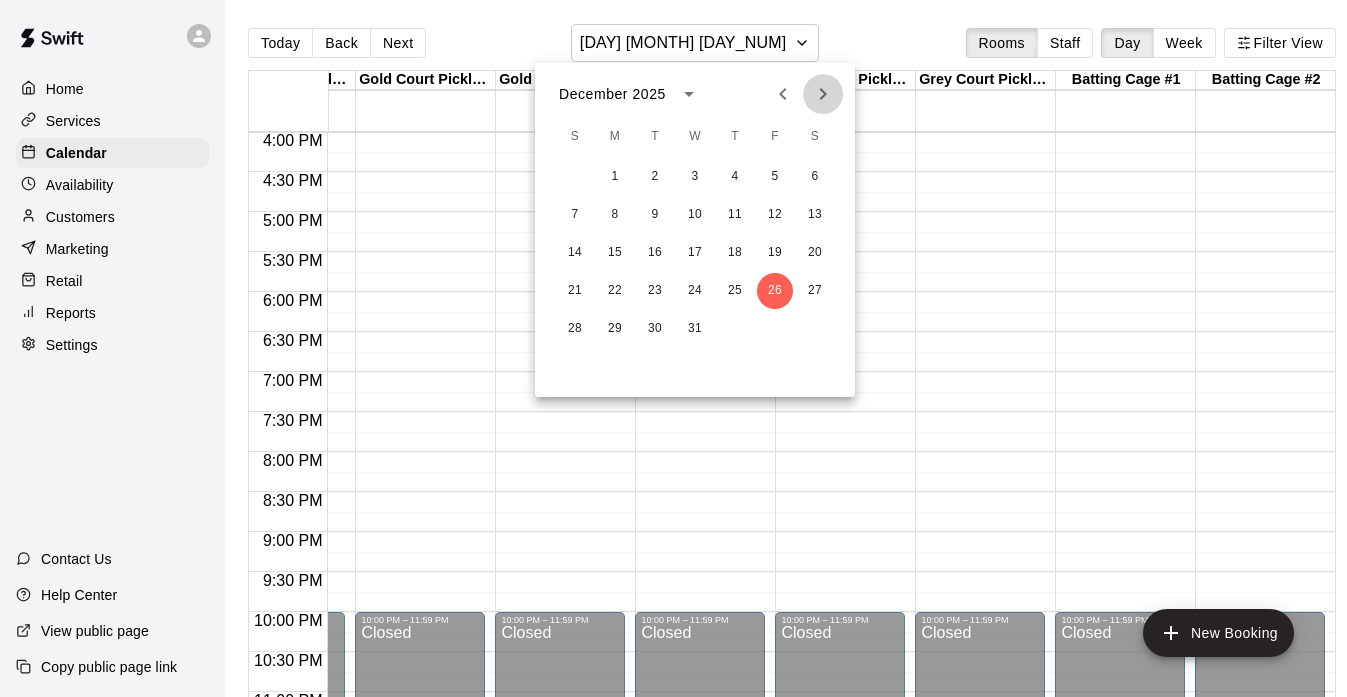 click 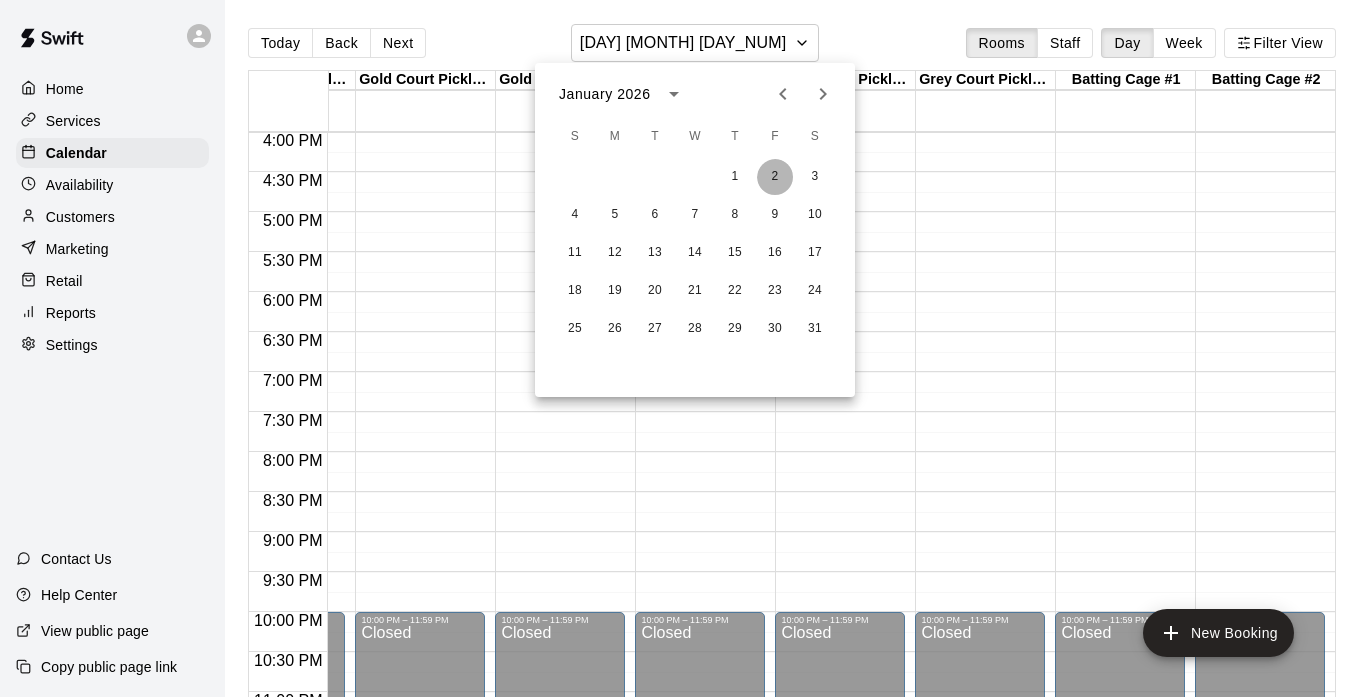click on "2" at bounding box center (775, 177) 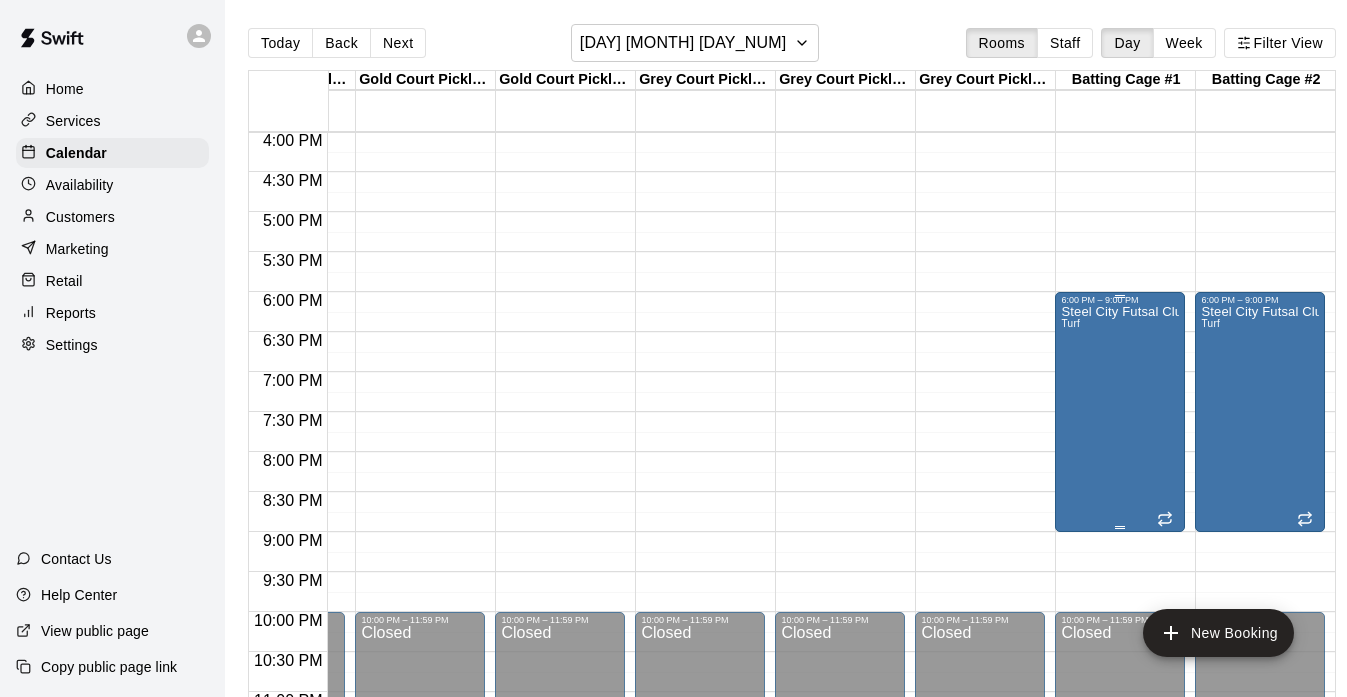 click on "Steel City Futsal Club Turf" at bounding box center [1120, 653] 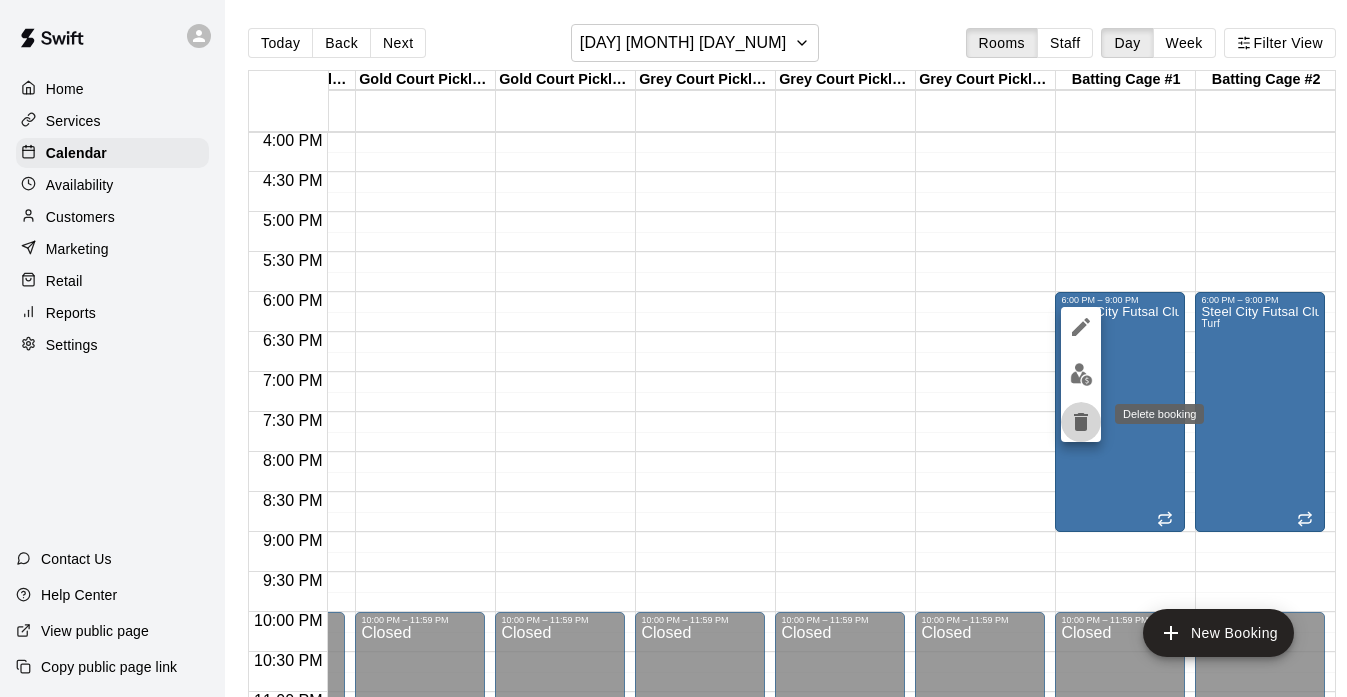 click 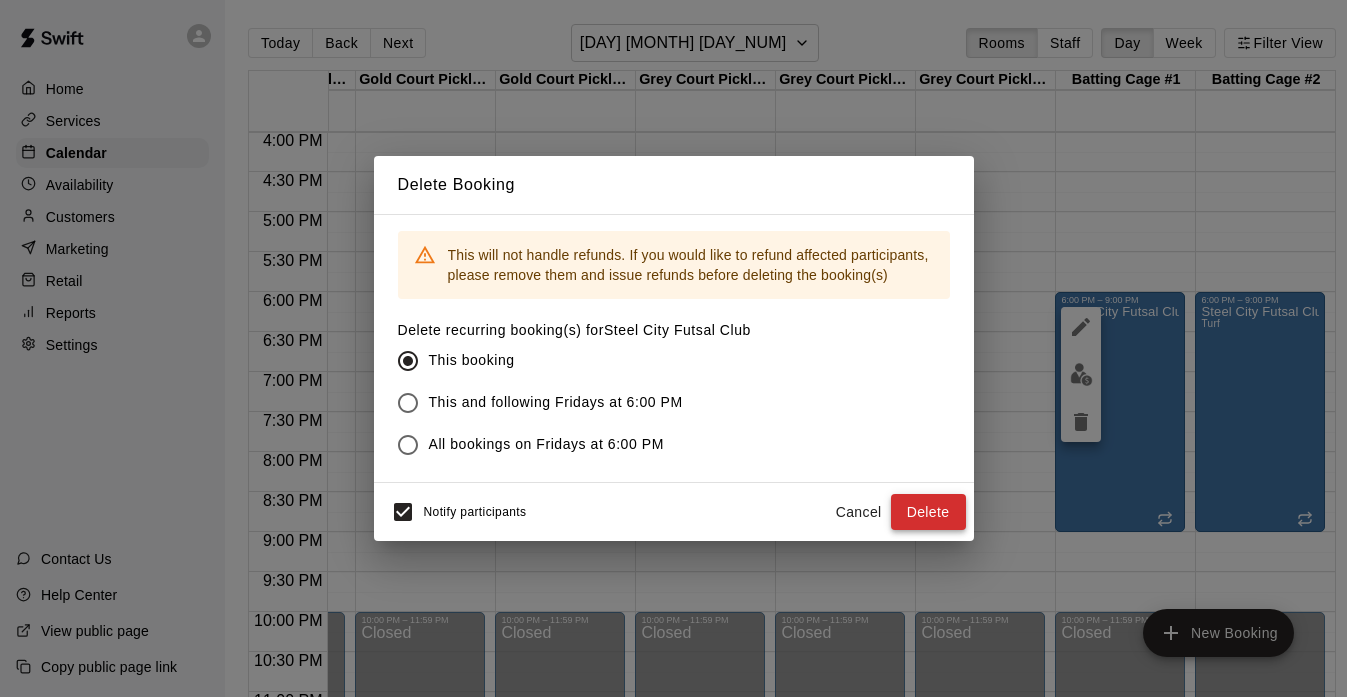 click on "Delete" at bounding box center (928, 512) 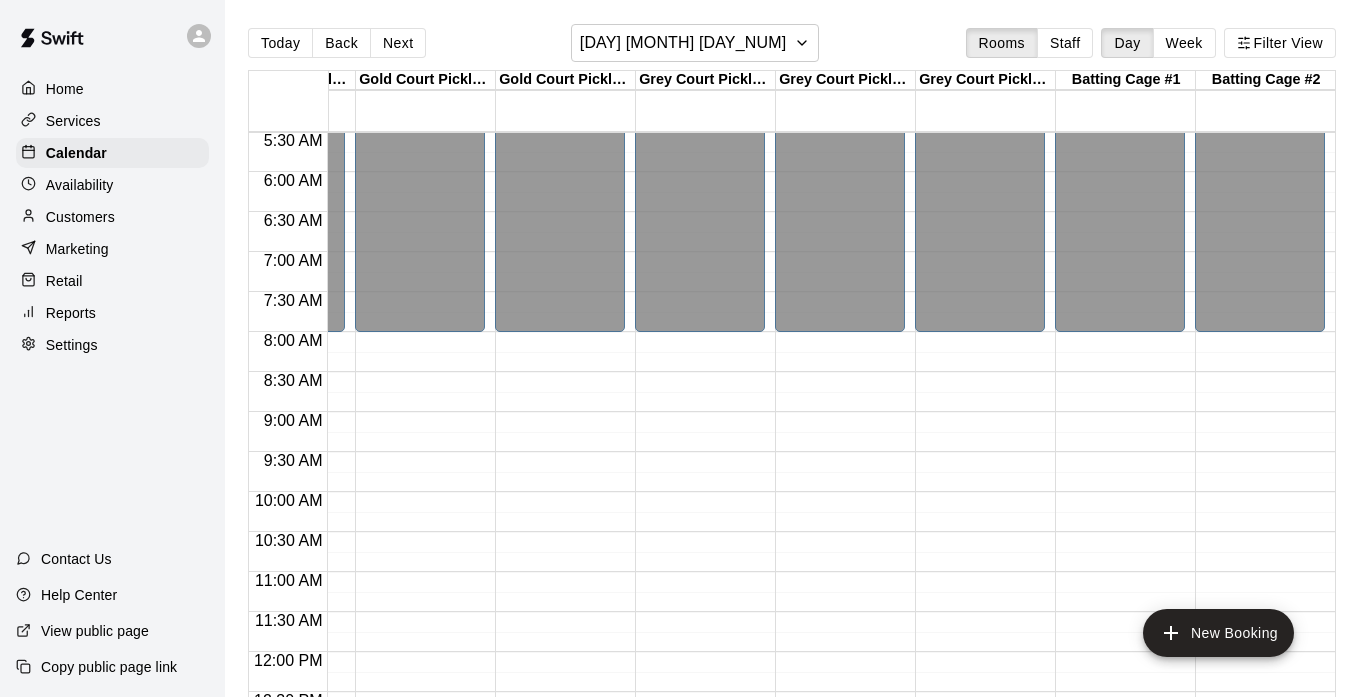 scroll, scrollTop: 442, scrollLeft: 533, axis: both 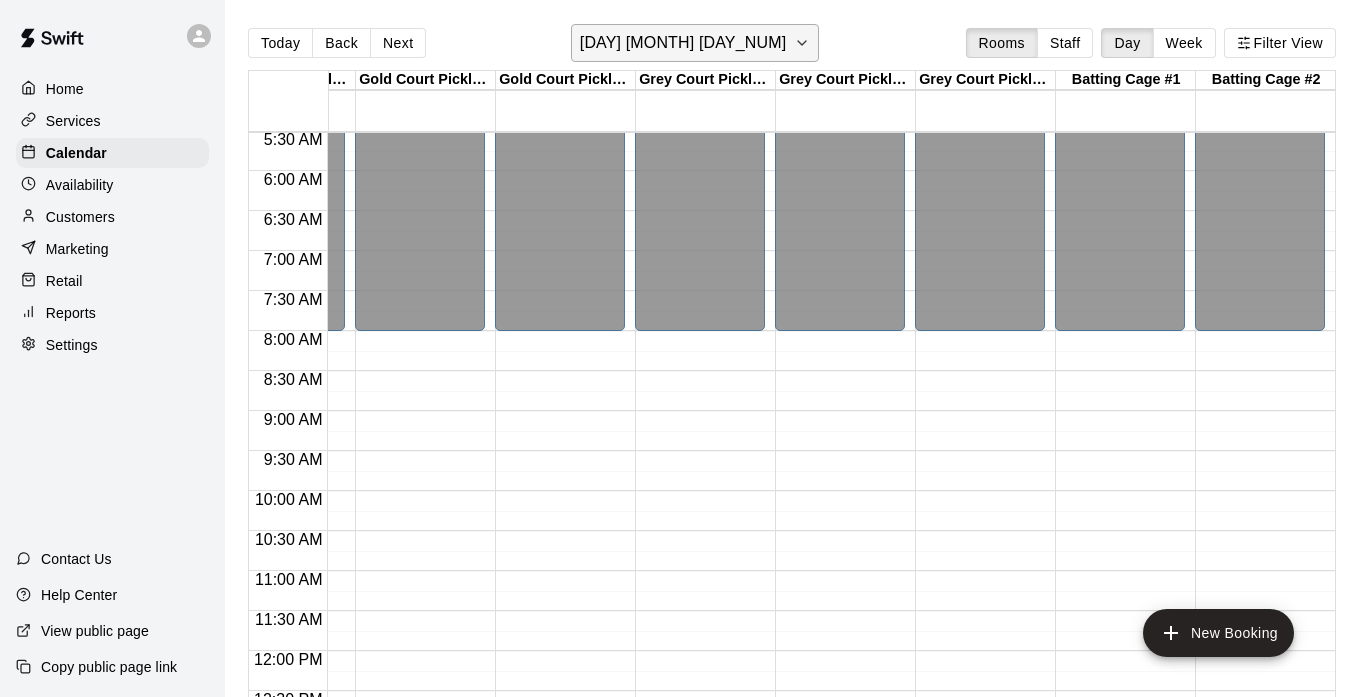 click 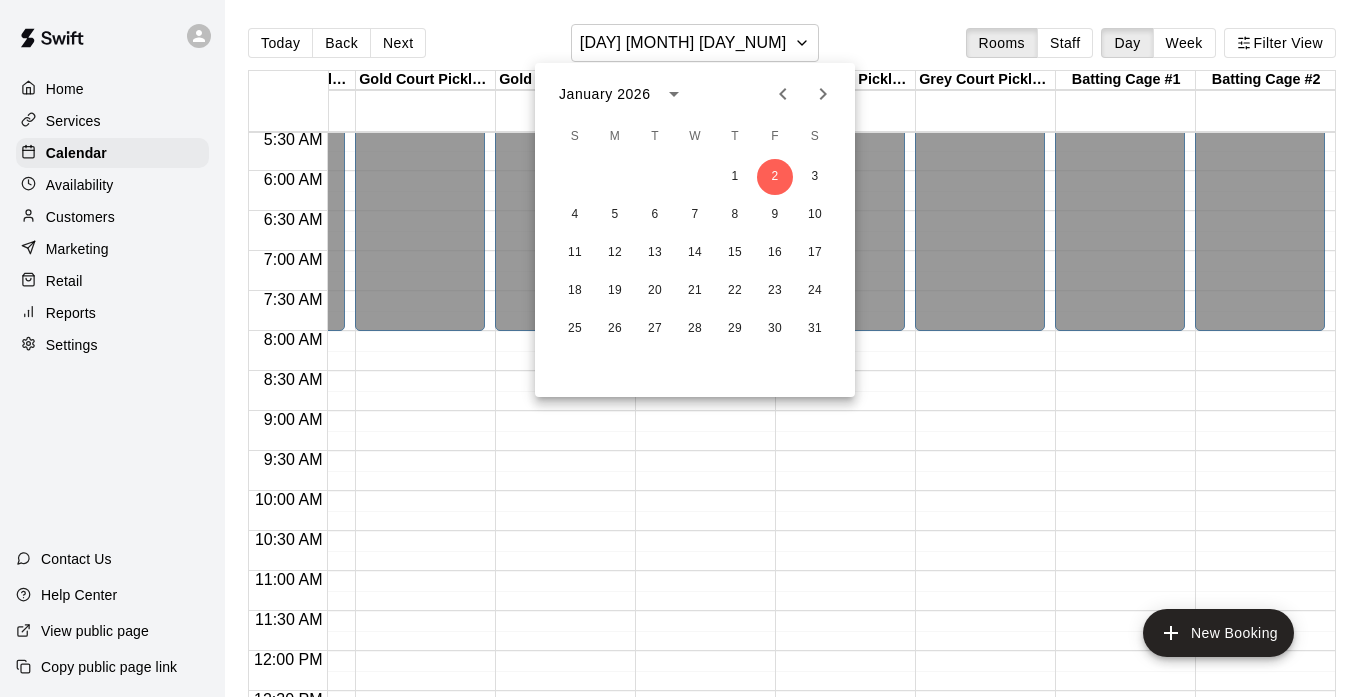 click at bounding box center [673, 348] 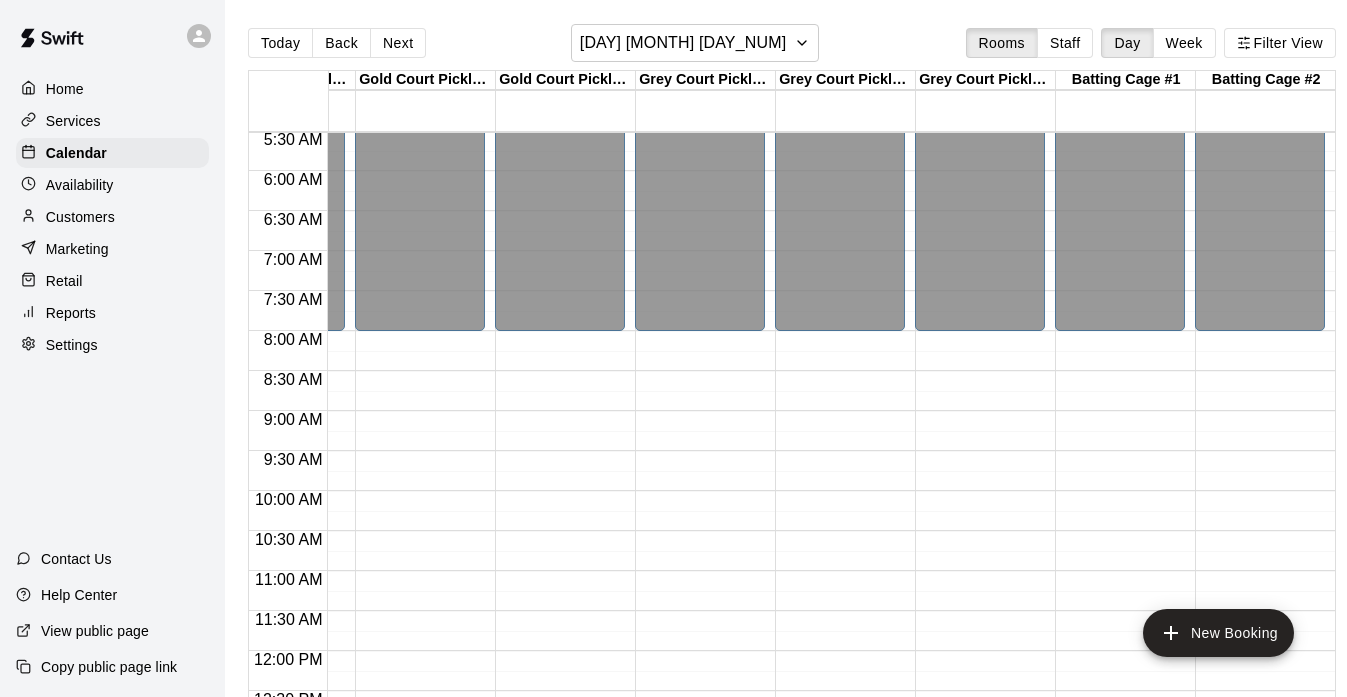 click on "Week" at bounding box center (1184, 43) 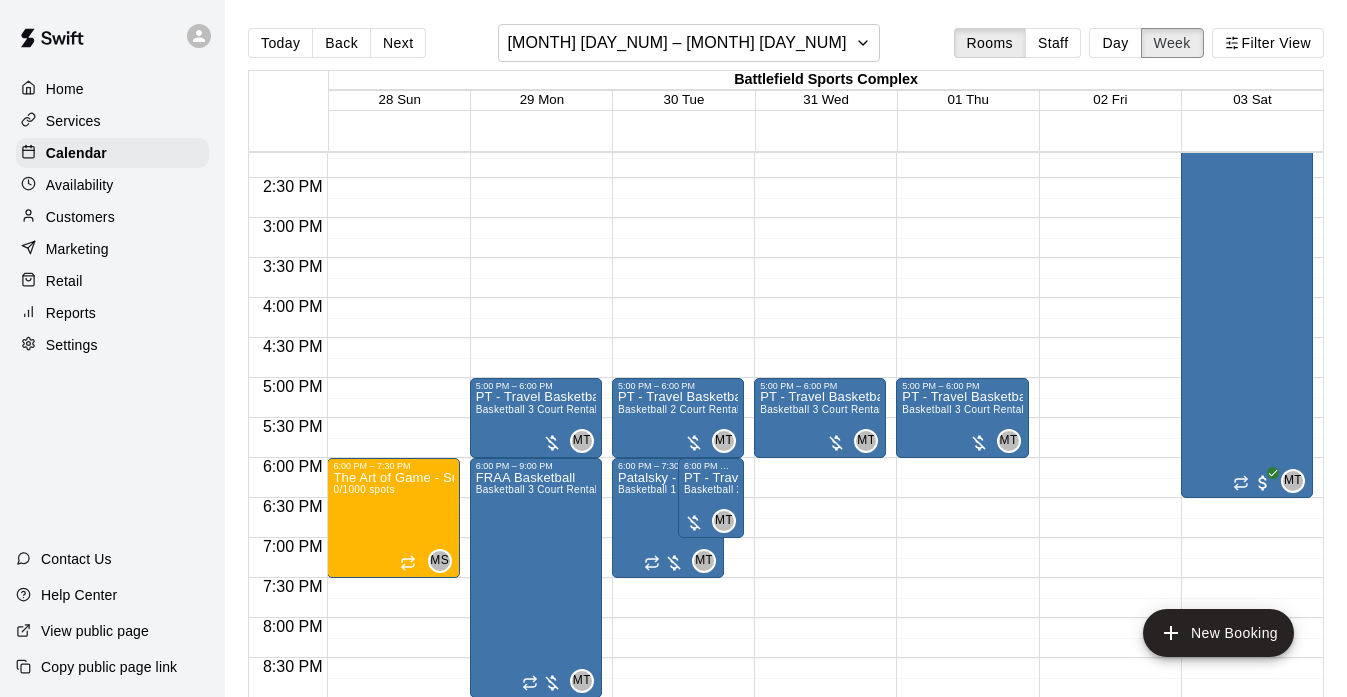 scroll, scrollTop: 1149, scrollLeft: 0, axis: vertical 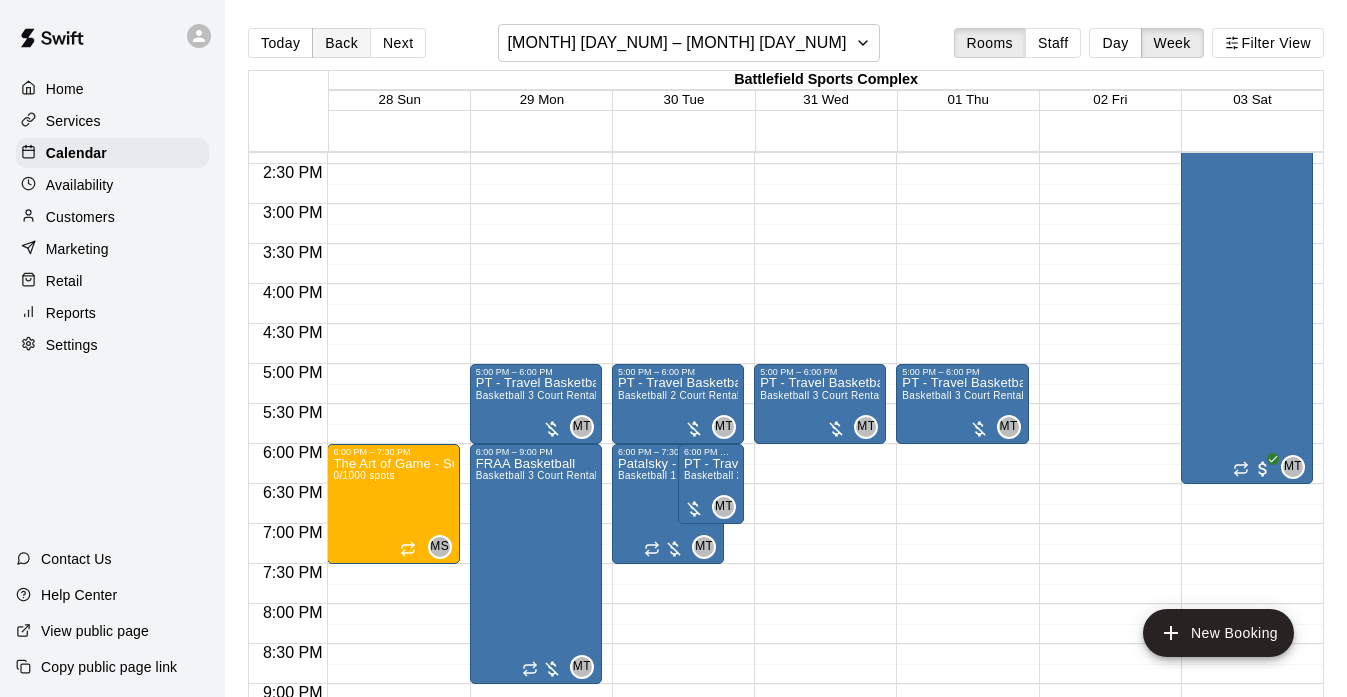 click on "Back" at bounding box center [341, 43] 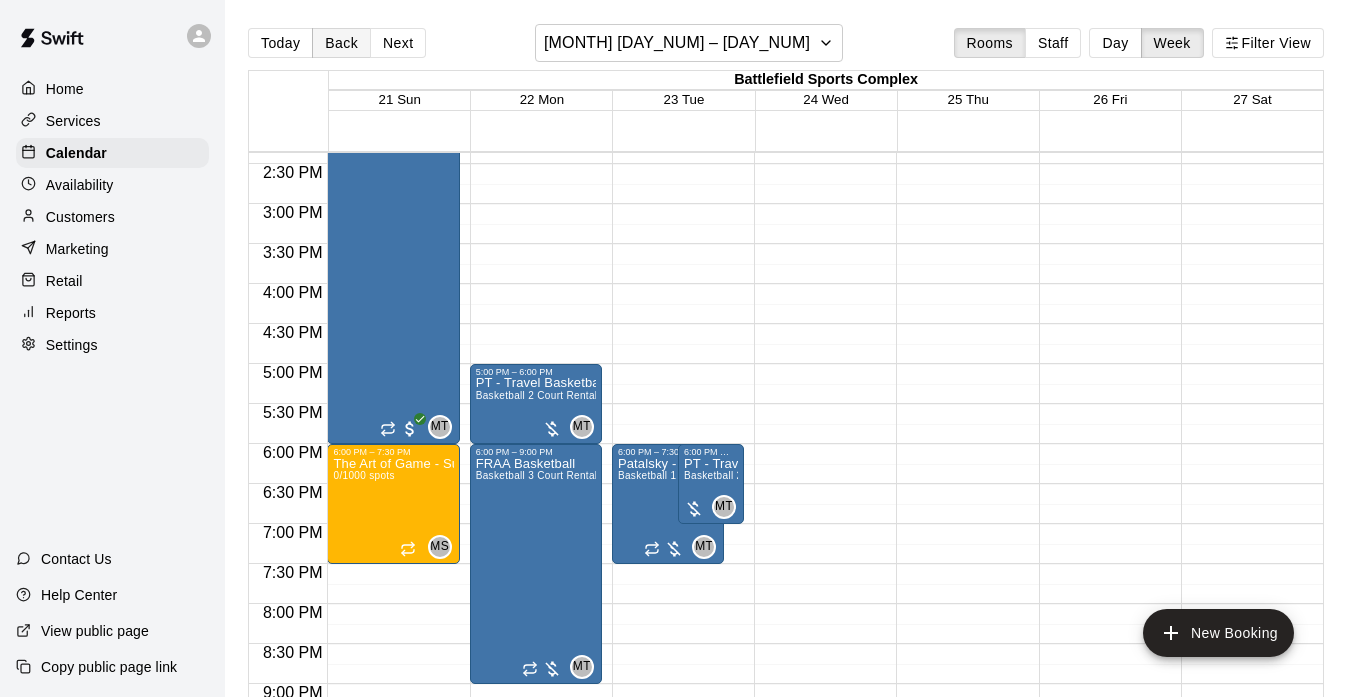 click on "Back" at bounding box center [341, 43] 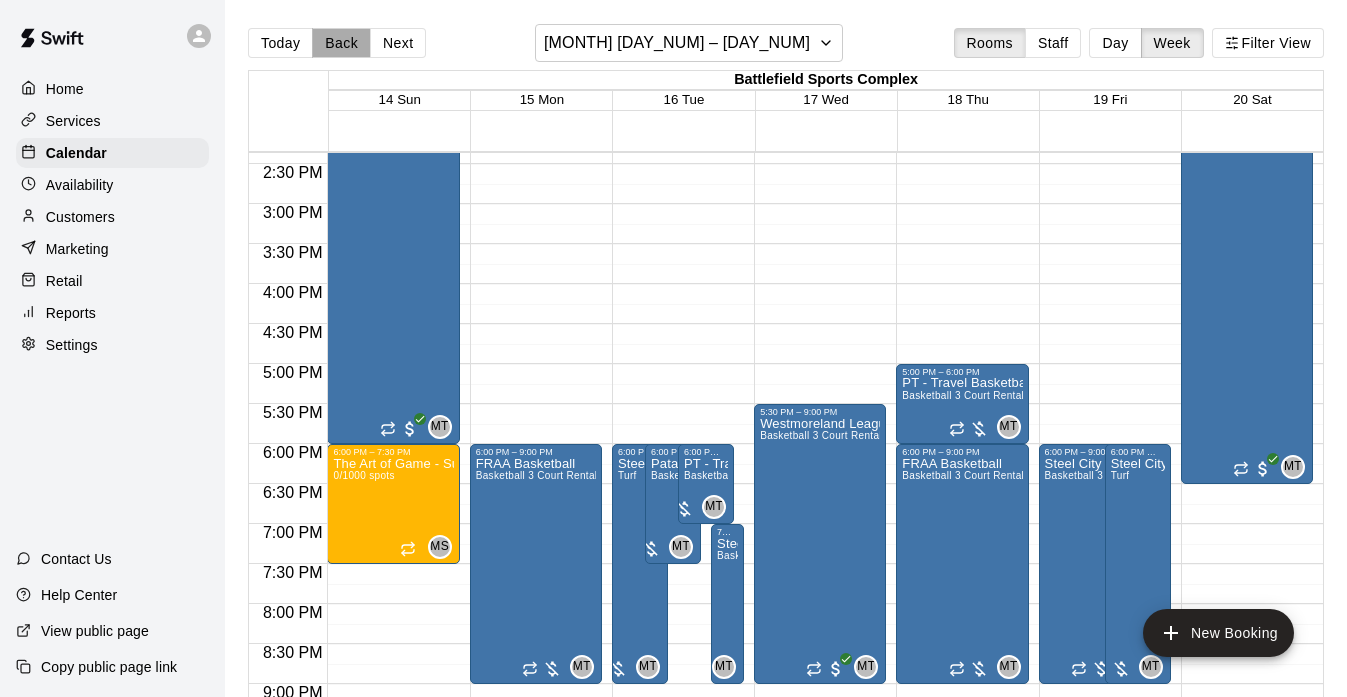 click on "Back" at bounding box center (341, 43) 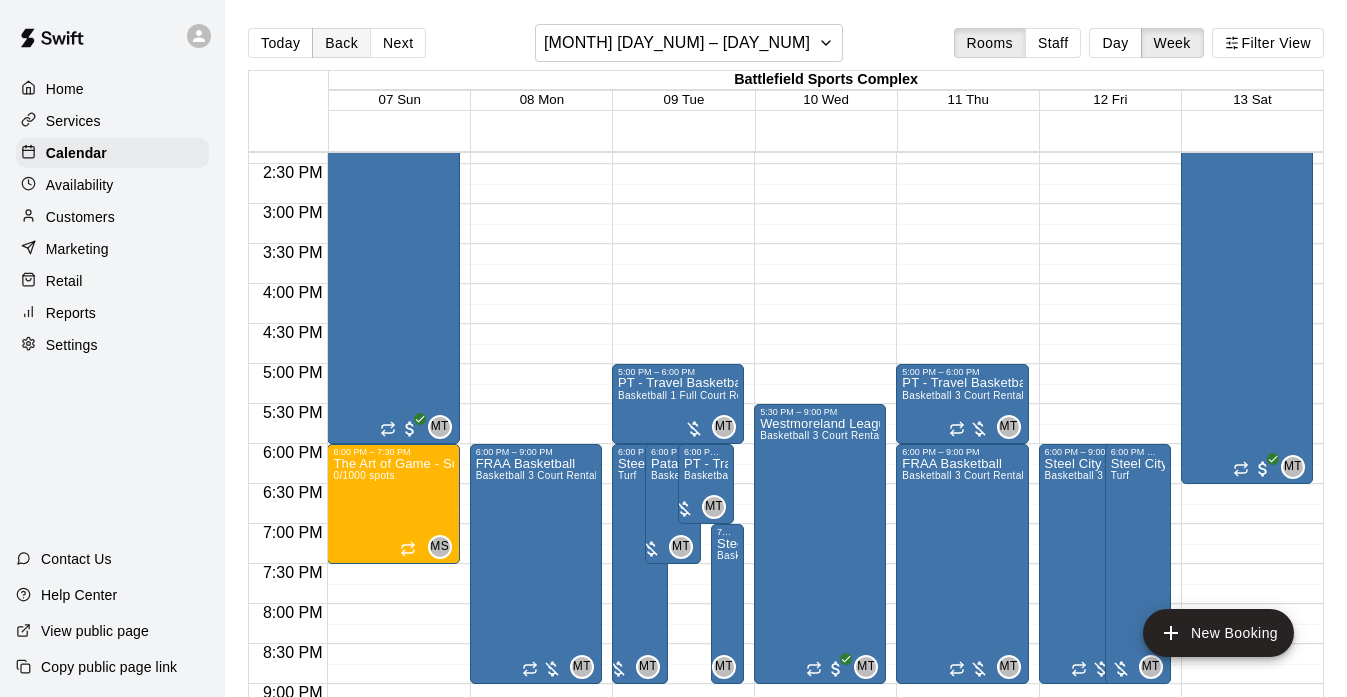 click on "Back" at bounding box center [341, 43] 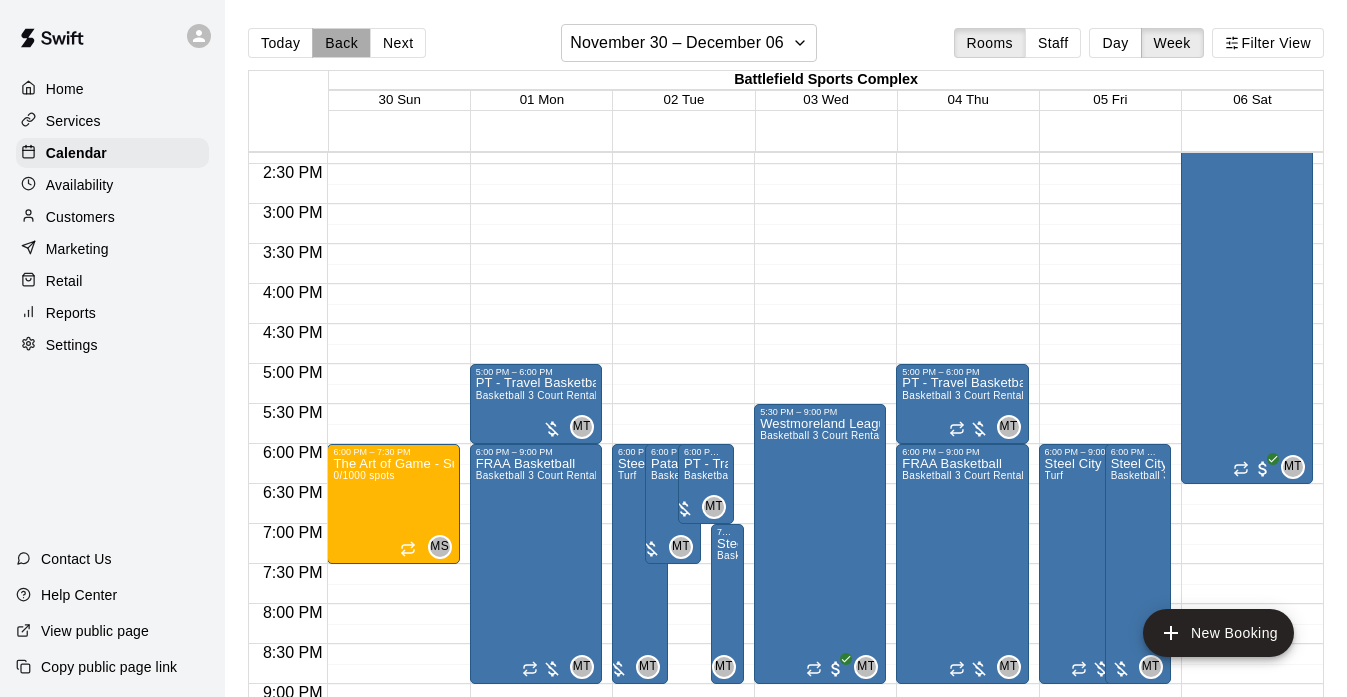 click on "Back" at bounding box center [341, 43] 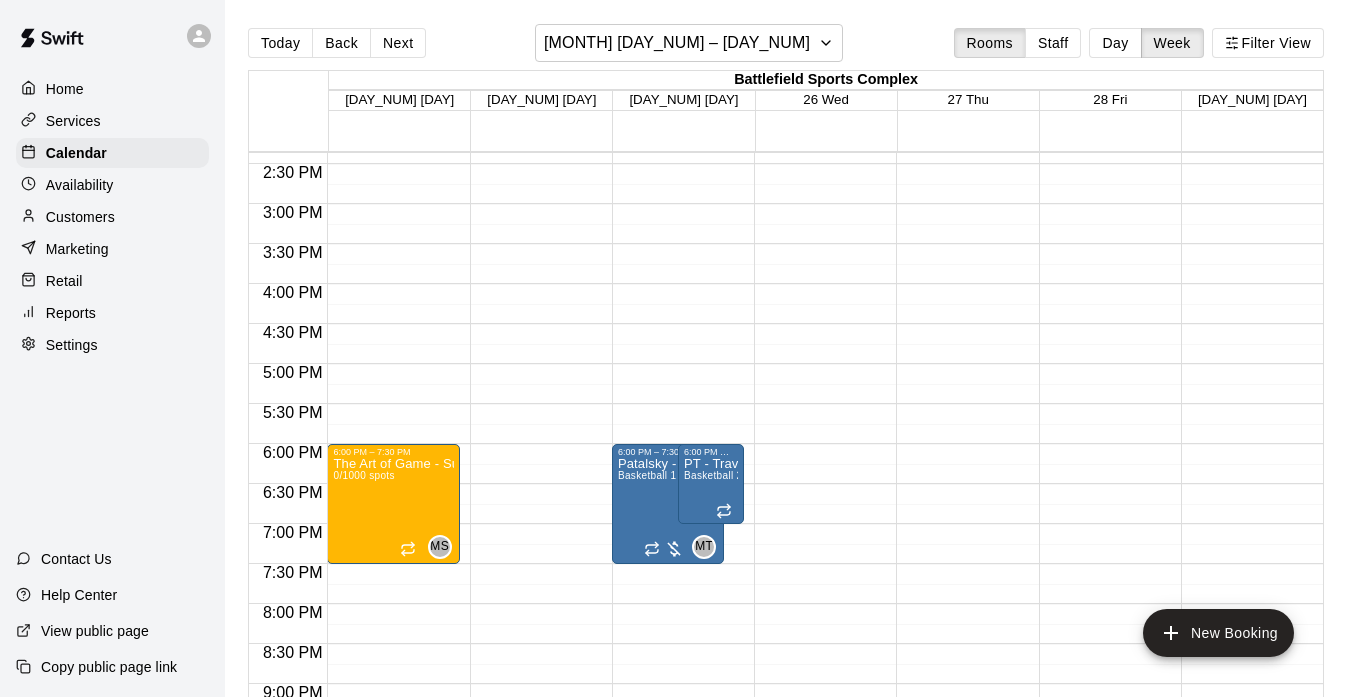 click on "Services" at bounding box center [73, 121] 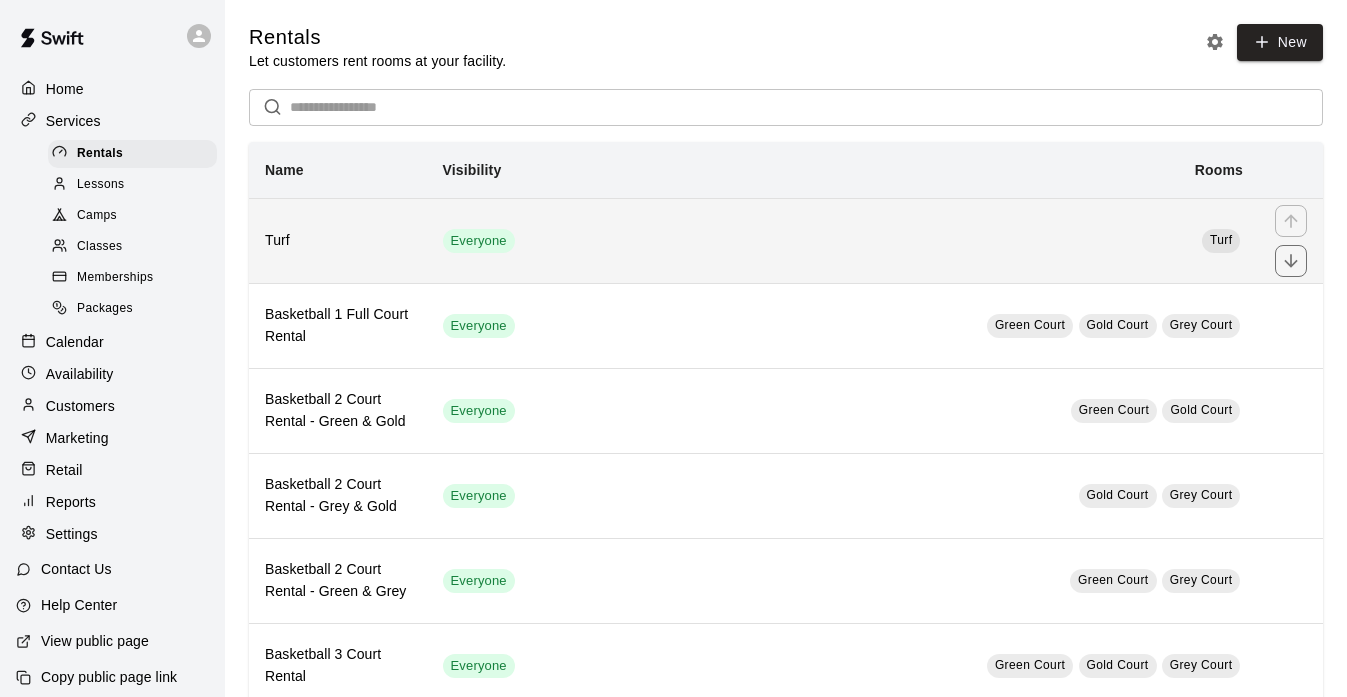 click on "Everyone" at bounding box center (479, 241) 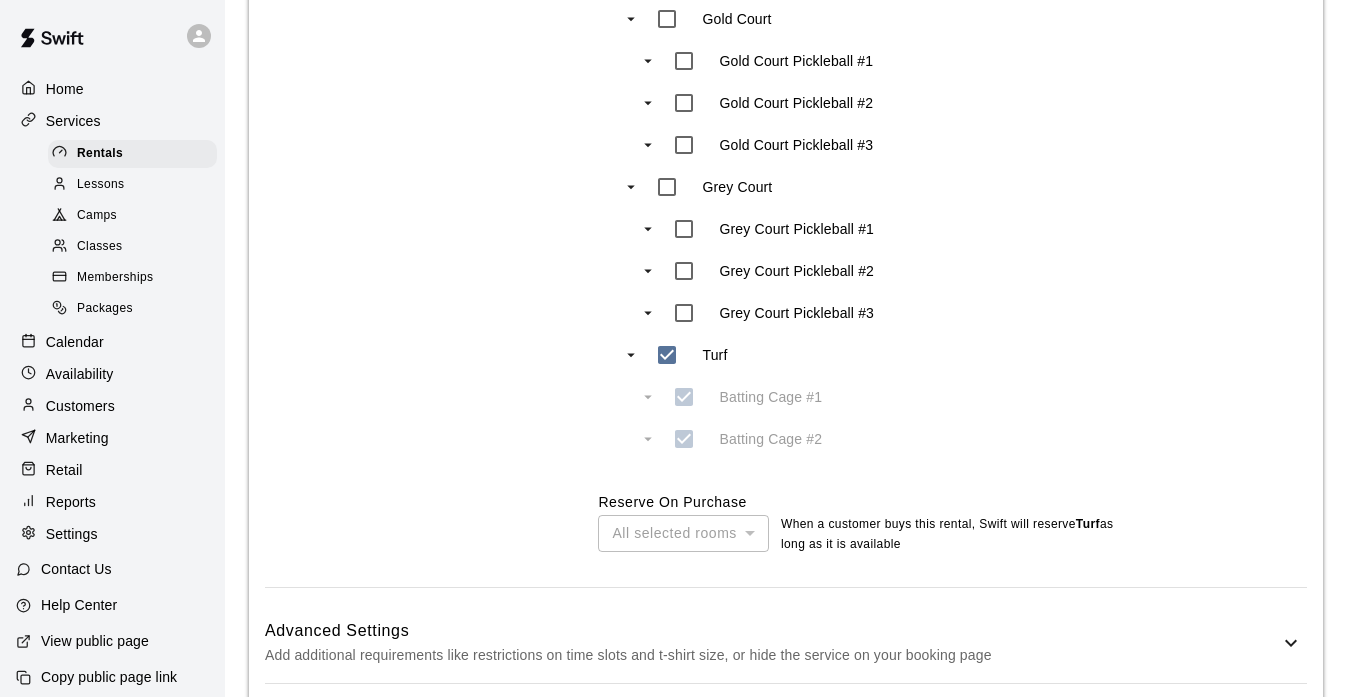 scroll, scrollTop: 1491, scrollLeft: 0, axis: vertical 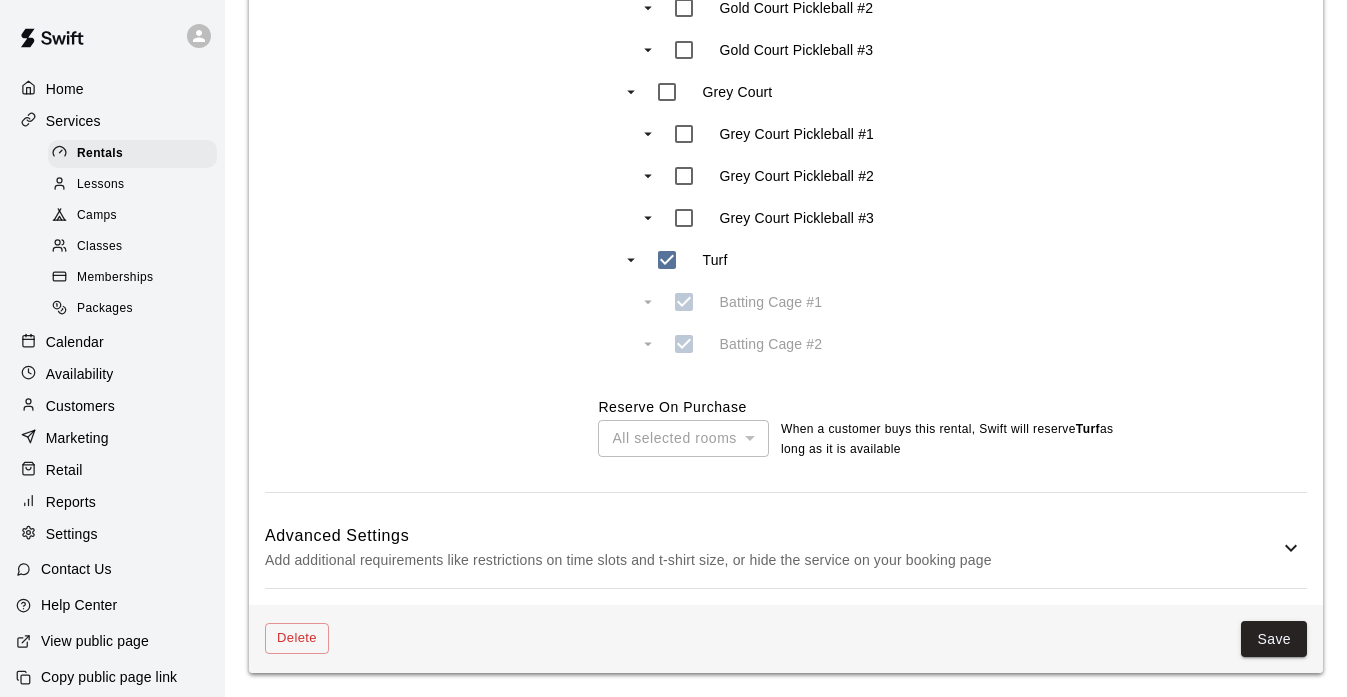 click on "Advanced Settings Add additional requirements like restrictions on time slots and t-shirt size, or hide the service on your booking page" at bounding box center [786, 548] 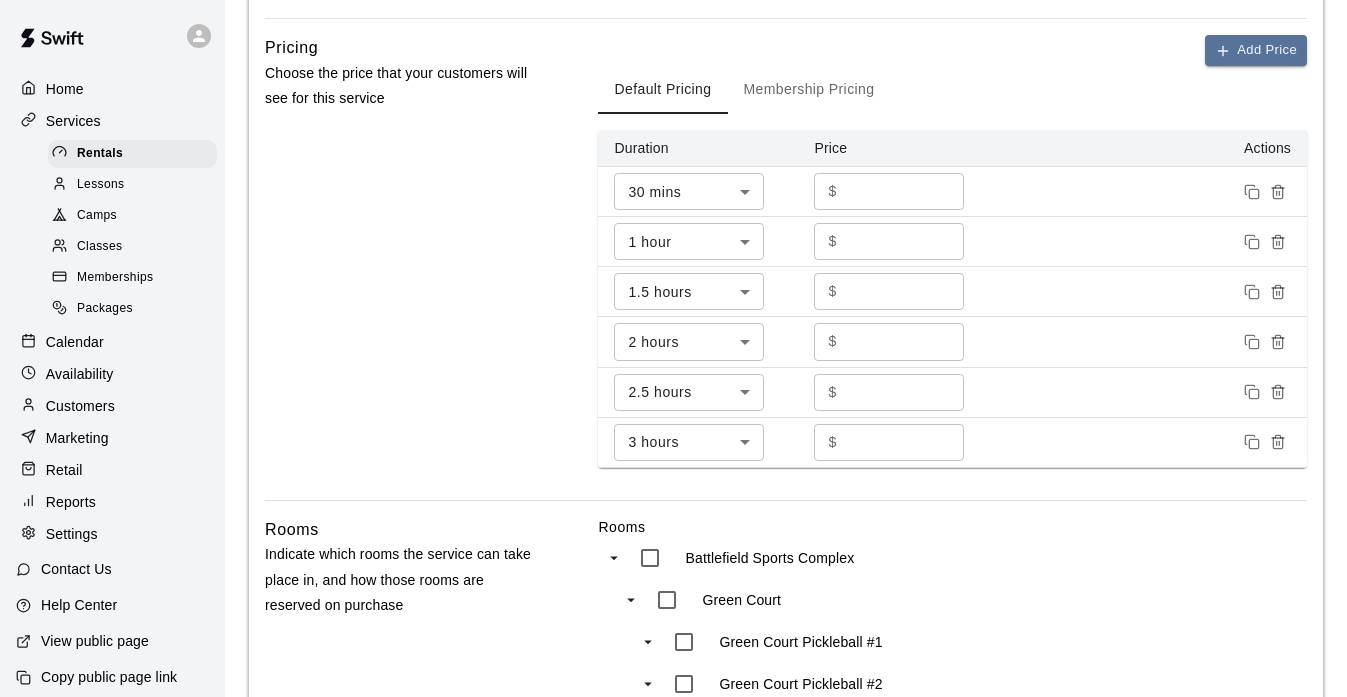 scroll, scrollTop: 0, scrollLeft: 0, axis: both 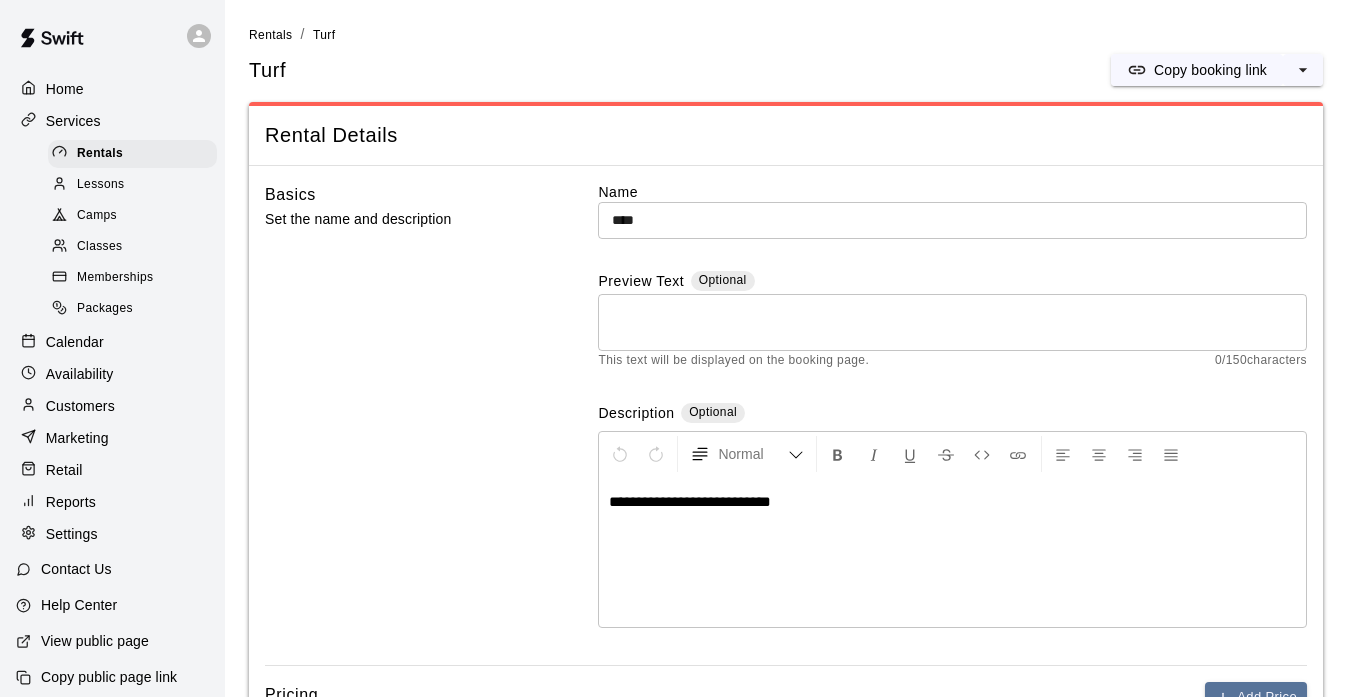 click on "Reports" at bounding box center [71, 502] 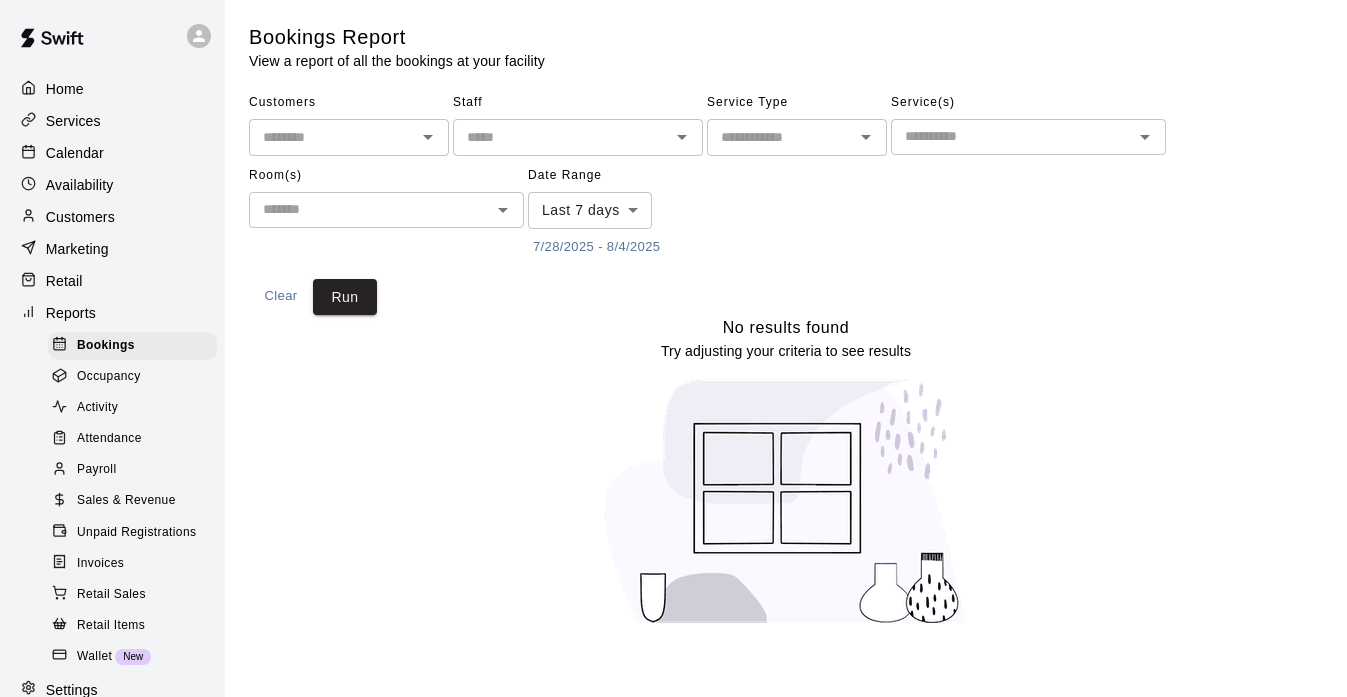 click on "Occupancy" at bounding box center [109, 377] 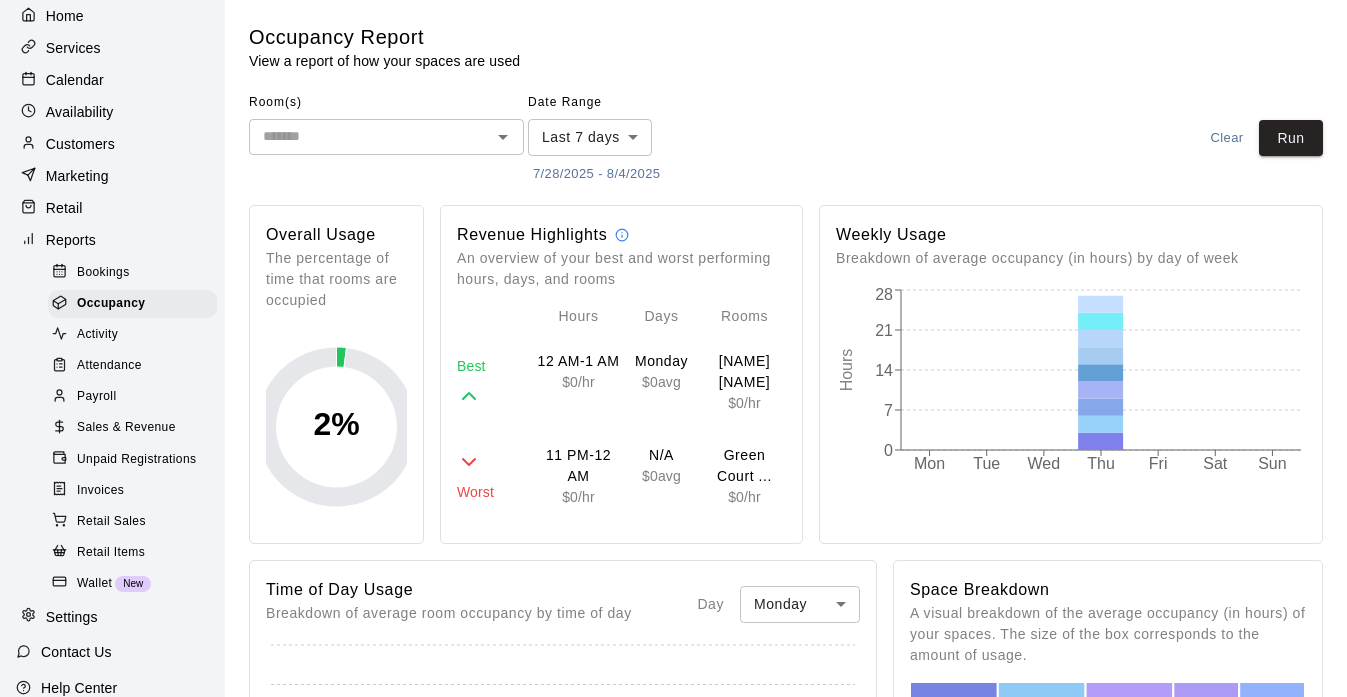scroll, scrollTop: 165, scrollLeft: 0, axis: vertical 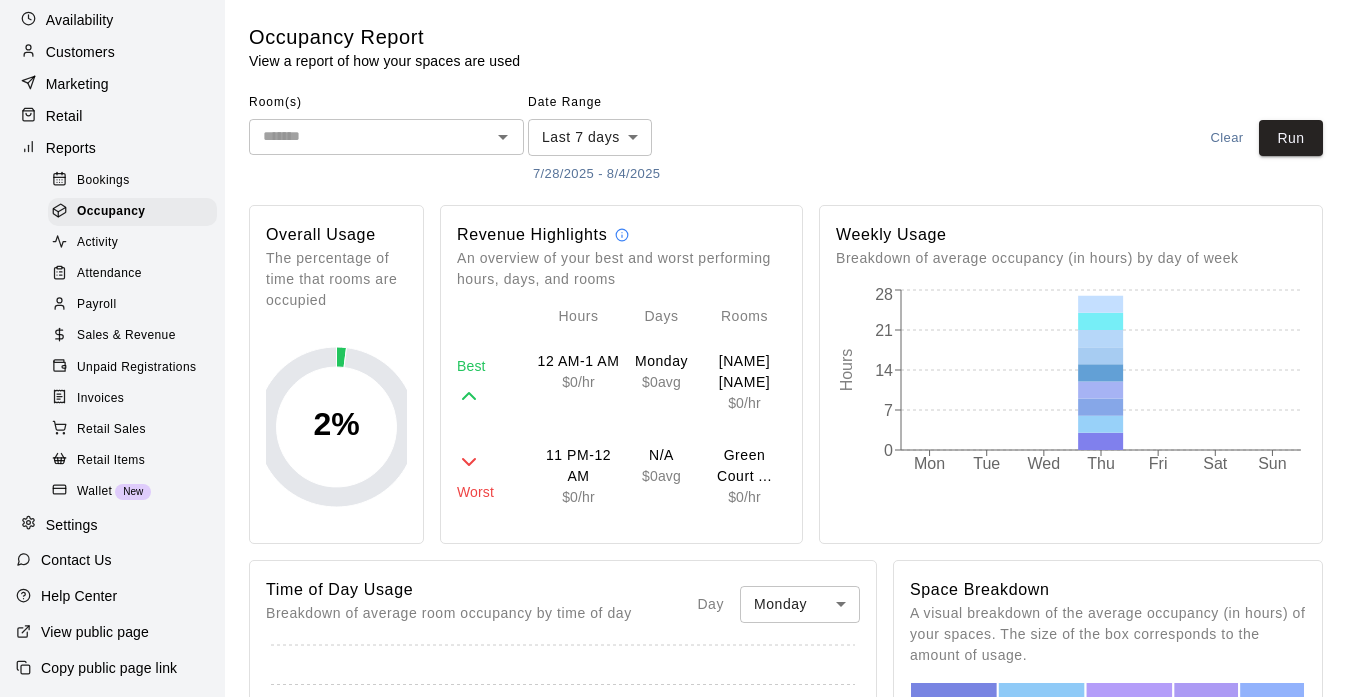 click on "Settings" at bounding box center (72, 525) 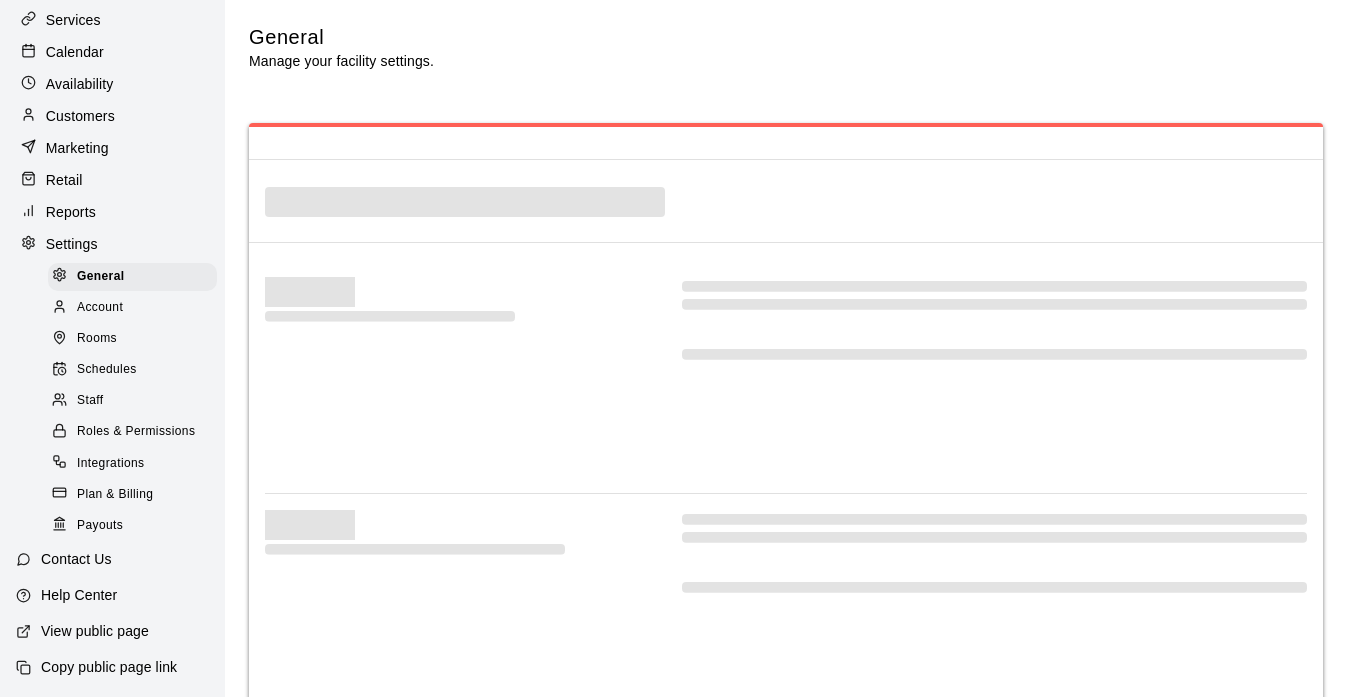 scroll, scrollTop: 101, scrollLeft: 0, axis: vertical 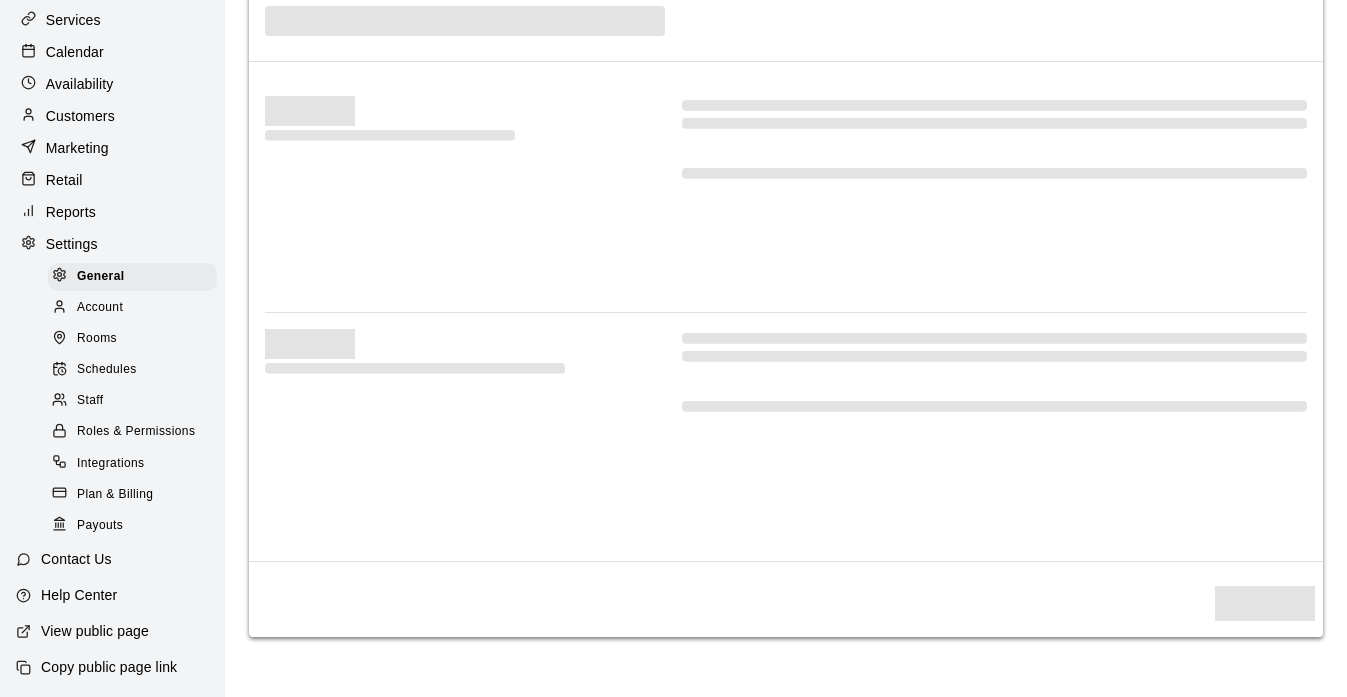 select on "**" 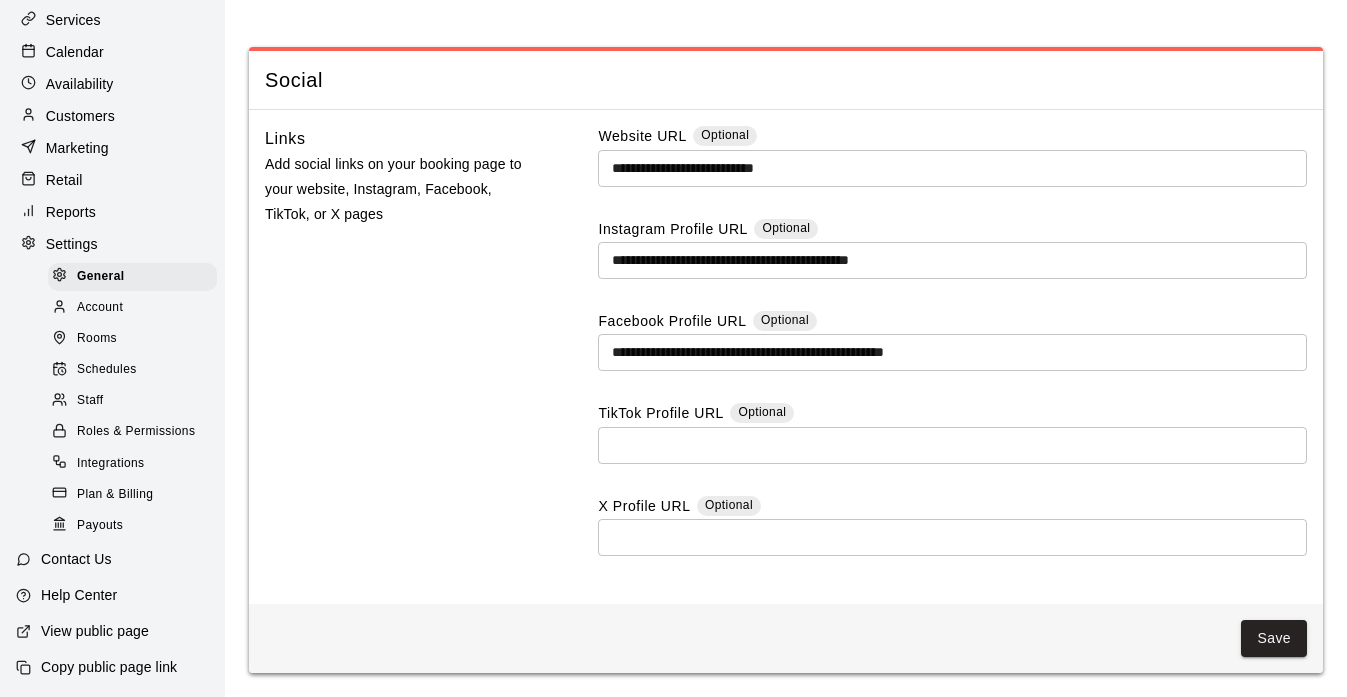 scroll, scrollTop: 5072, scrollLeft: 0, axis: vertical 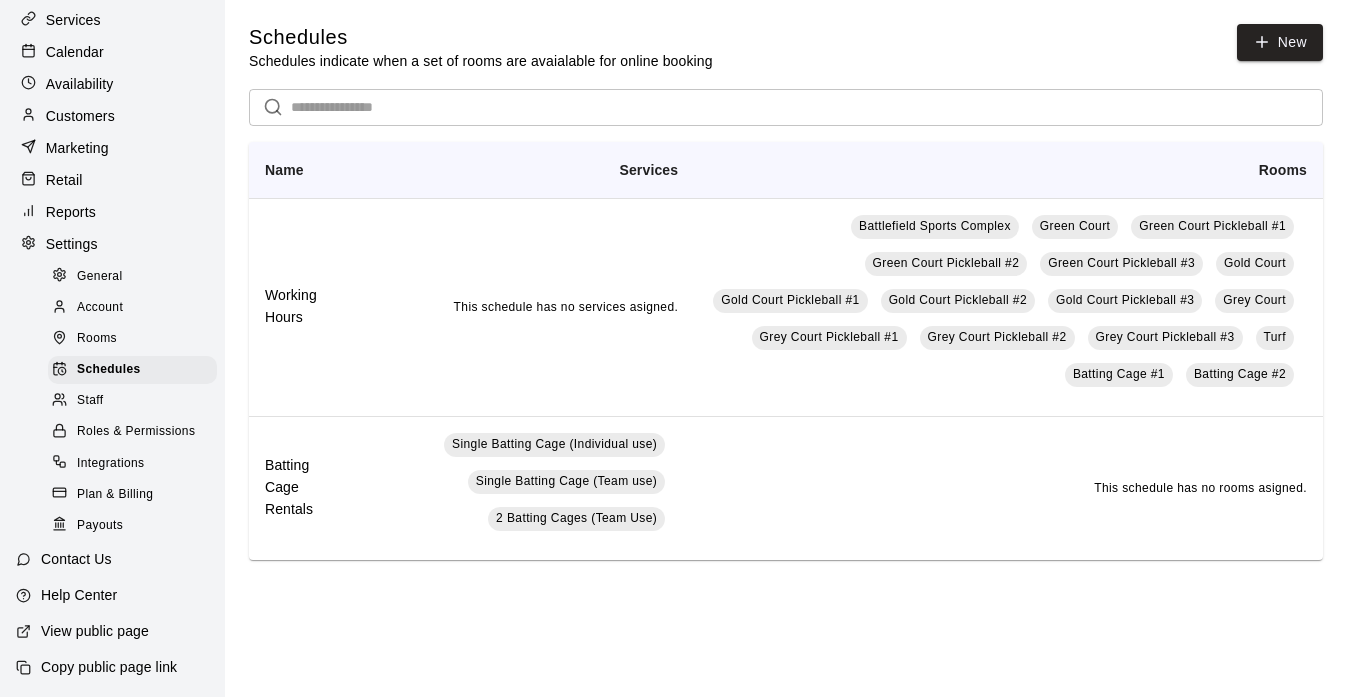 click on "Reports" at bounding box center [71, 212] 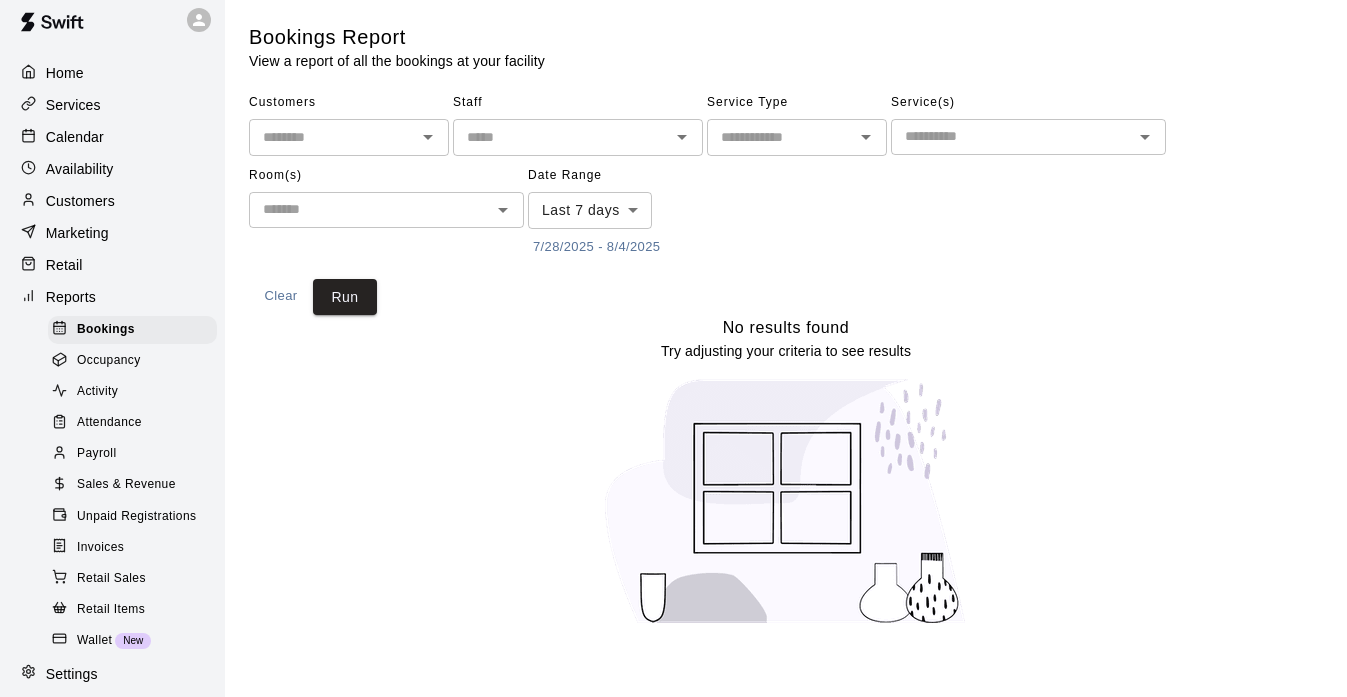 scroll, scrollTop: 0, scrollLeft: 0, axis: both 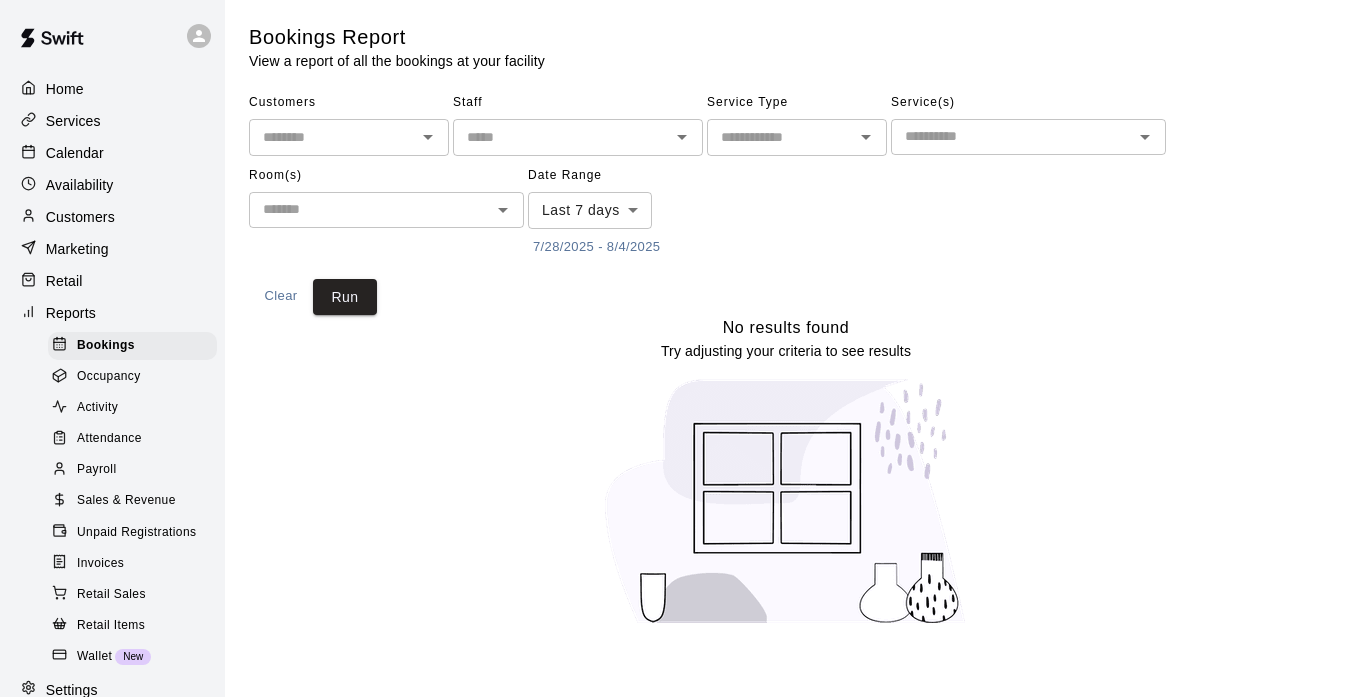 click on "Availability" at bounding box center [80, 185] 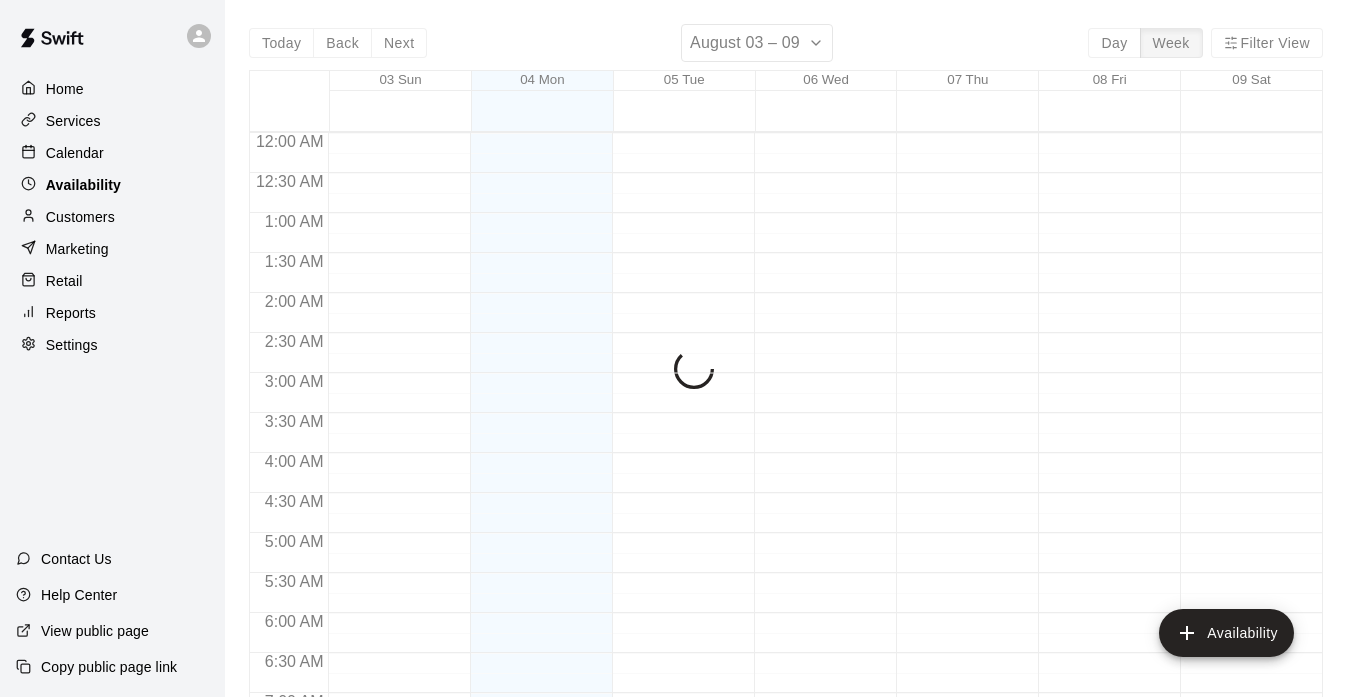 scroll, scrollTop: 1334, scrollLeft: 0, axis: vertical 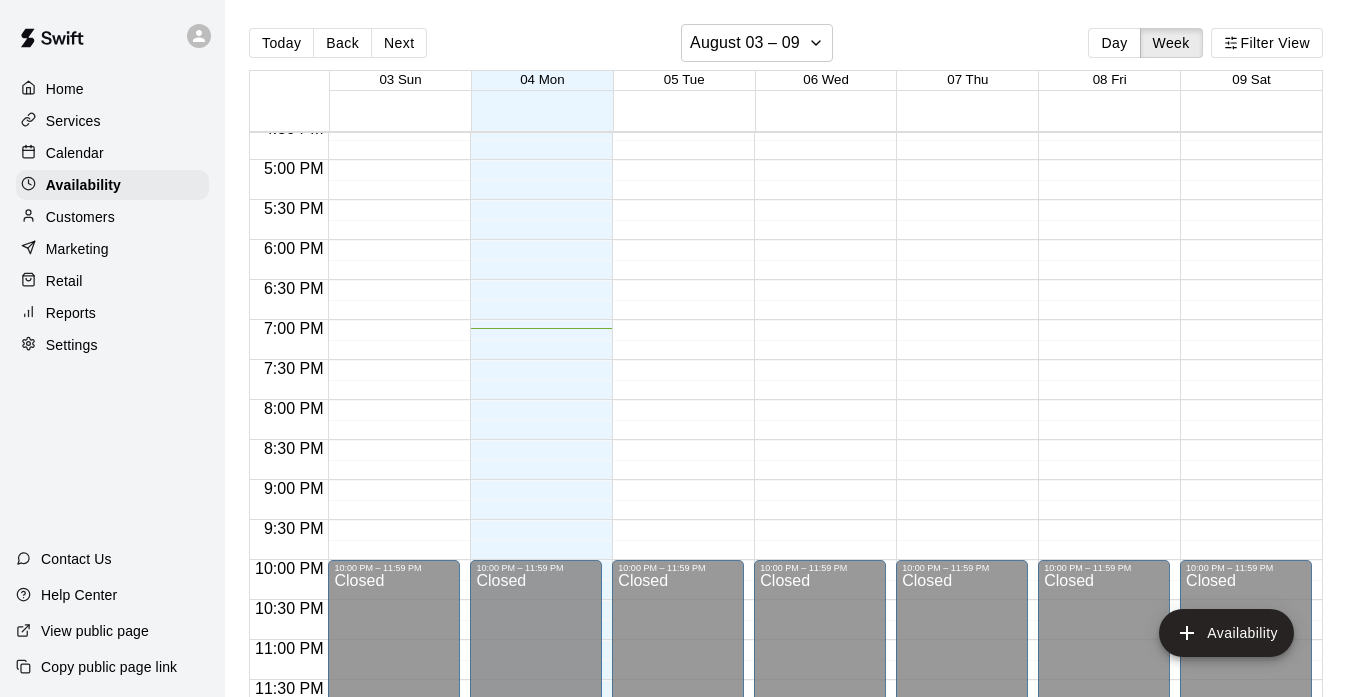 click on "Calendar" at bounding box center [75, 153] 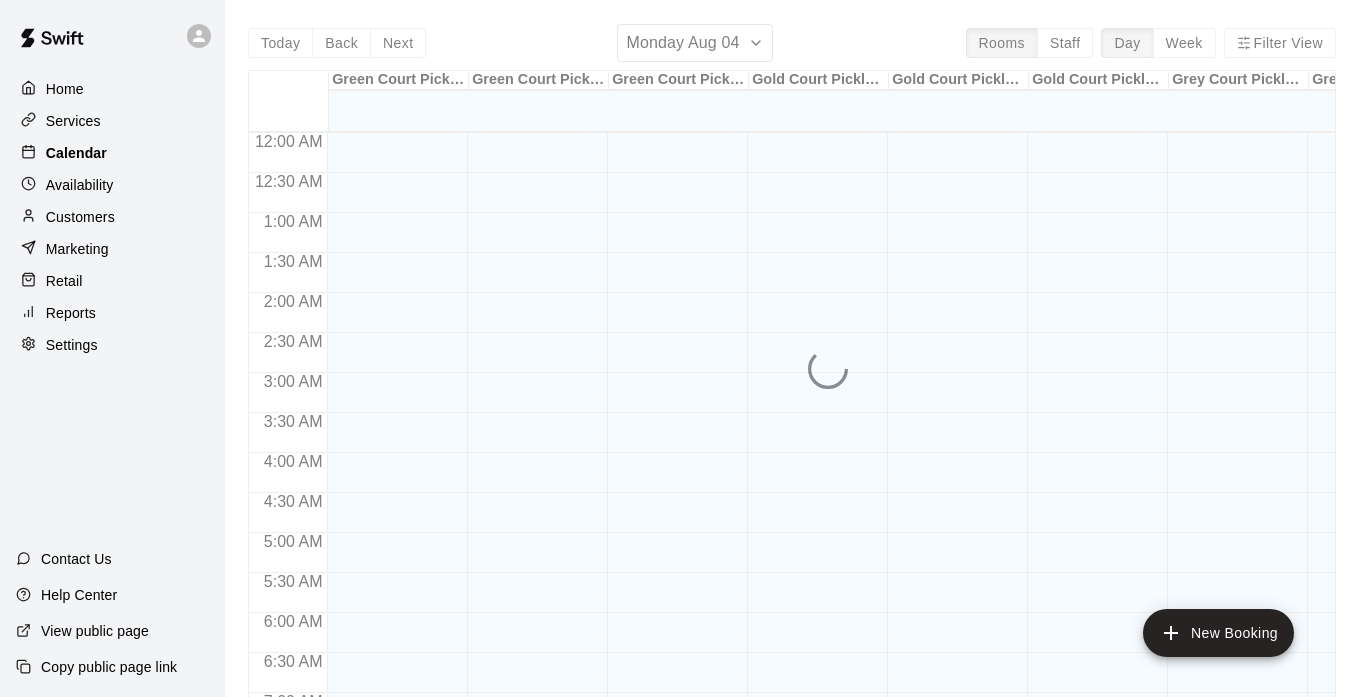 scroll, scrollTop: 1274, scrollLeft: 0, axis: vertical 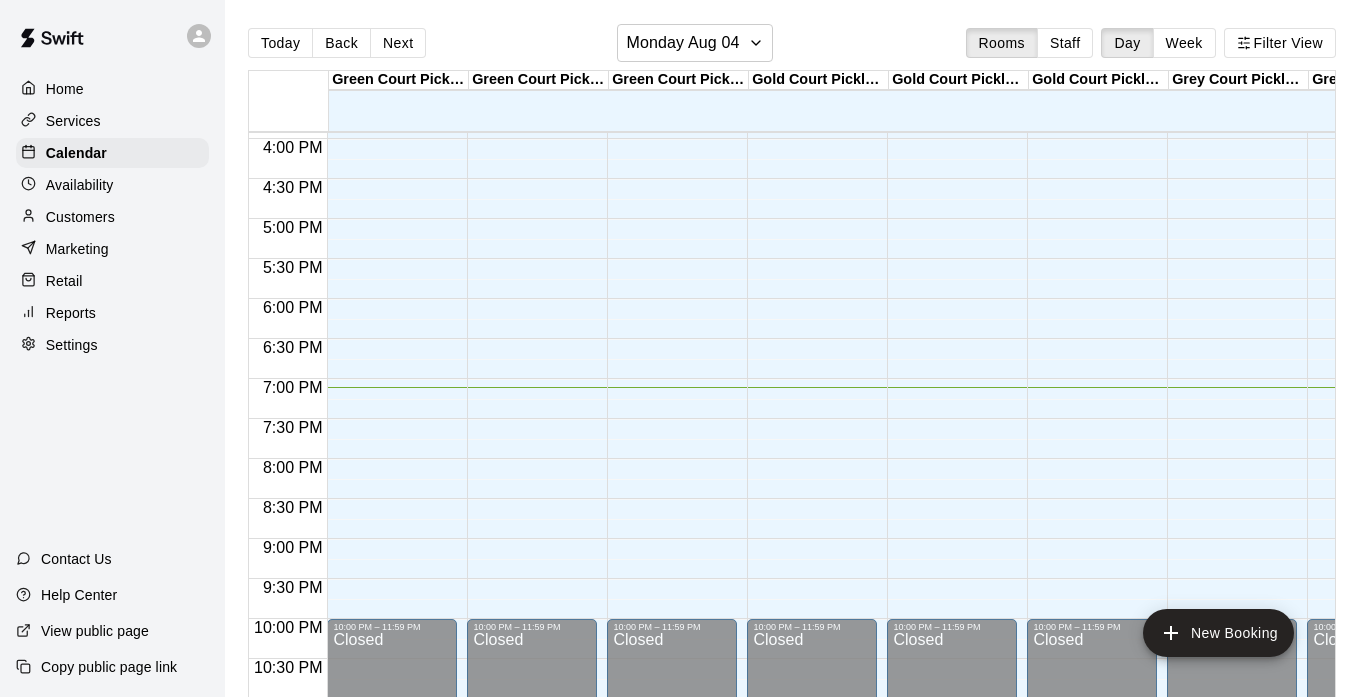 click on "Services" at bounding box center (73, 121) 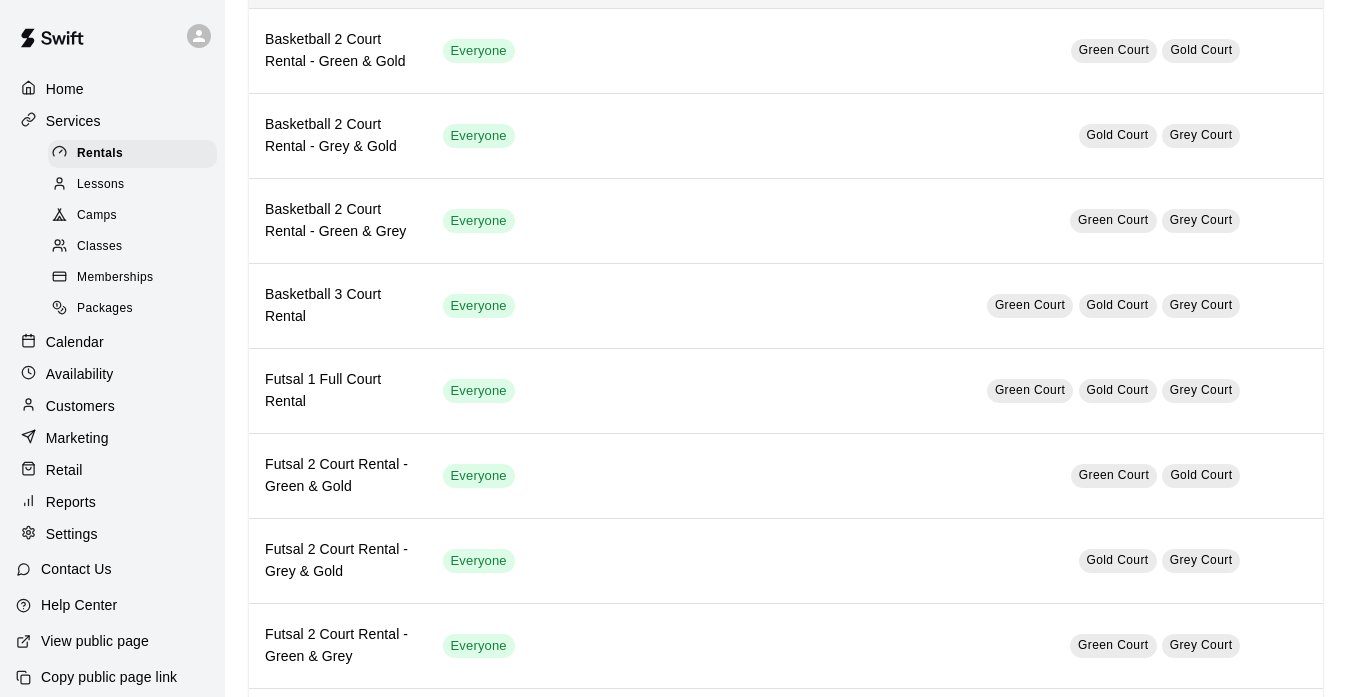 scroll, scrollTop: 0, scrollLeft: 0, axis: both 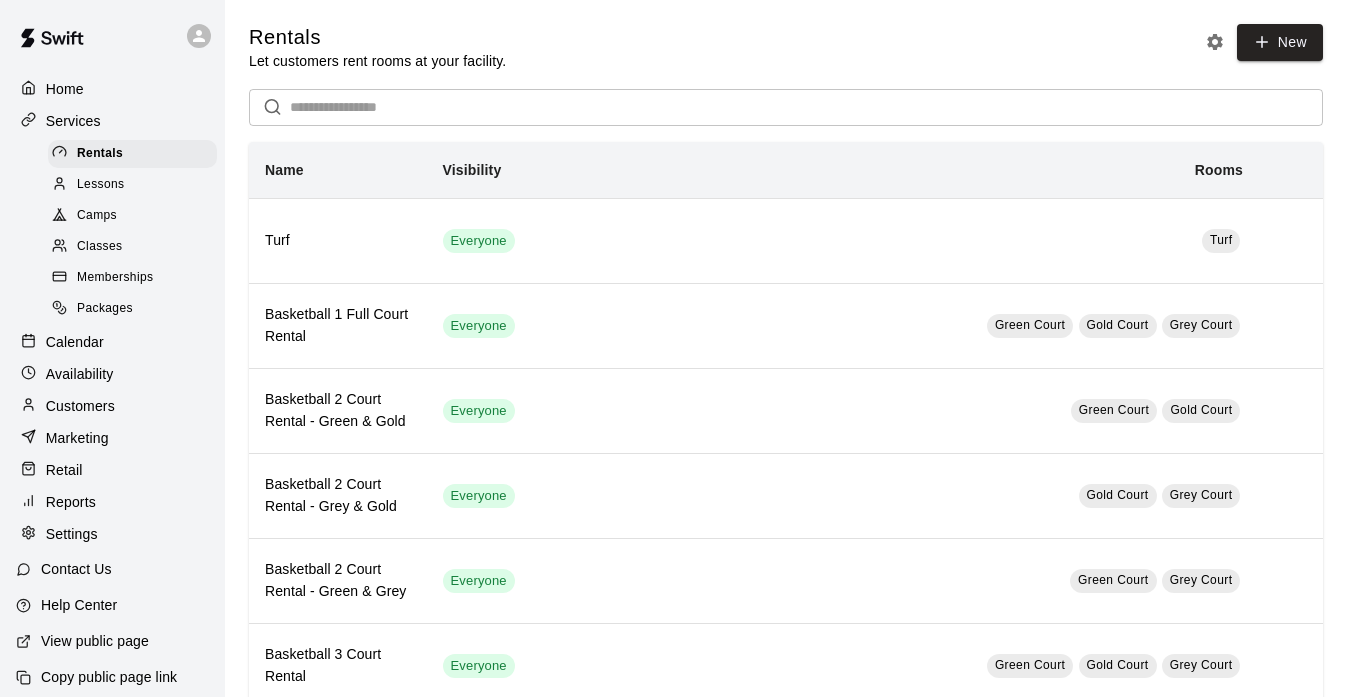 click on "Camps" at bounding box center [97, 216] 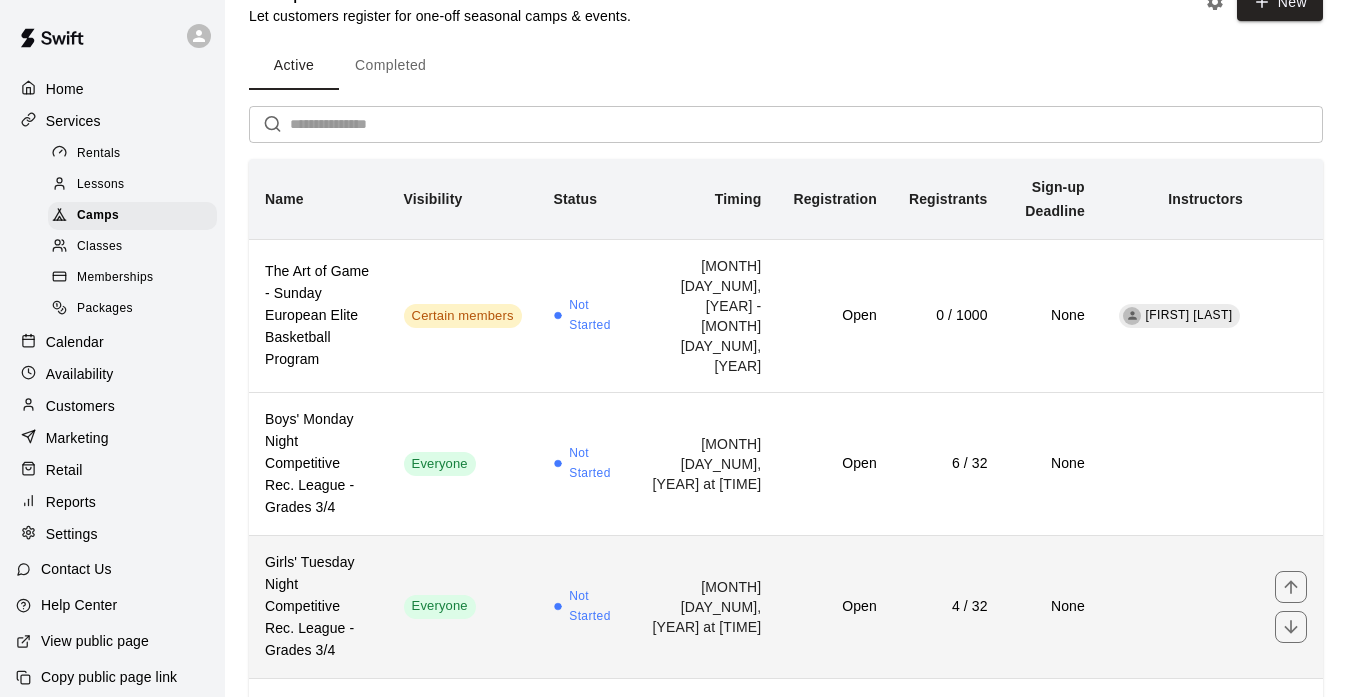 scroll, scrollTop: 0, scrollLeft: 0, axis: both 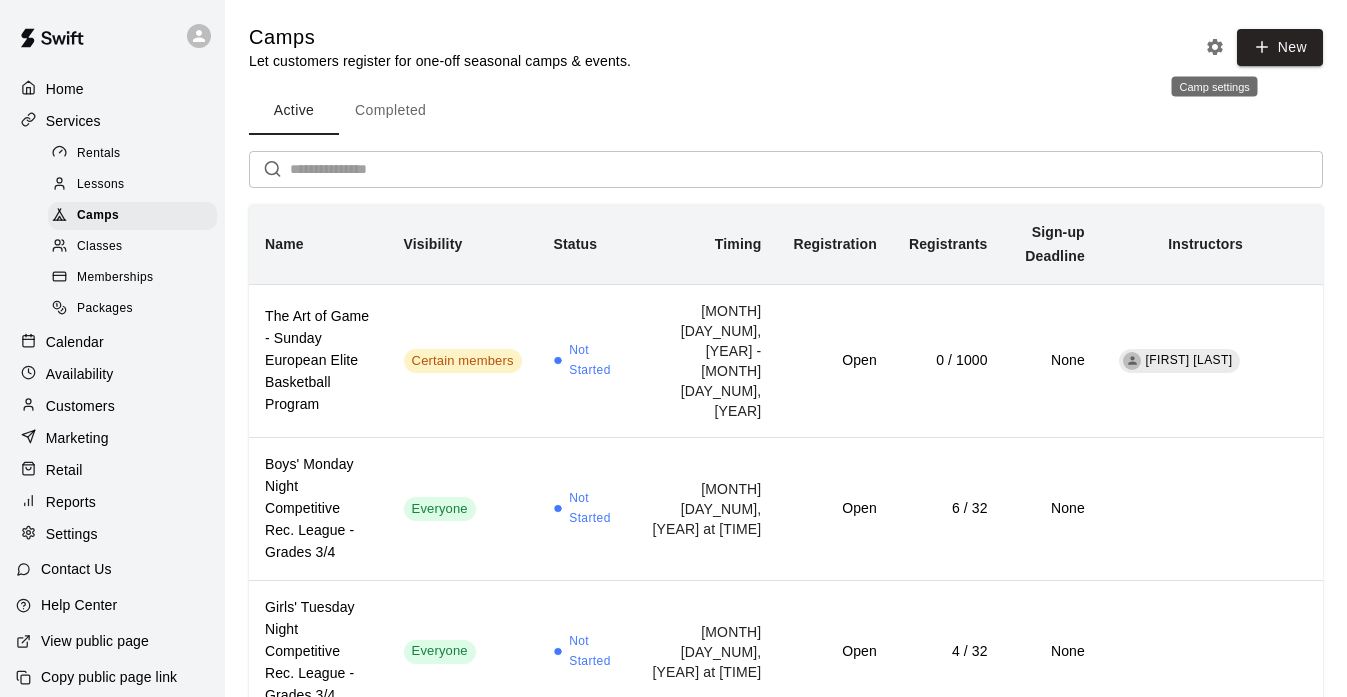click 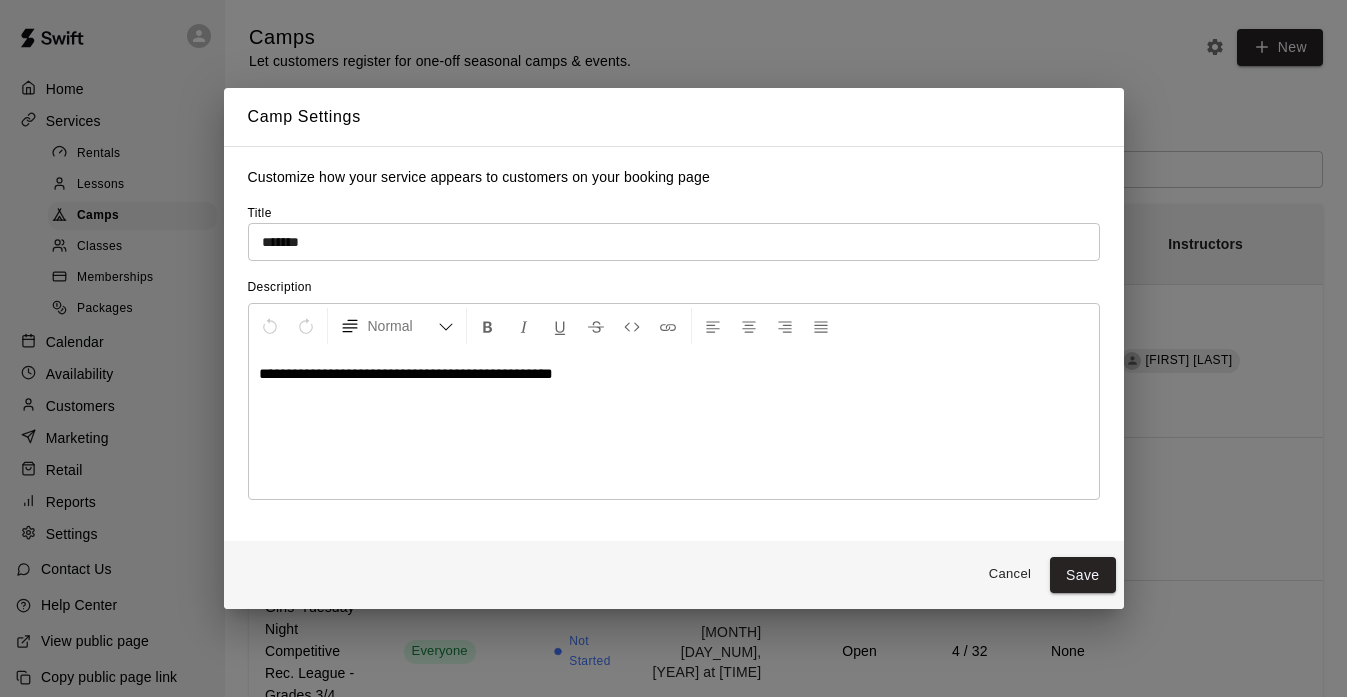 click on "Cancel" at bounding box center [1010, 574] 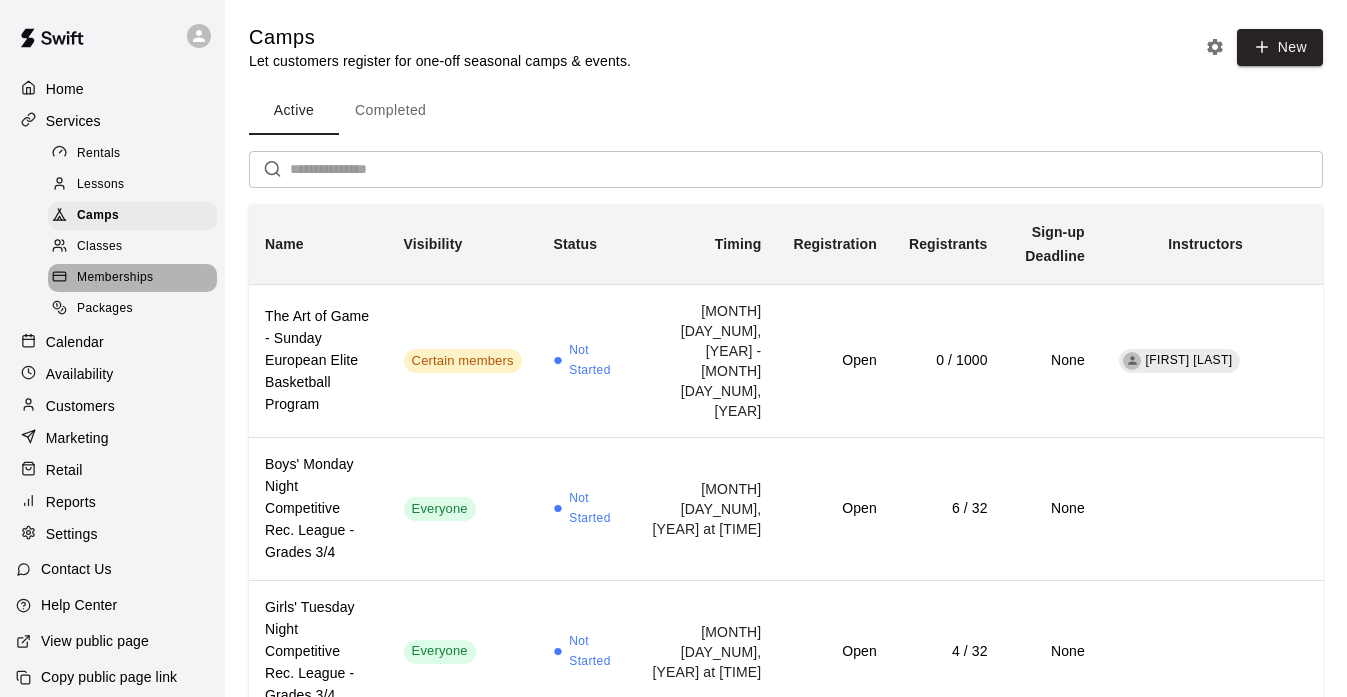 click on "Memberships" at bounding box center [115, 278] 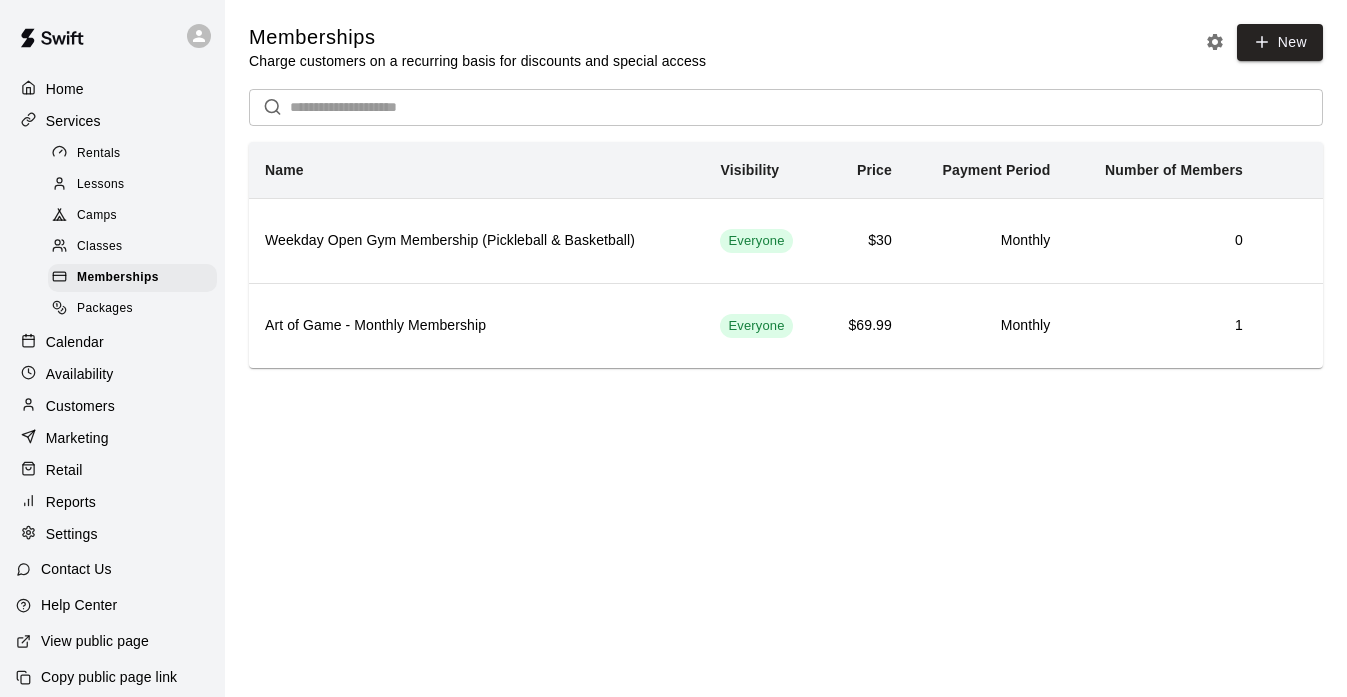 click on "Packages" at bounding box center [132, 309] 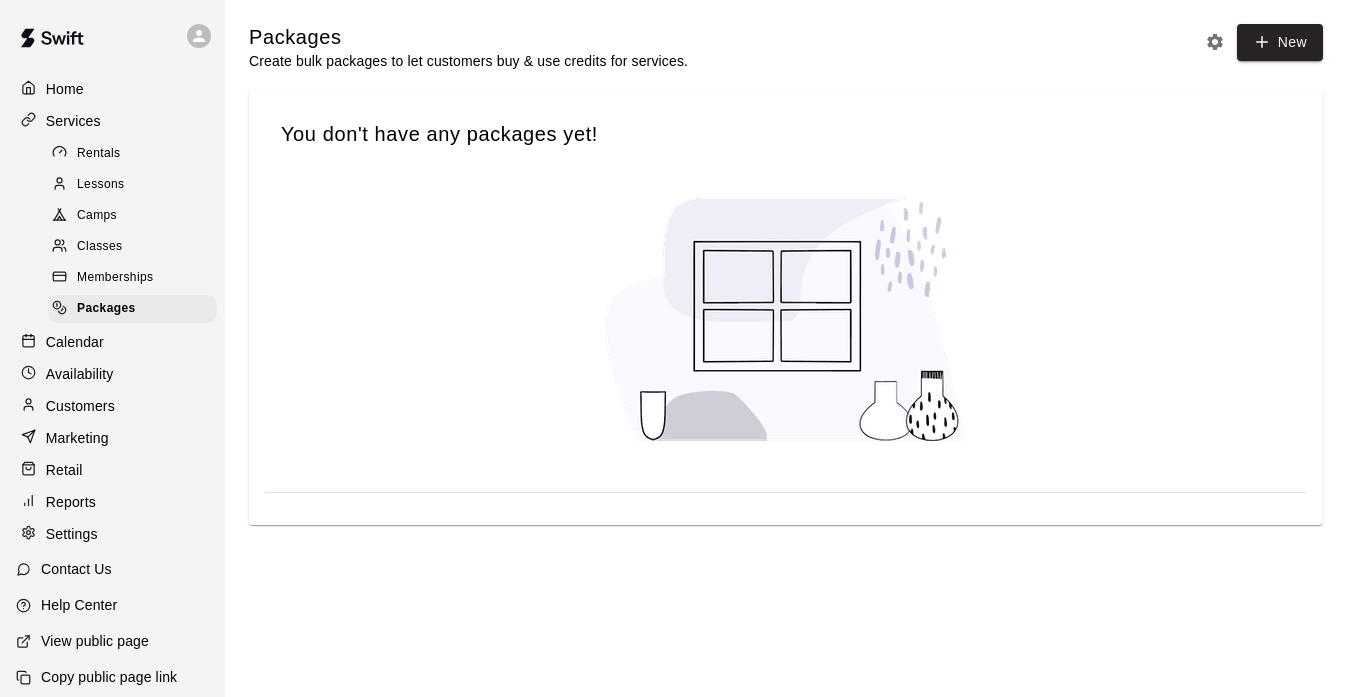 click on "Calendar" at bounding box center (75, 342) 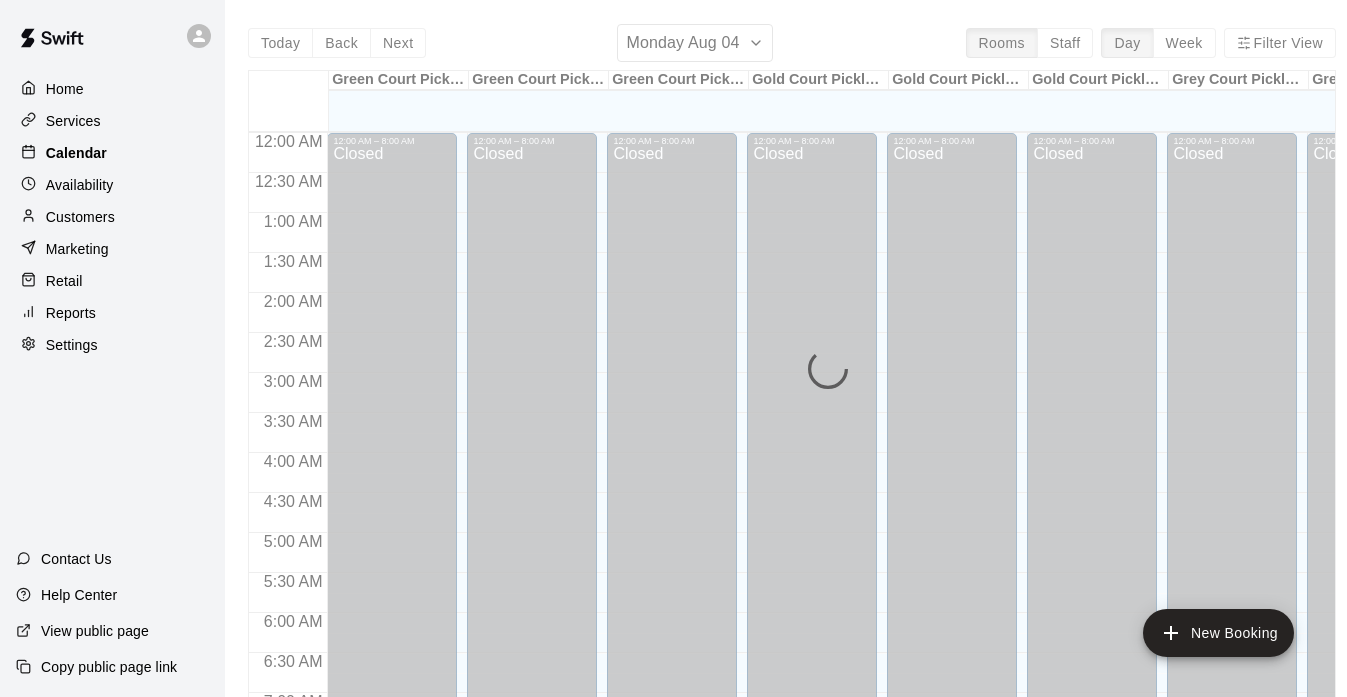 scroll, scrollTop: 1274, scrollLeft: 0, axis: vertical 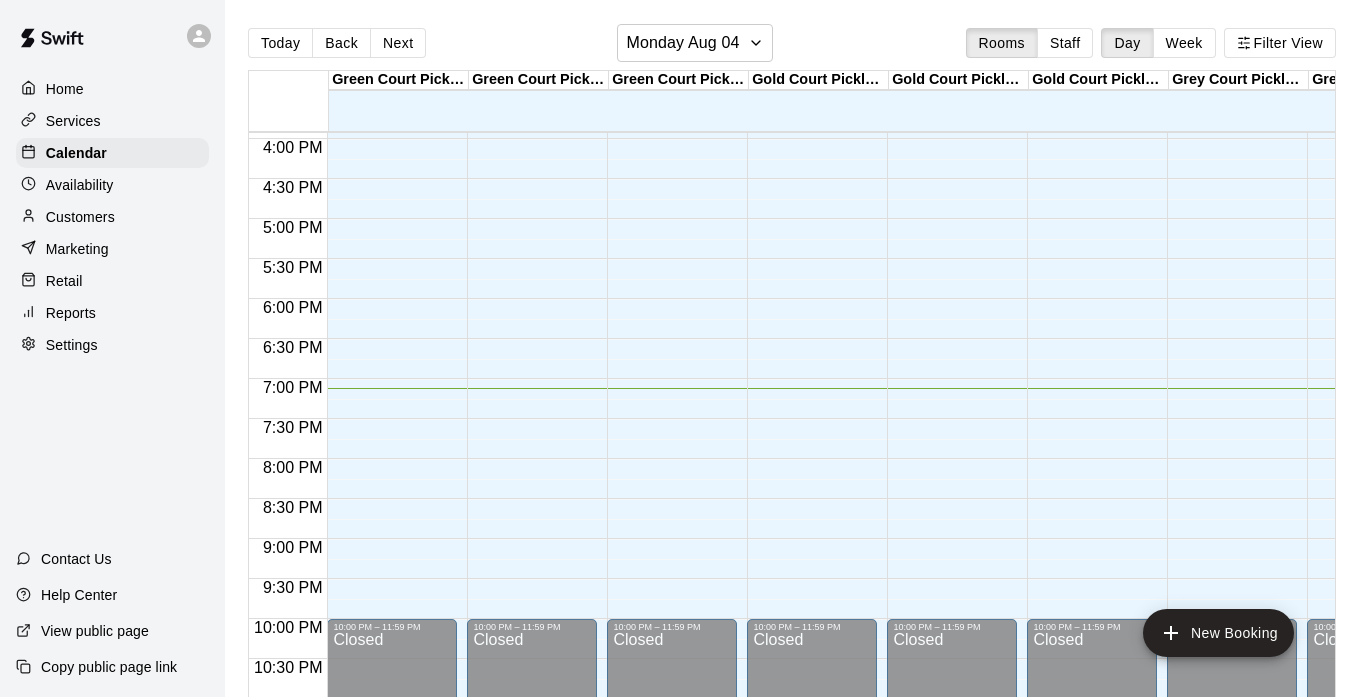 click on "Customers" at bounding box center [80, 217] 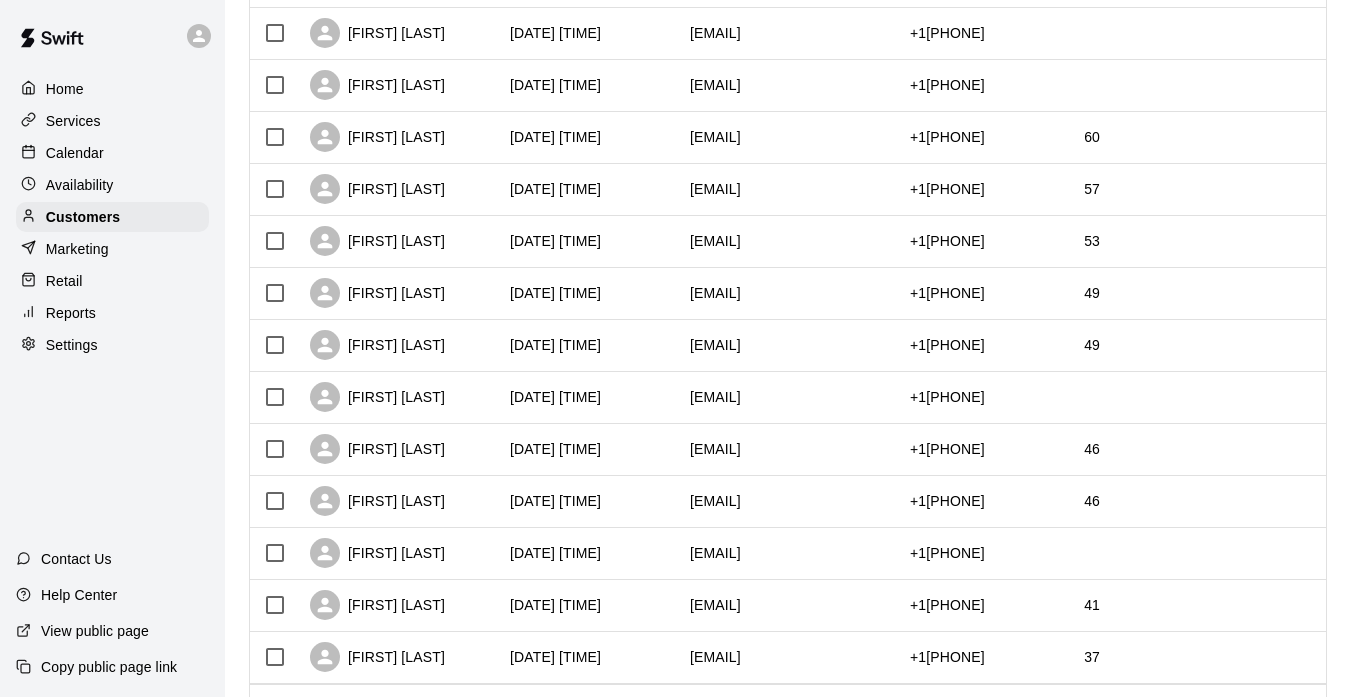 scroll, scrollTop: 1029, scrollLeft: 0, axis: vertical 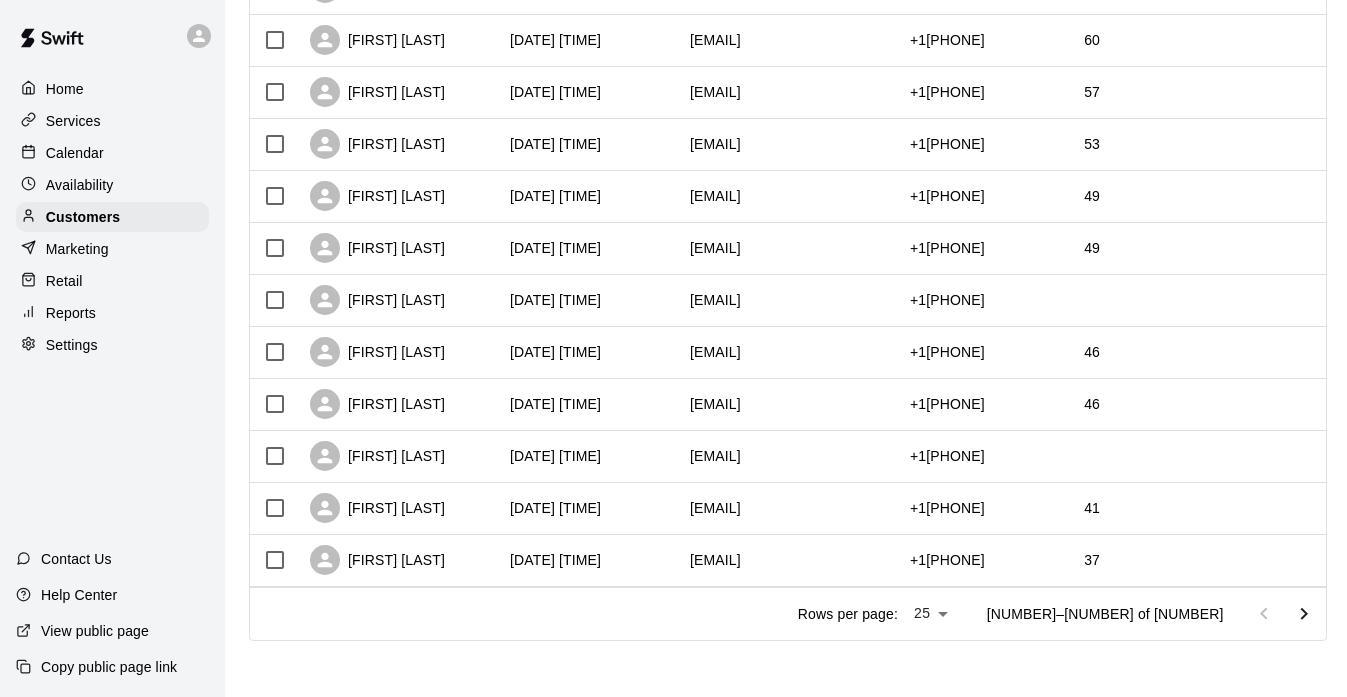 click on "Calendar" at bounding box center [75, 153] 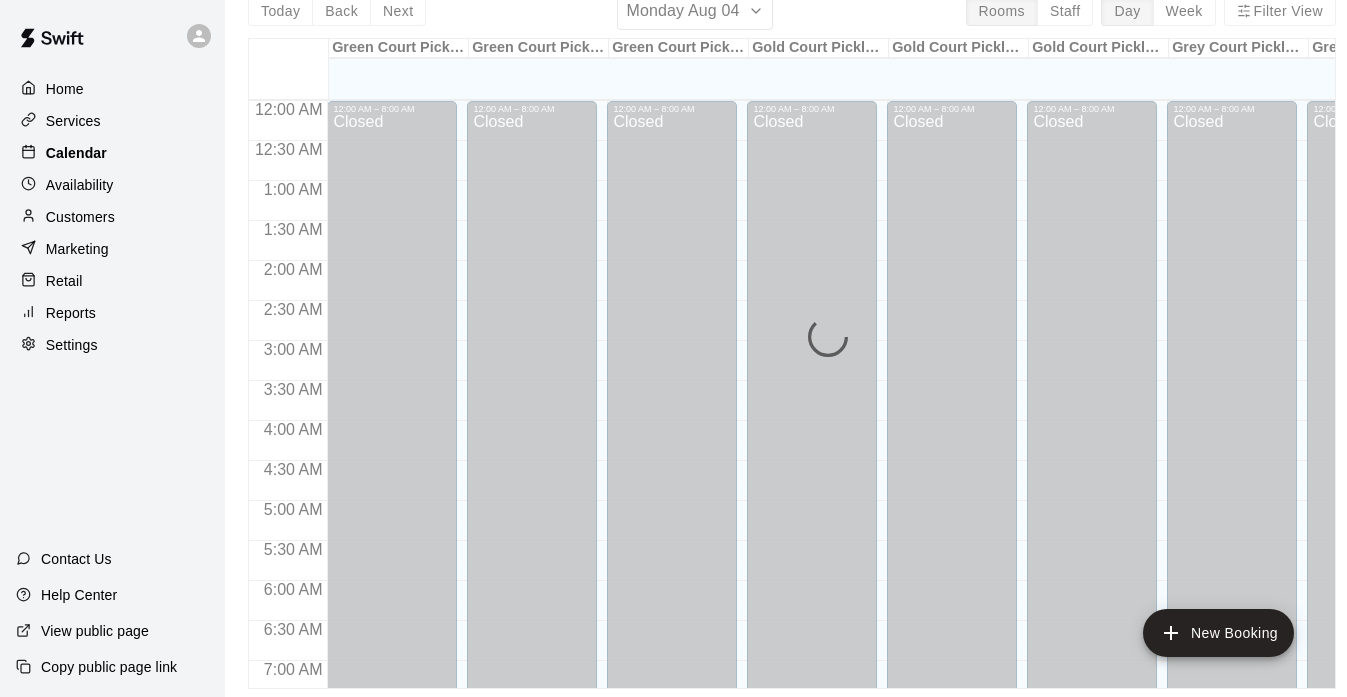 scroll, scrollTop: 0, scrollLeft: 0, axis: both 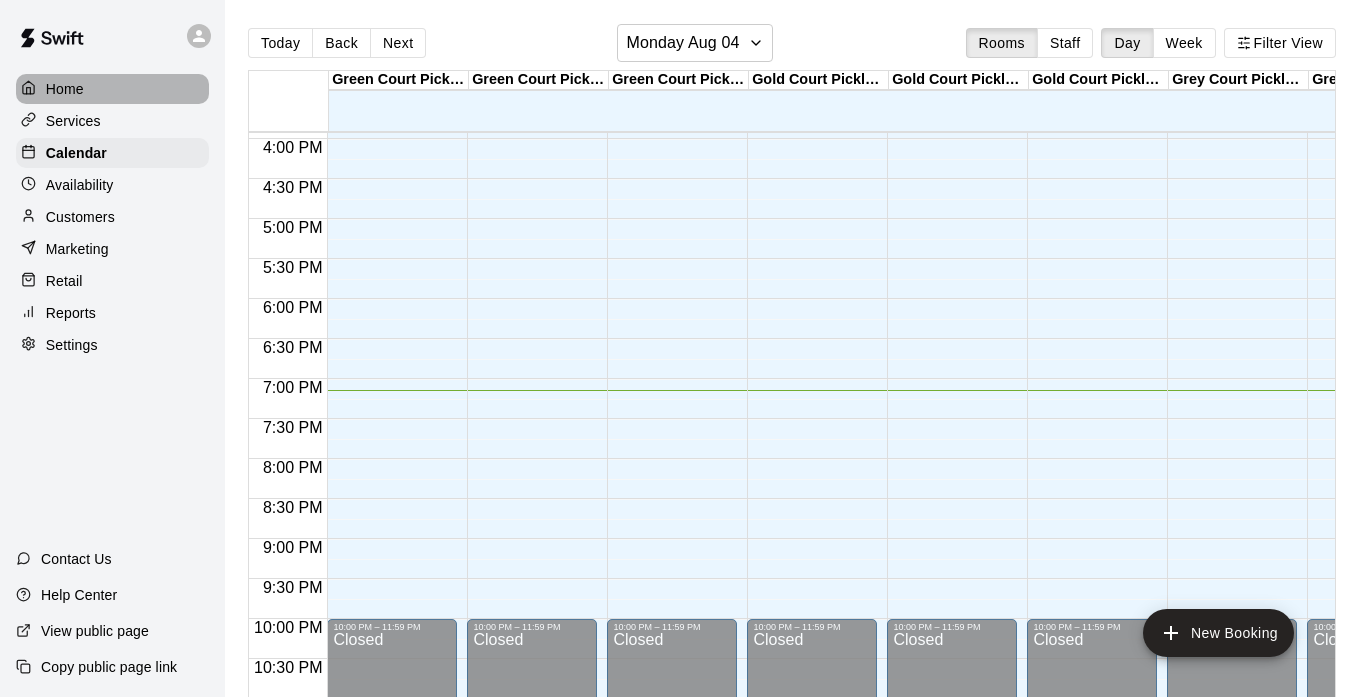 click on "Home" at bounding box center (65, 89) 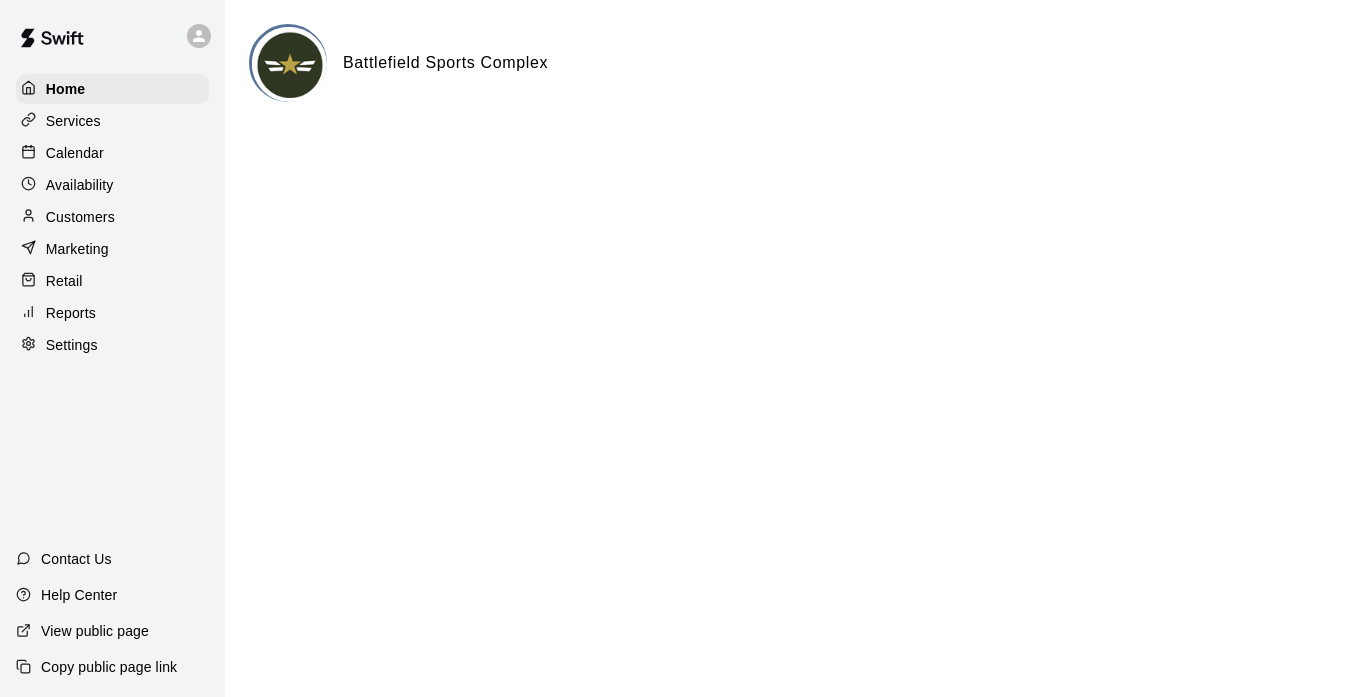 click on "Calendar" at bounding box center (75, 153) 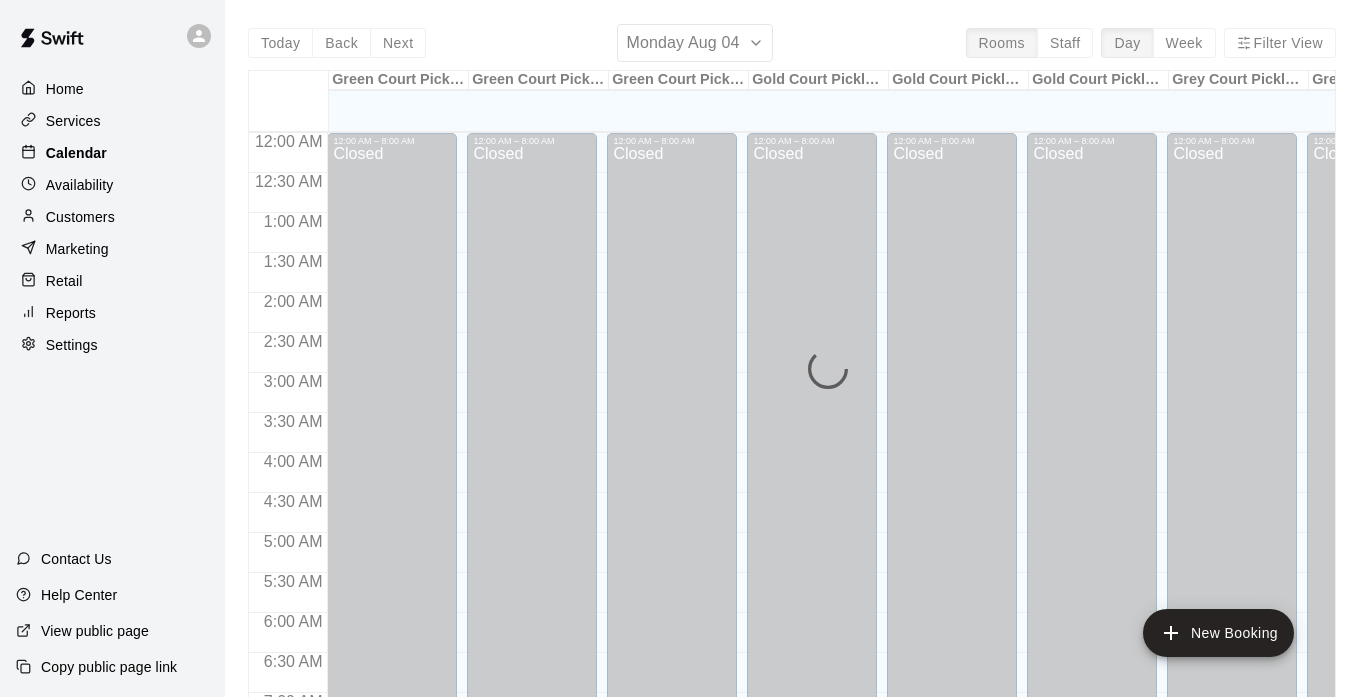 scroll, scrollTop: 1274, scrollLeft: 0, axis: vertical 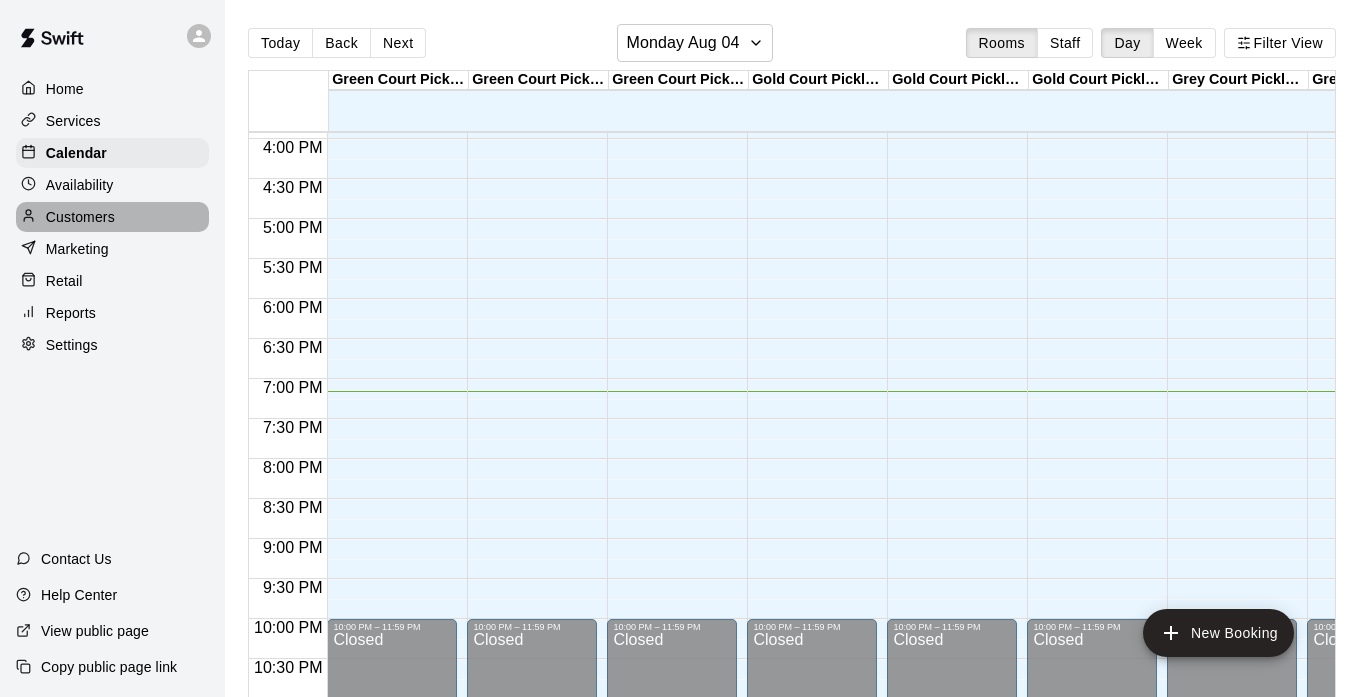 click on "Customers" at bounding box center [80, 217] 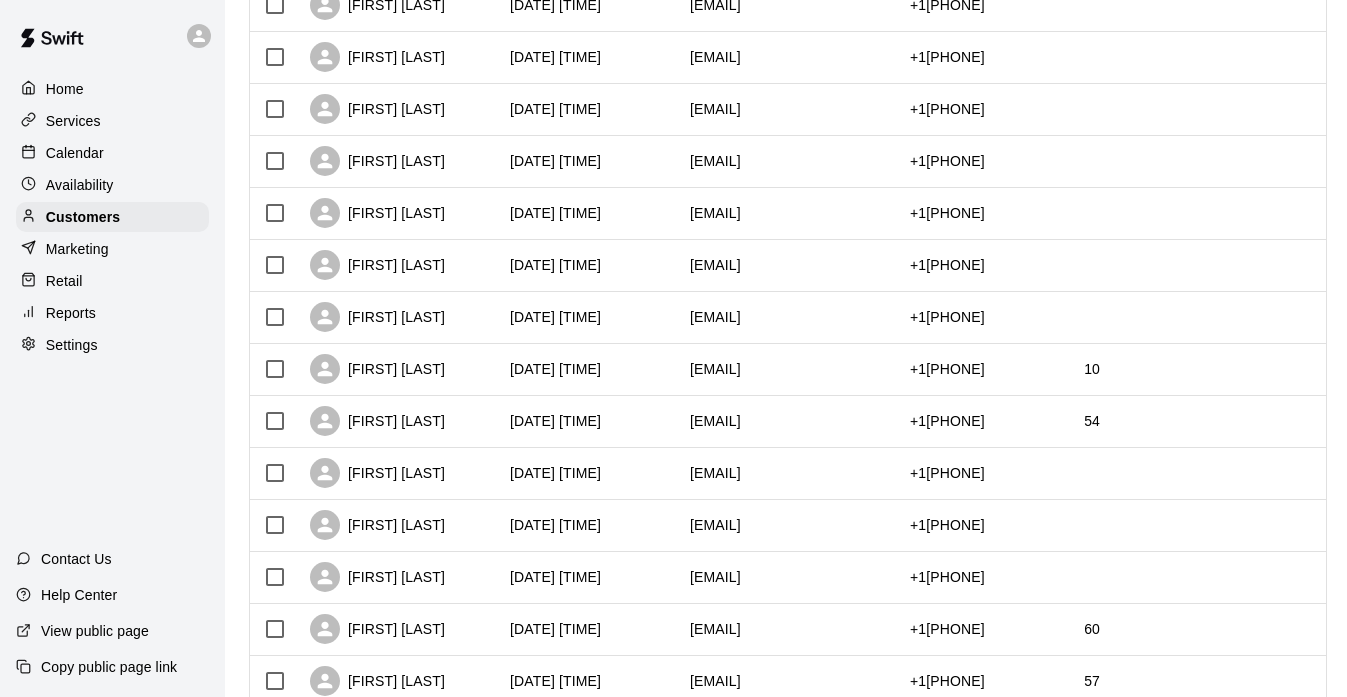 scroll, scrollTop: 0, scrollLeft: 0, axis: both 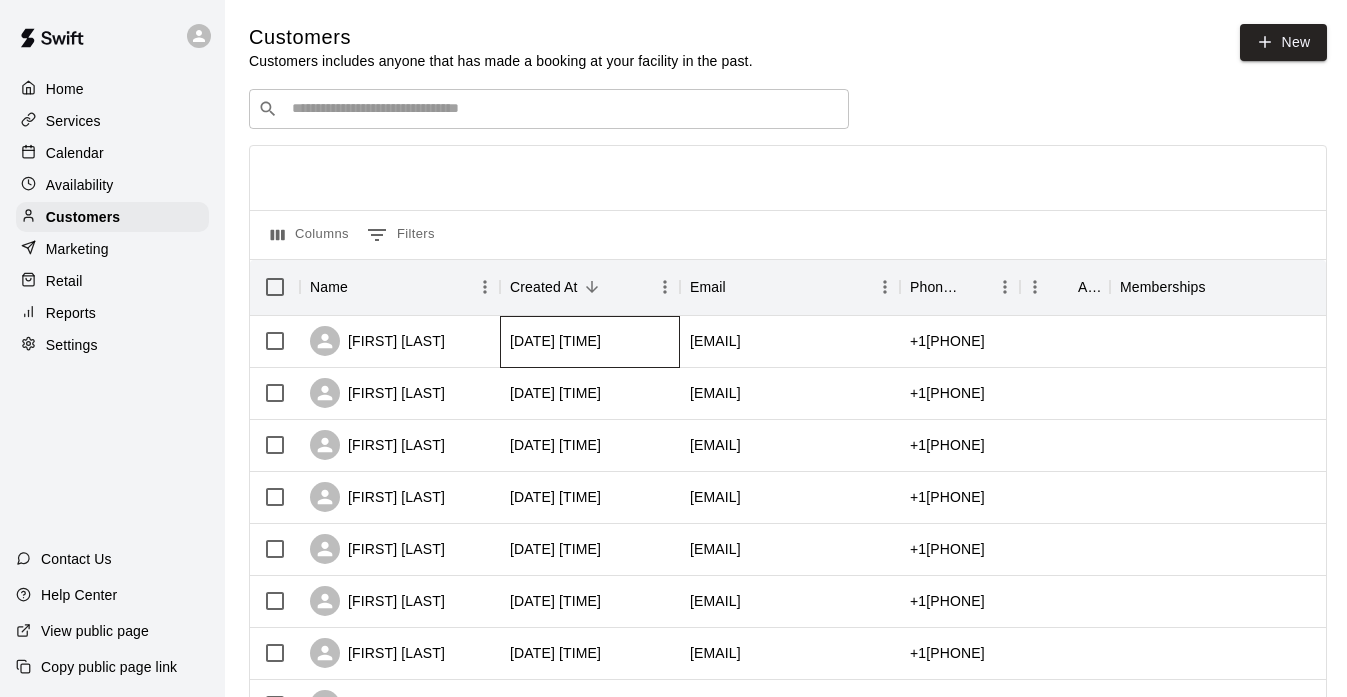 click on "[DATE] [TIME]" at bounding box center [555, 341] 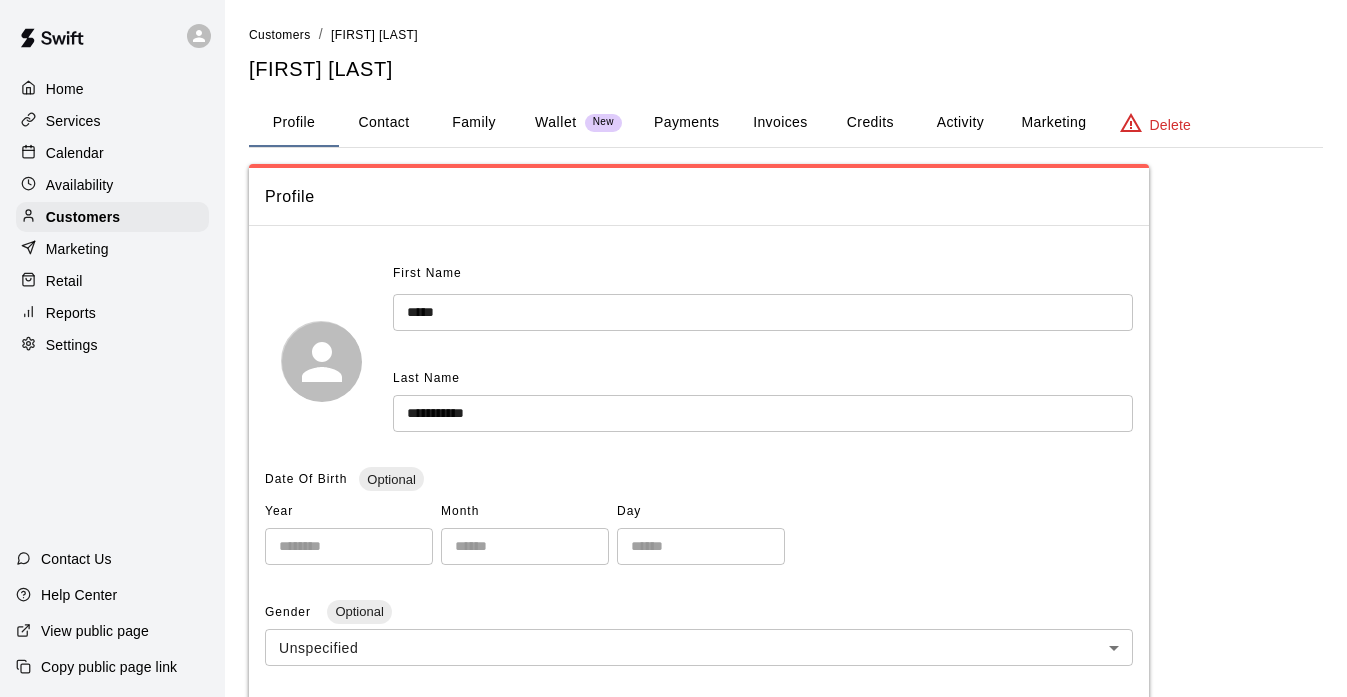 click on "Wallet" at bounding box center (556, 122) 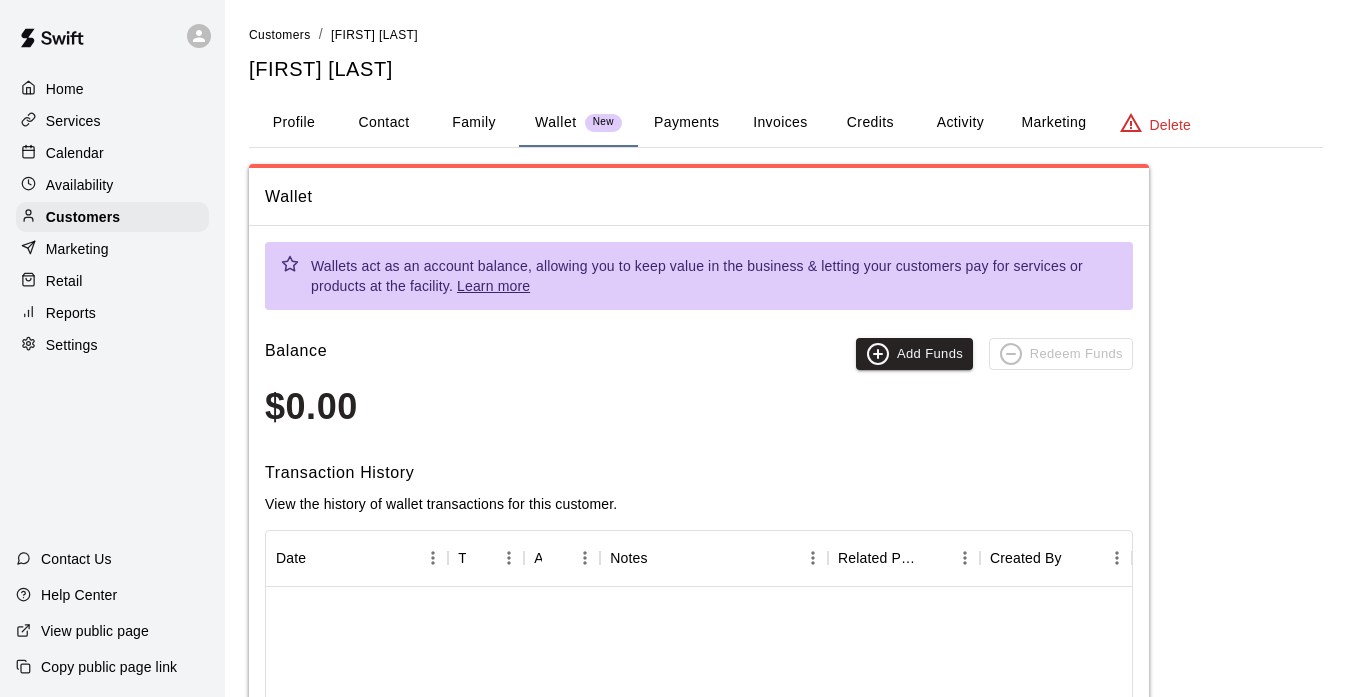 click on "Payments" at bounding box center [686, 123] 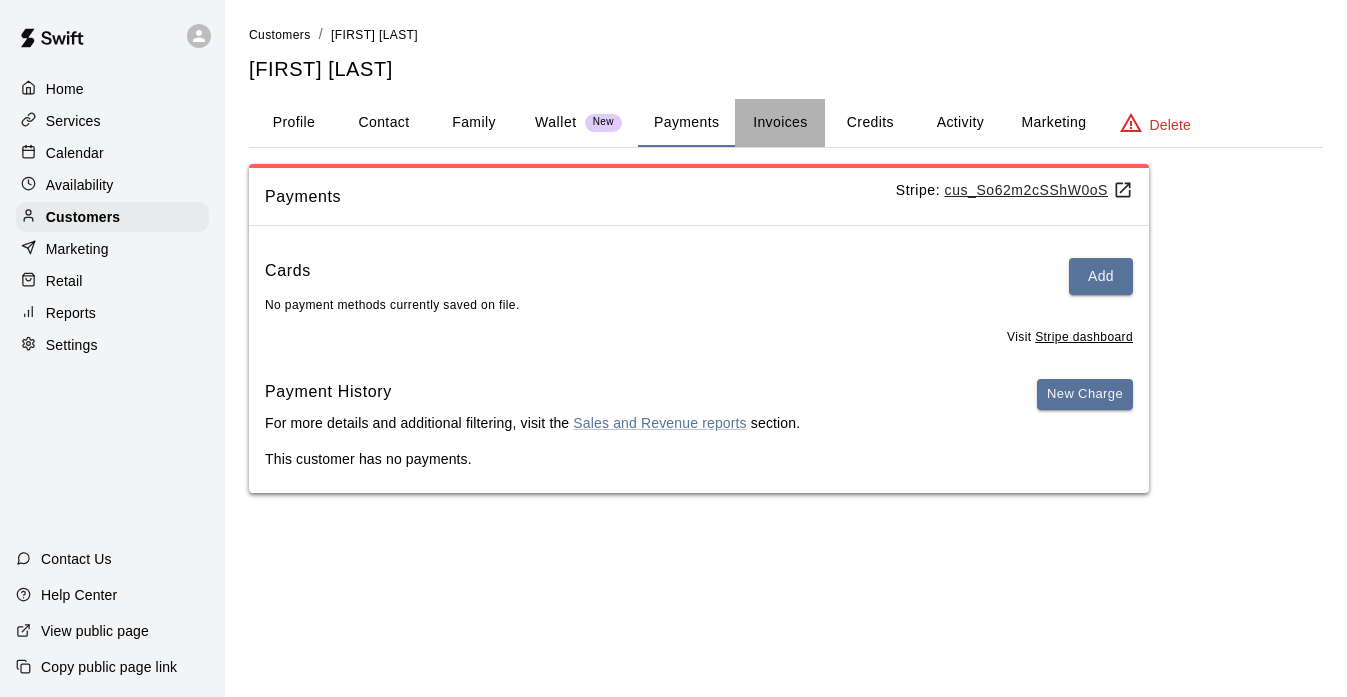 click on "Invoices" at bounding box center [780, 123] 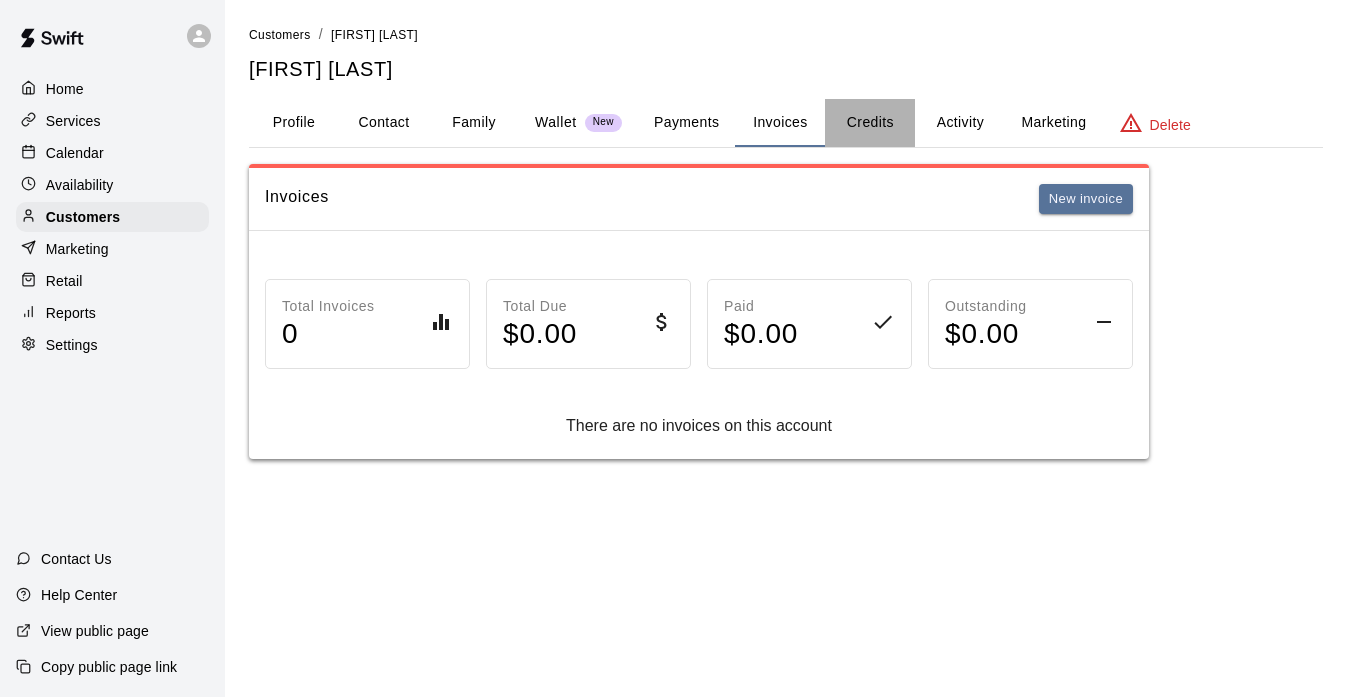 click on "Credits" at bounding box center (870, 123) 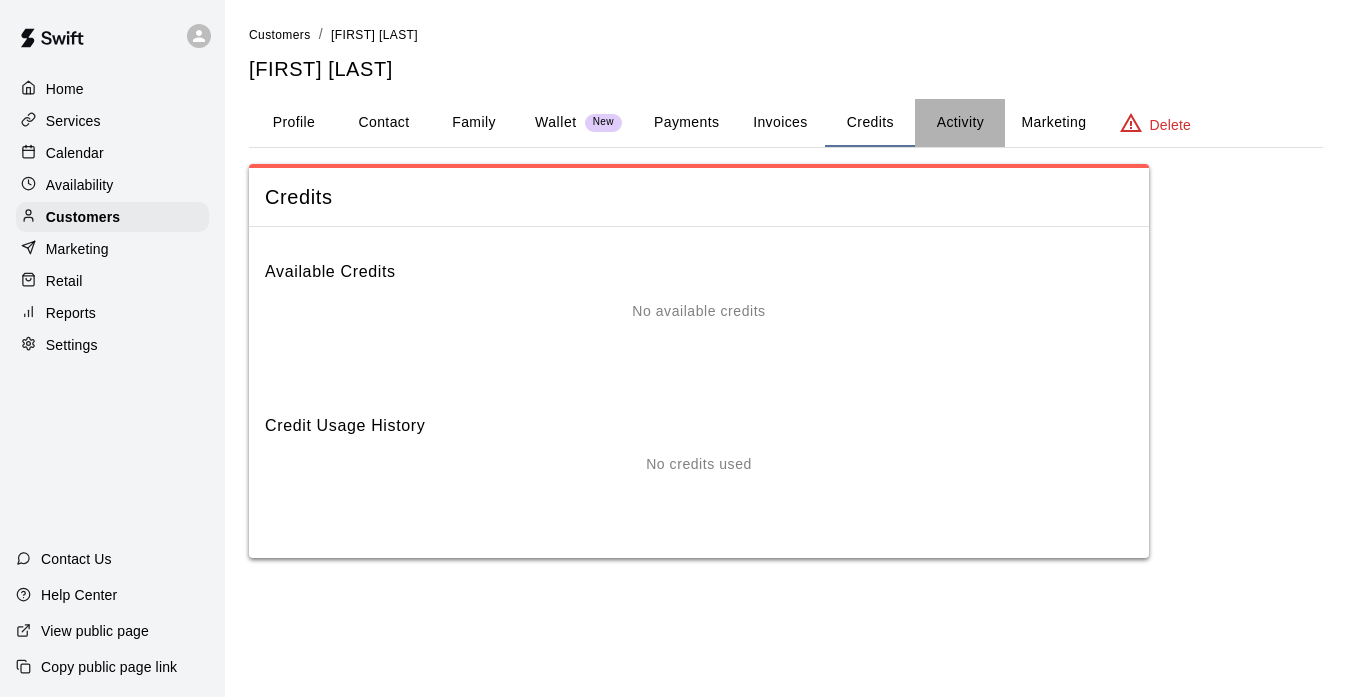 click on "Activity" at bounding box center (960, 123) 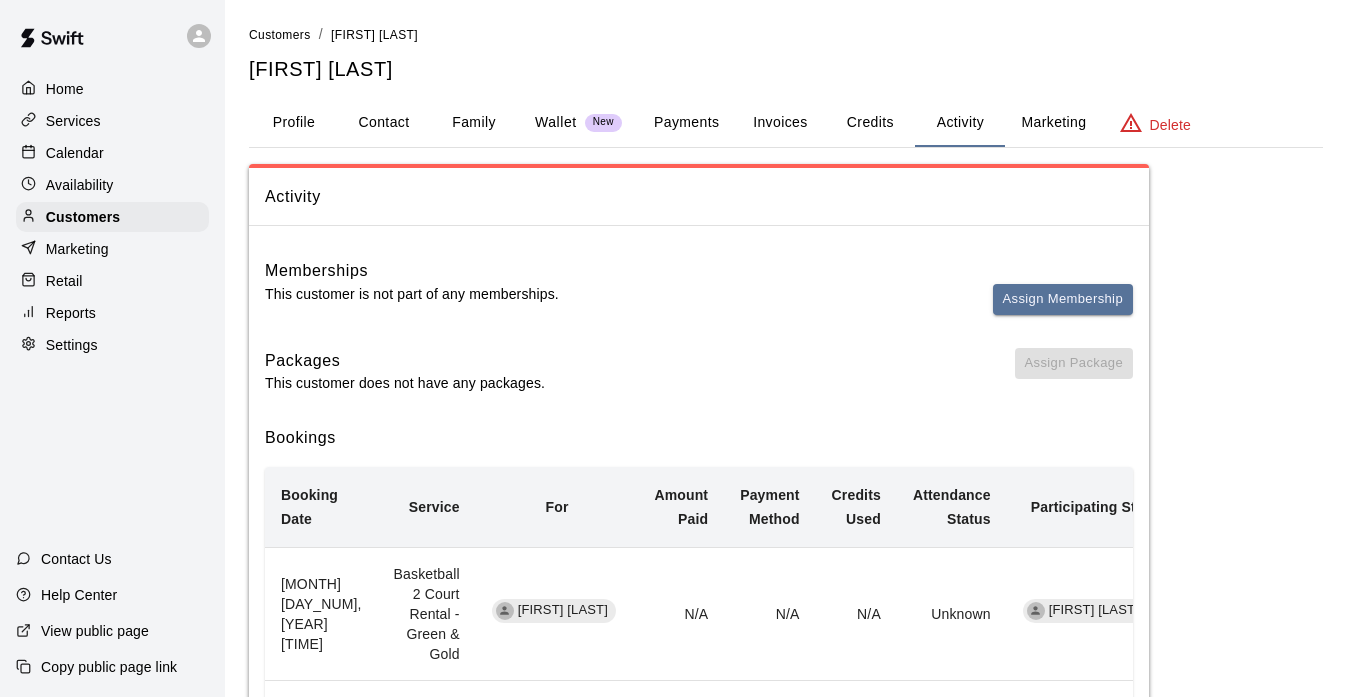 click on "Credits" at bounding box center [870, 123] 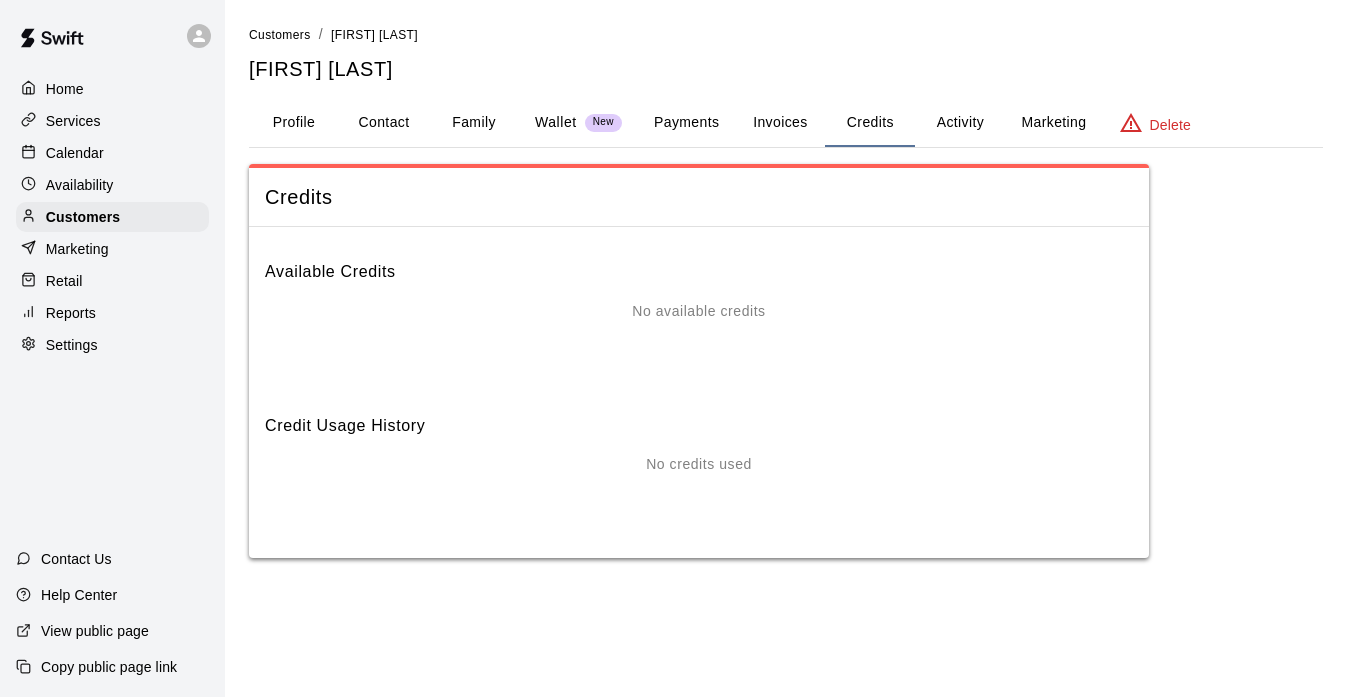 click on "Activity" at bounding box center (960, 123) 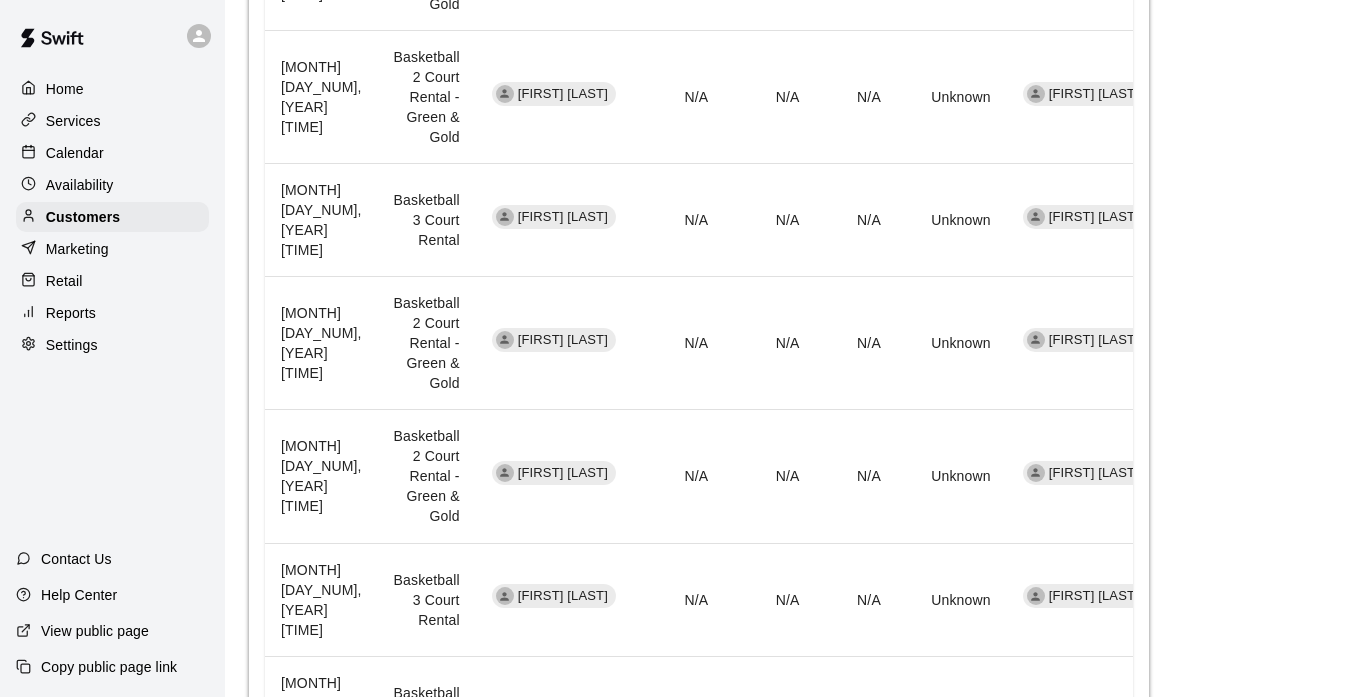 scroll, scrollTop: 0, scrollLeft: 0, axis: both 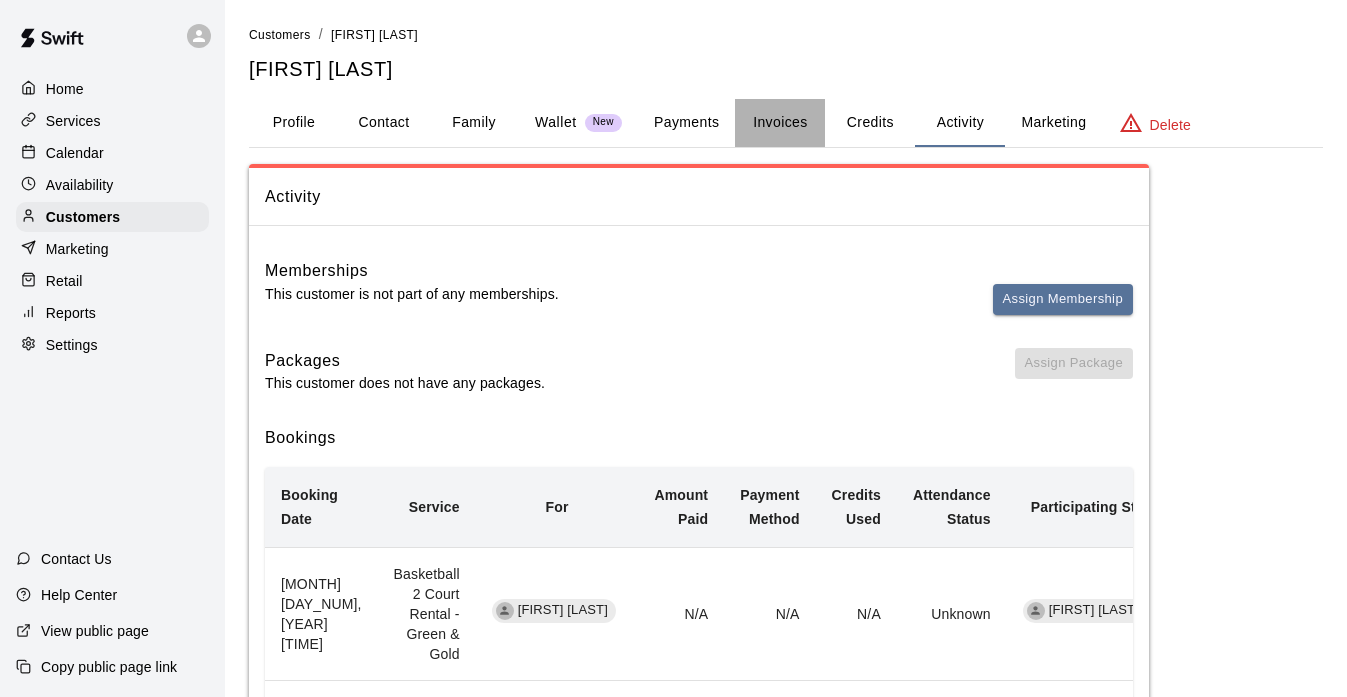 click on "Invoices" at bounding box center (780, 123) 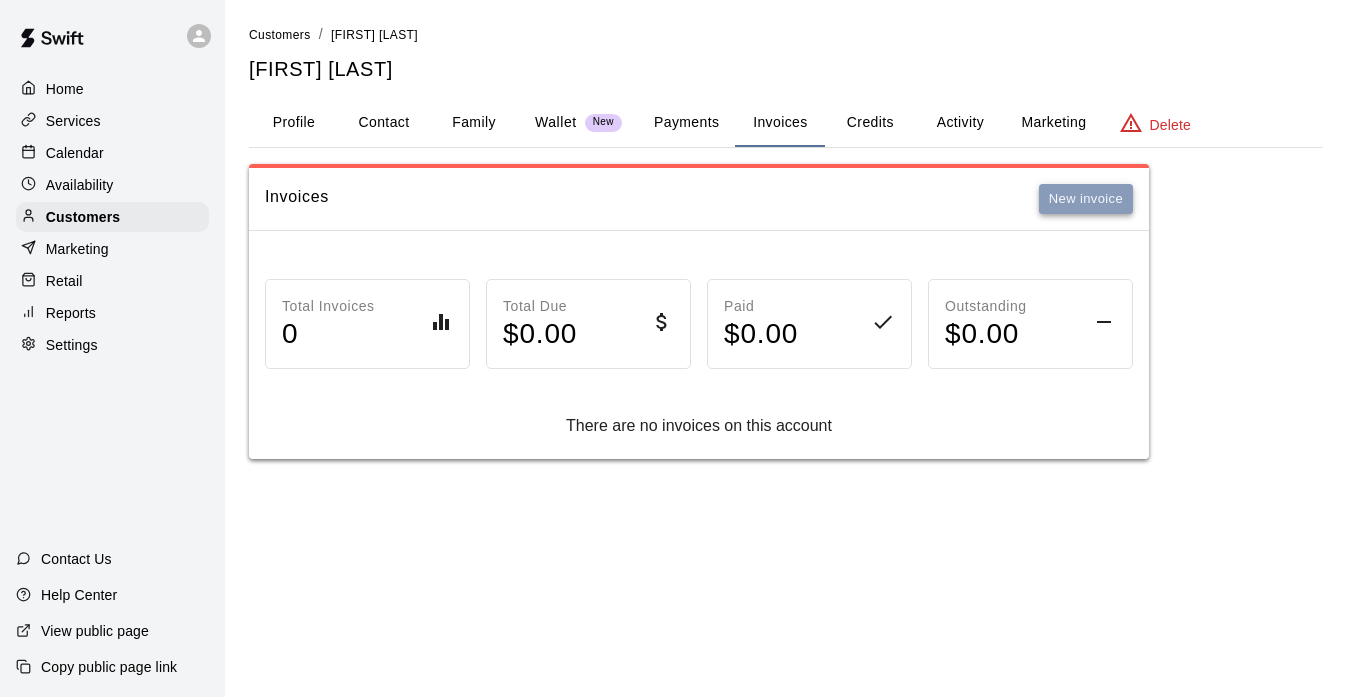 click on "New invoice" at bounding box center (1086, 199) 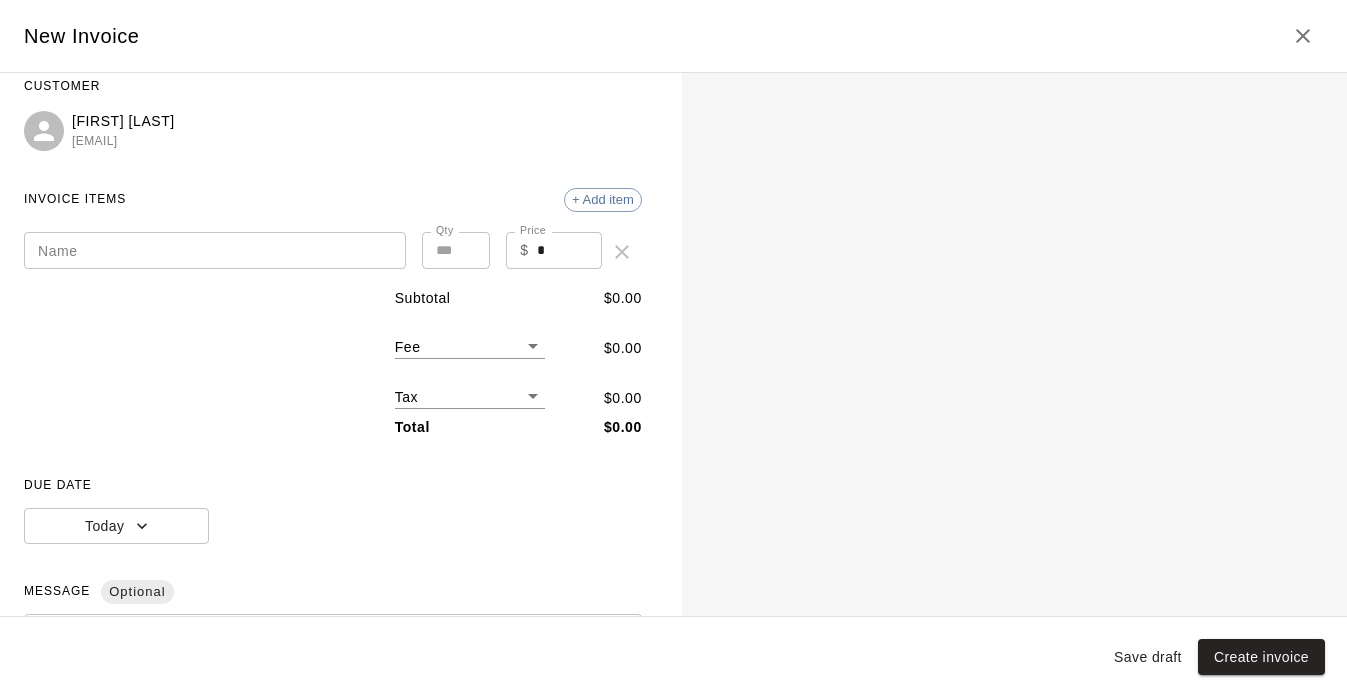 scroll, scrollTop: 10, scrollLeft: 0, axis: vertical 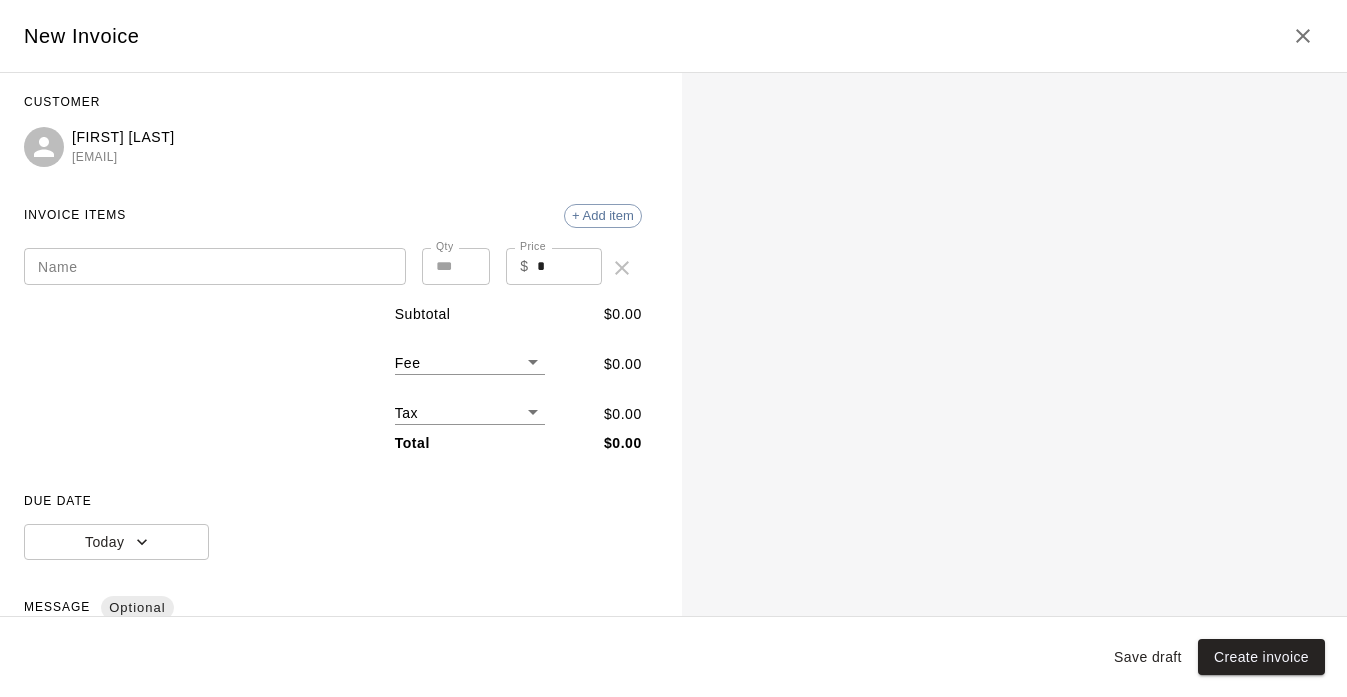 click on "New Invoice" at bounding box center (82, 36) 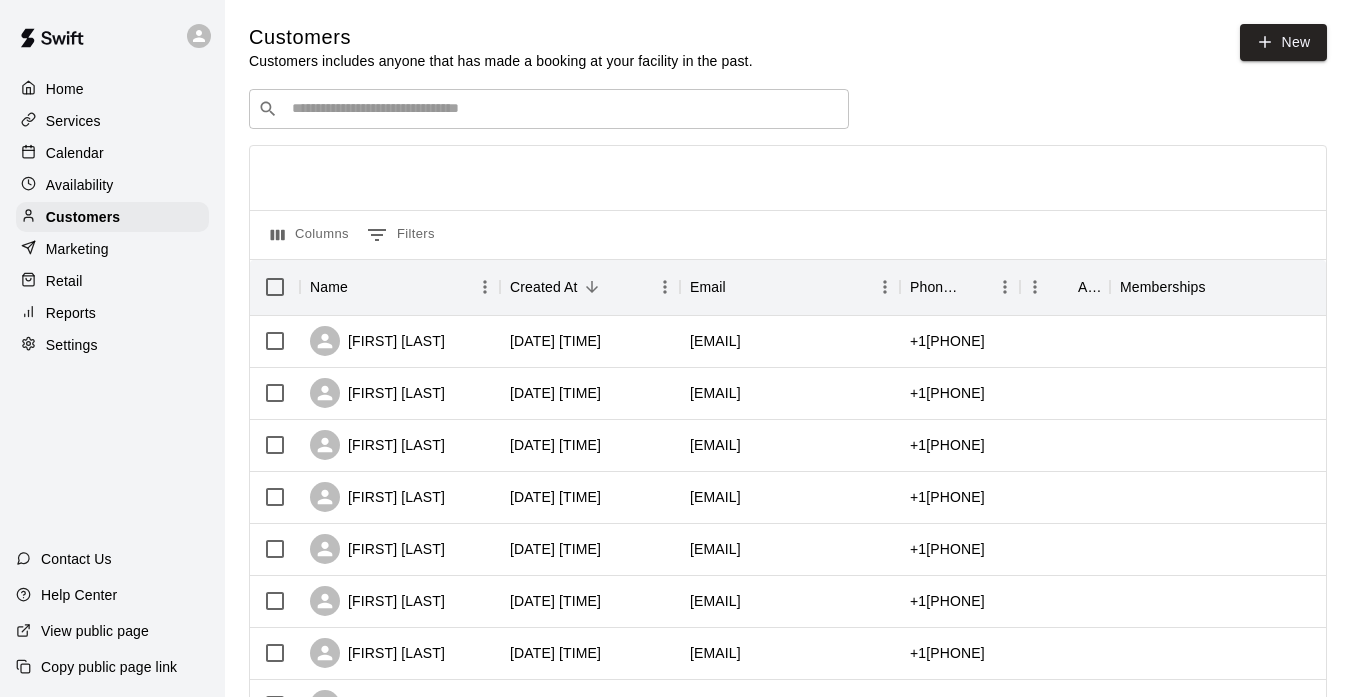 click at bounding box center (563, 109) 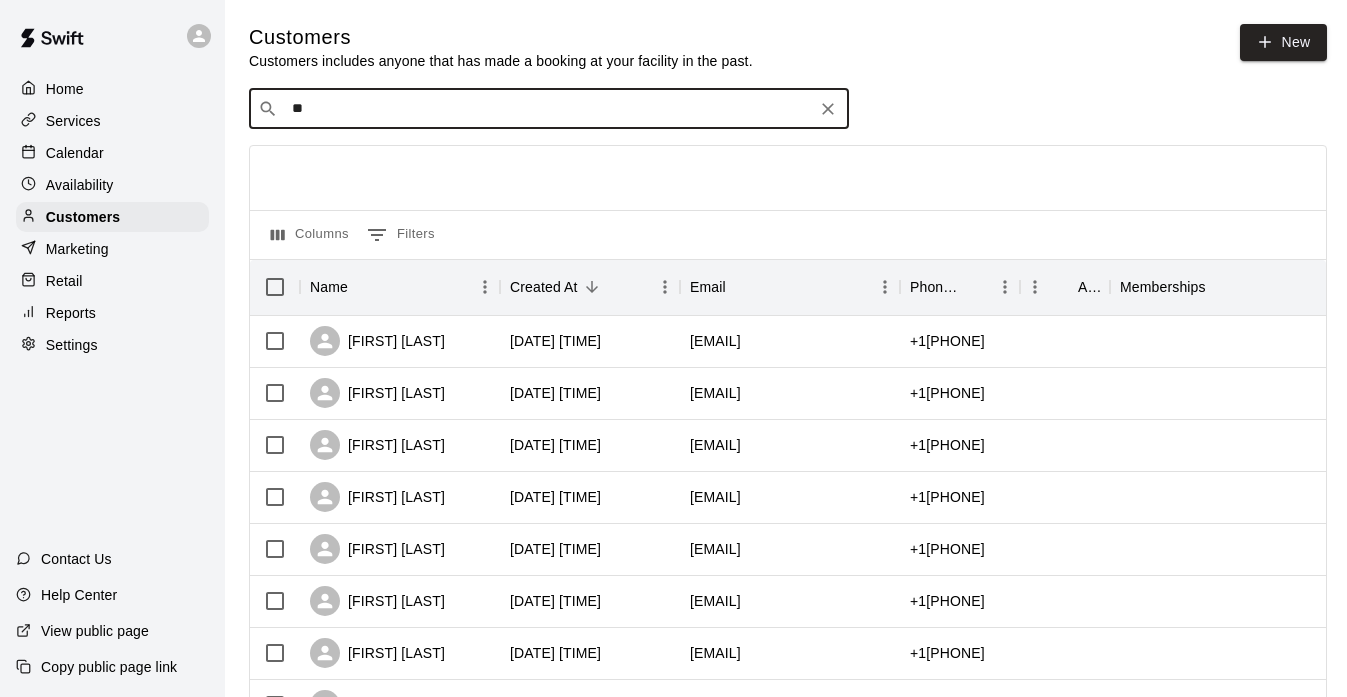 type on "*" 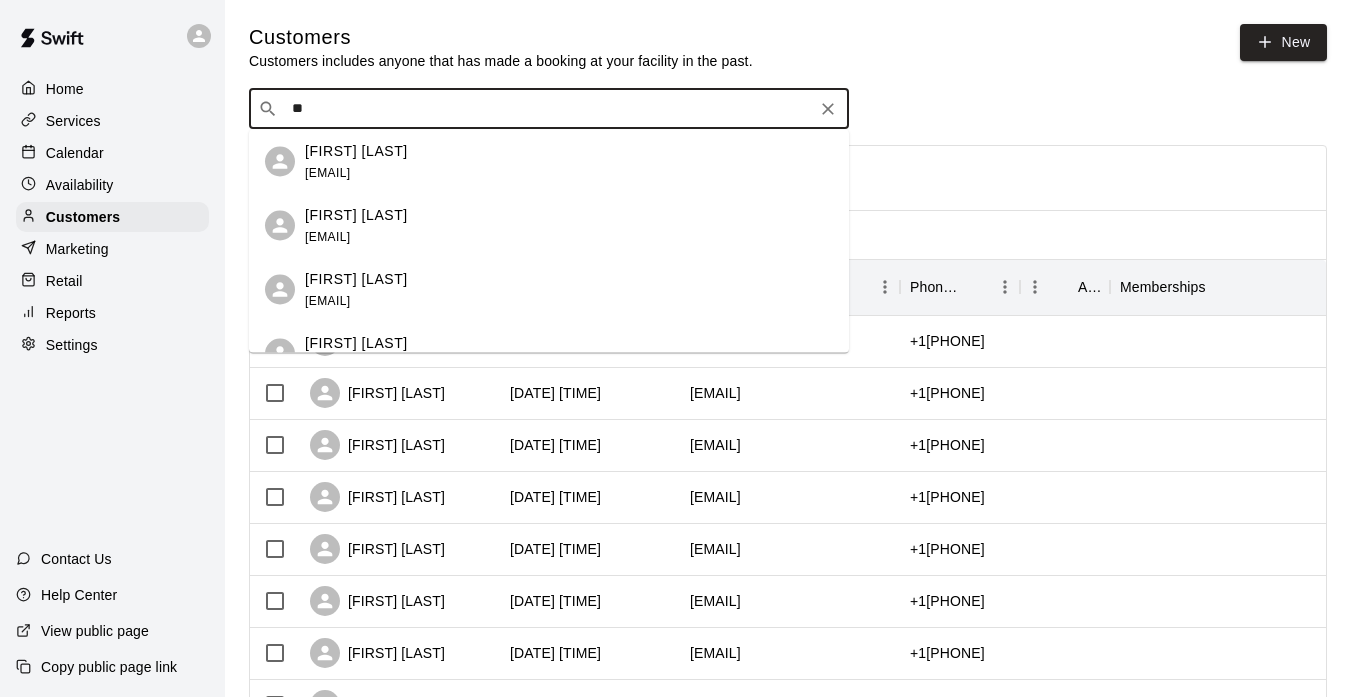 type on "*" 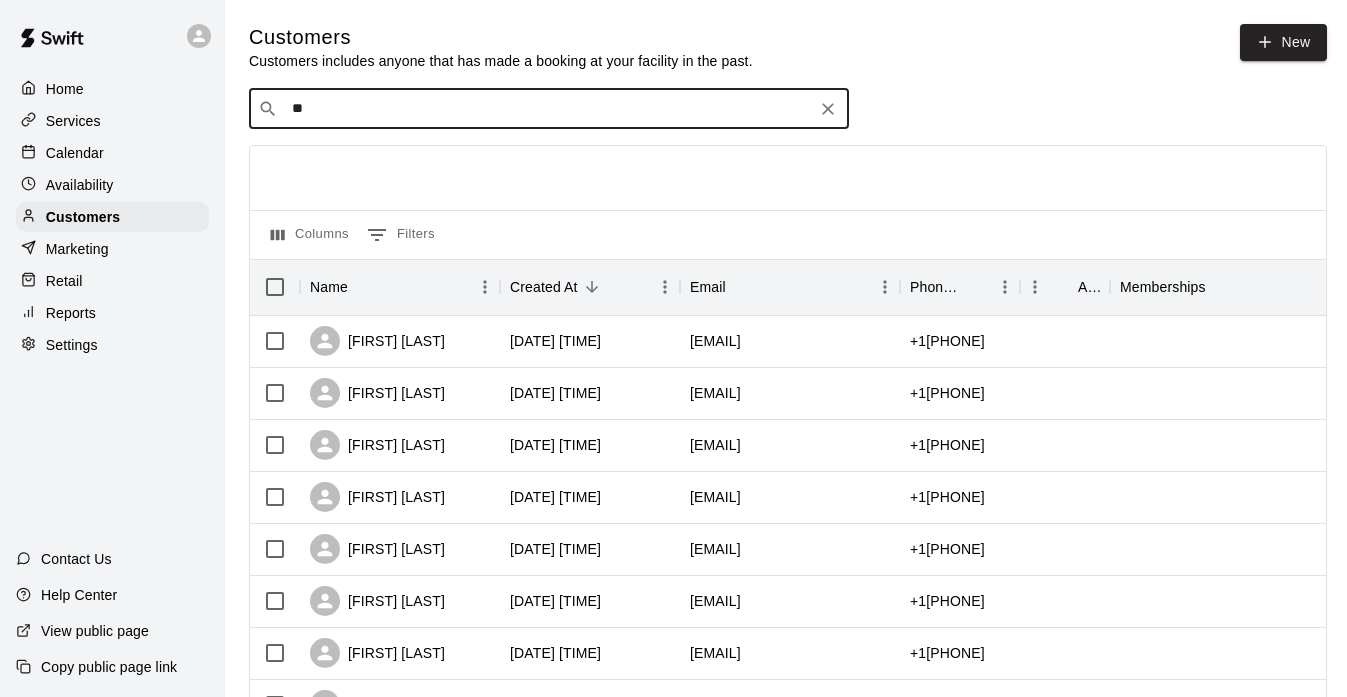 type on "*" 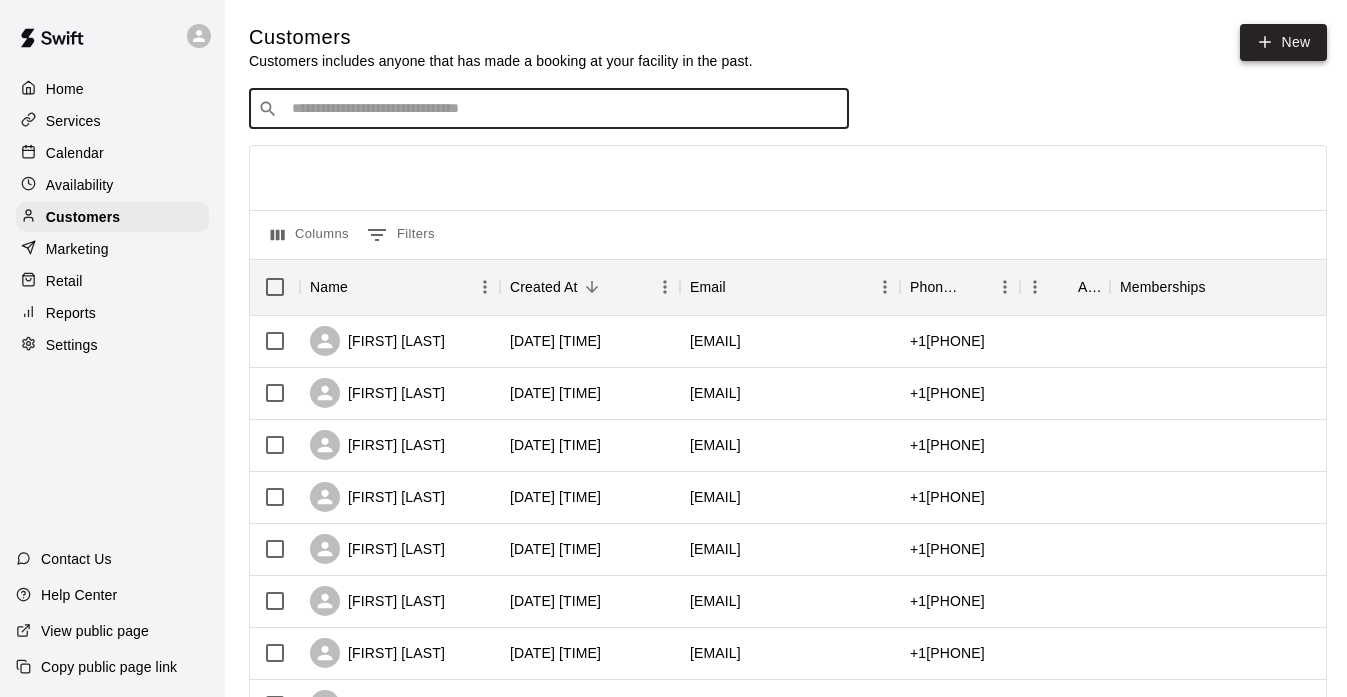 type 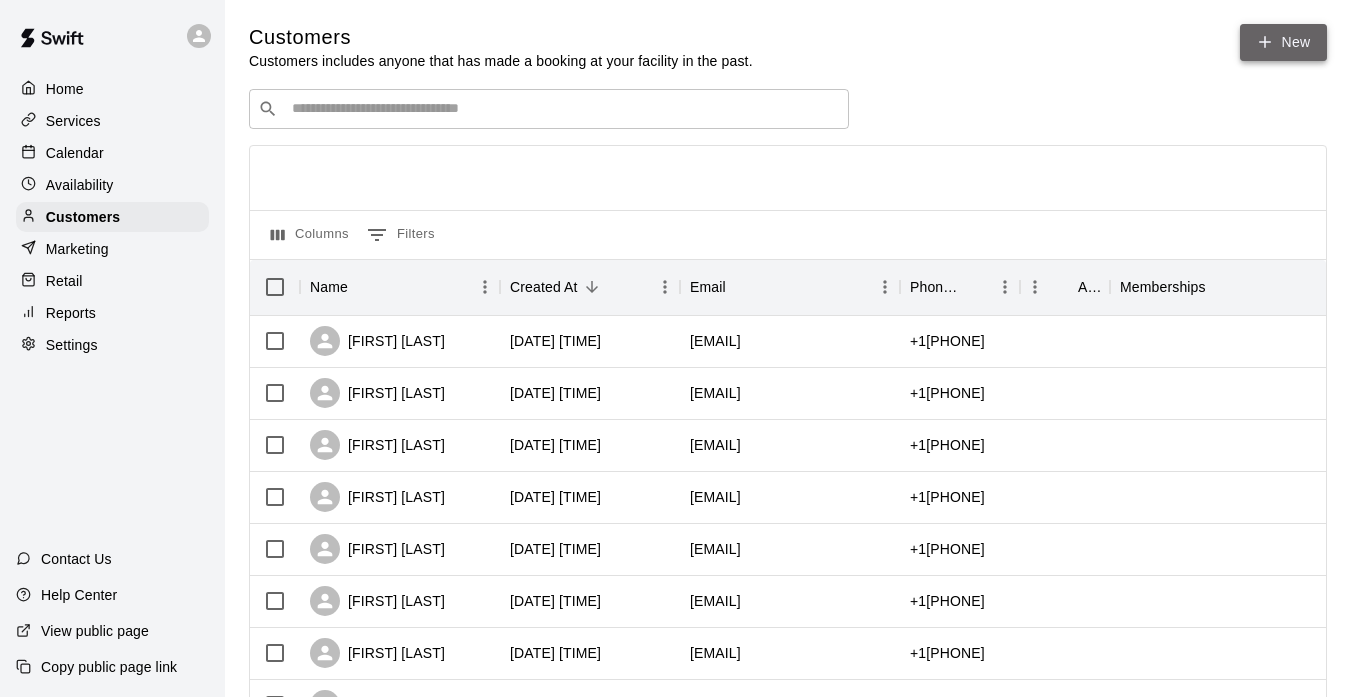 click on "New" at bounding box center [1283, 42] 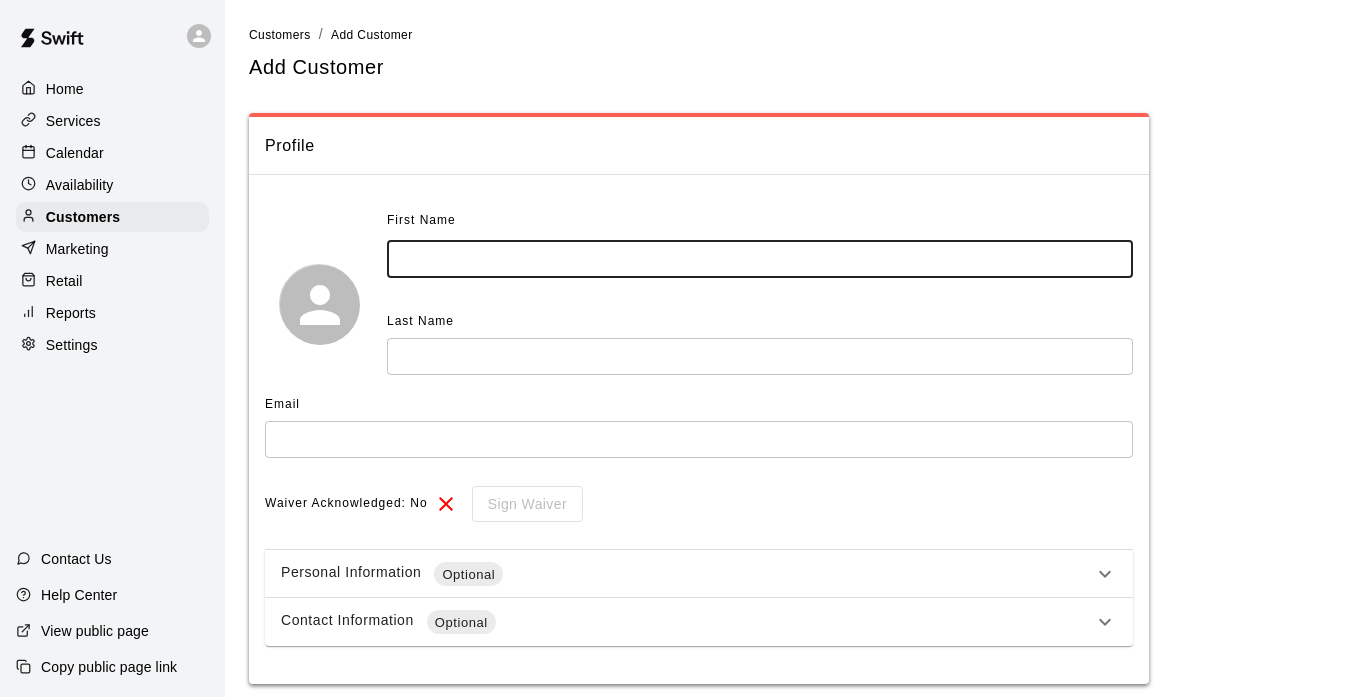 click at bounding box center (760, 259) 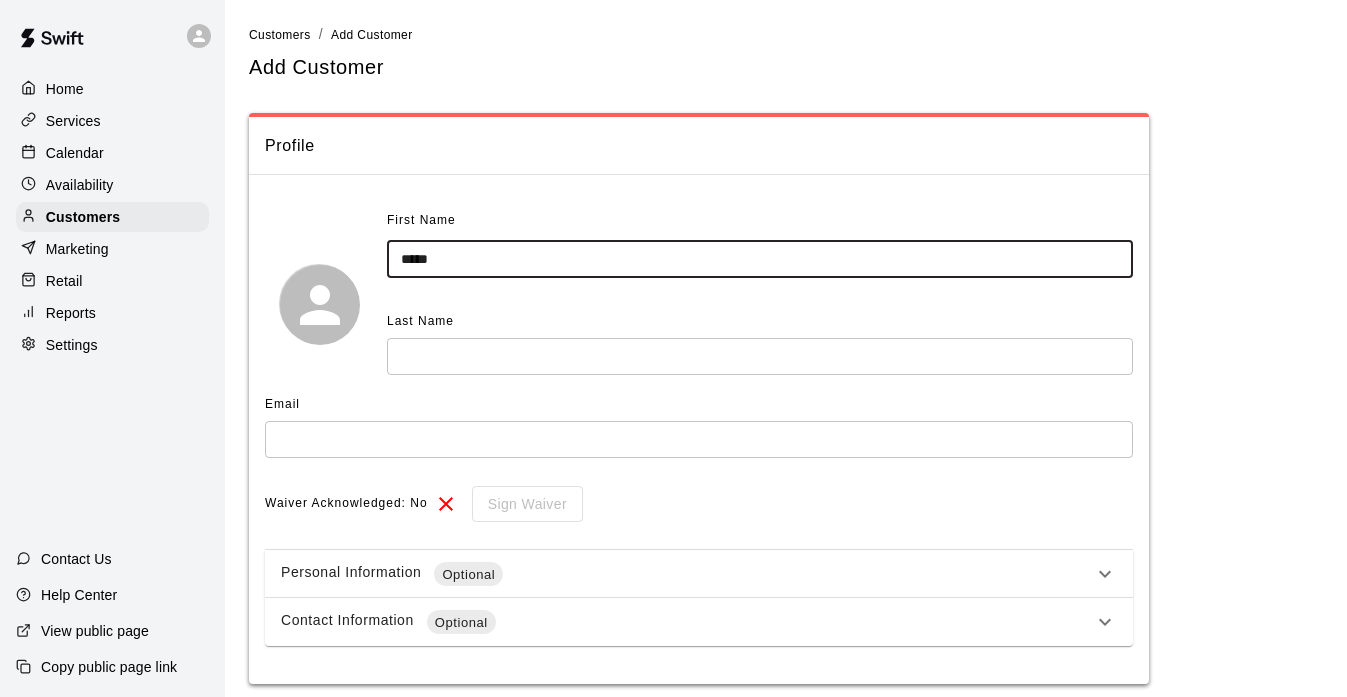 type on "****" 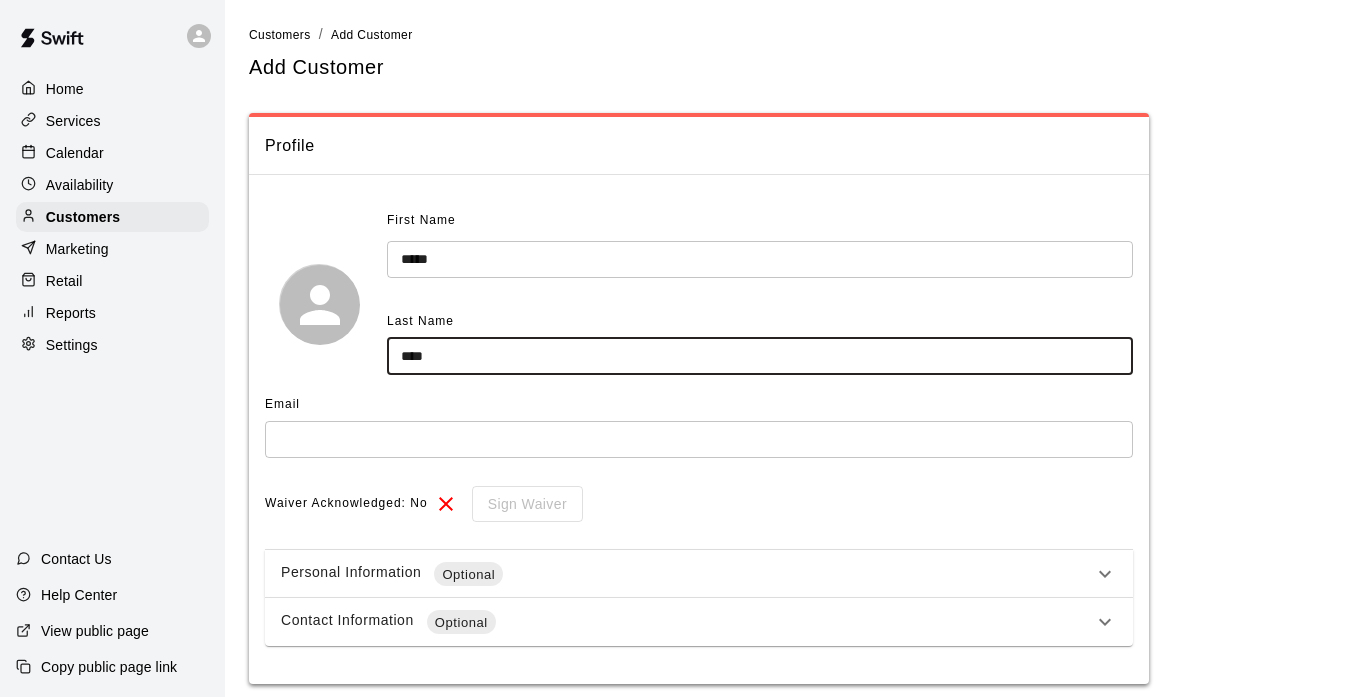 scroll, scrollTop: 68, scrollLeft: 0, axis: vertical 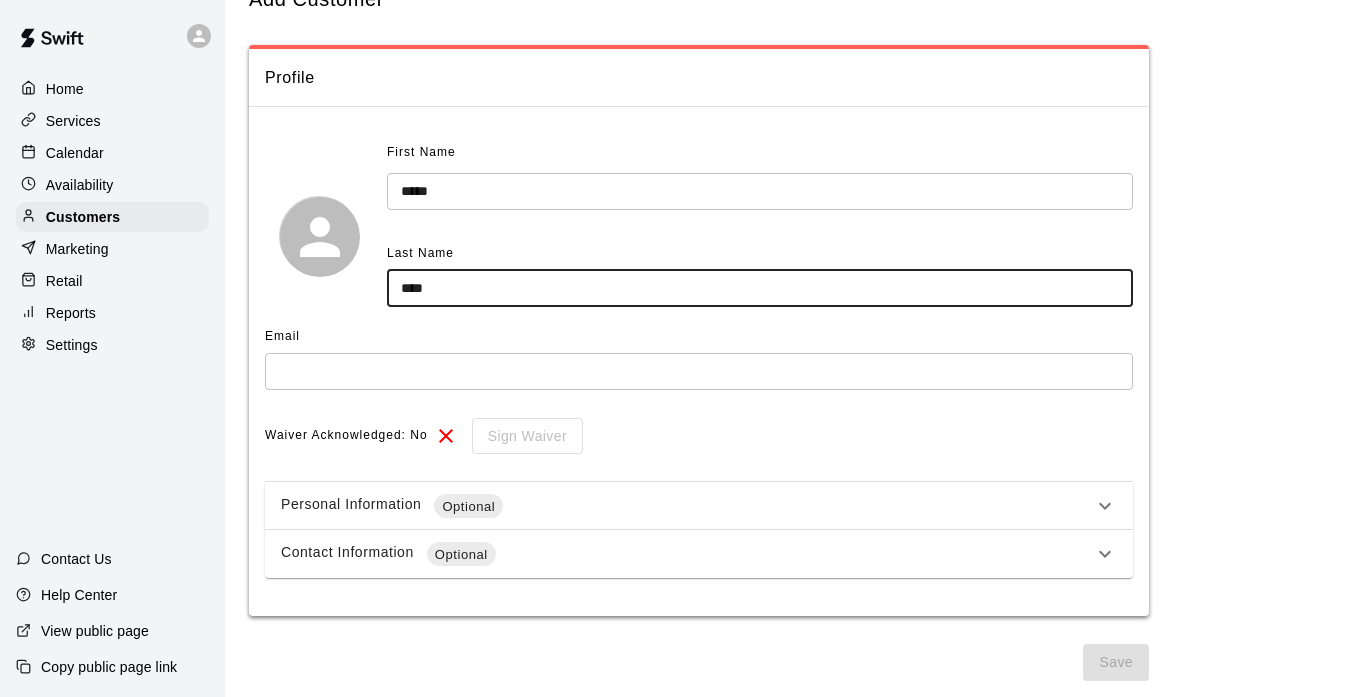 type on "****" 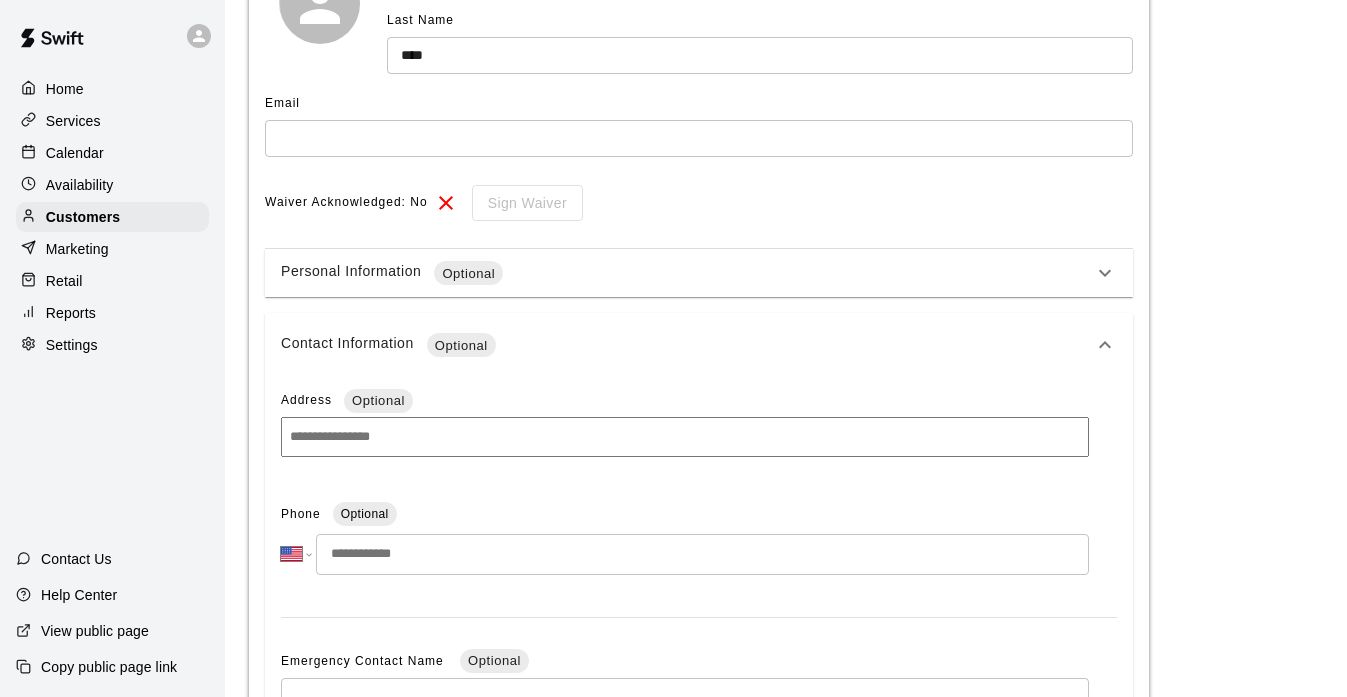 scroll, scrollTop: 305, scrollLeft: 0, axis: vertical 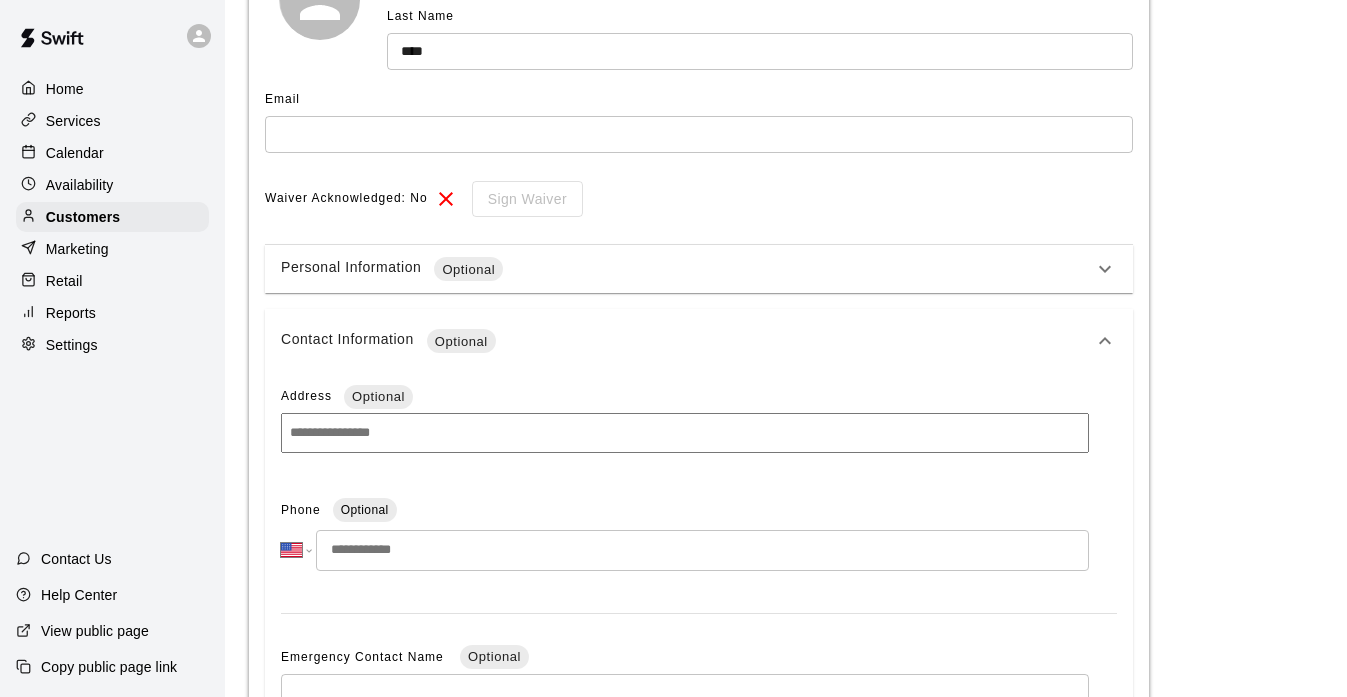 click at bounding box center [702, 550] 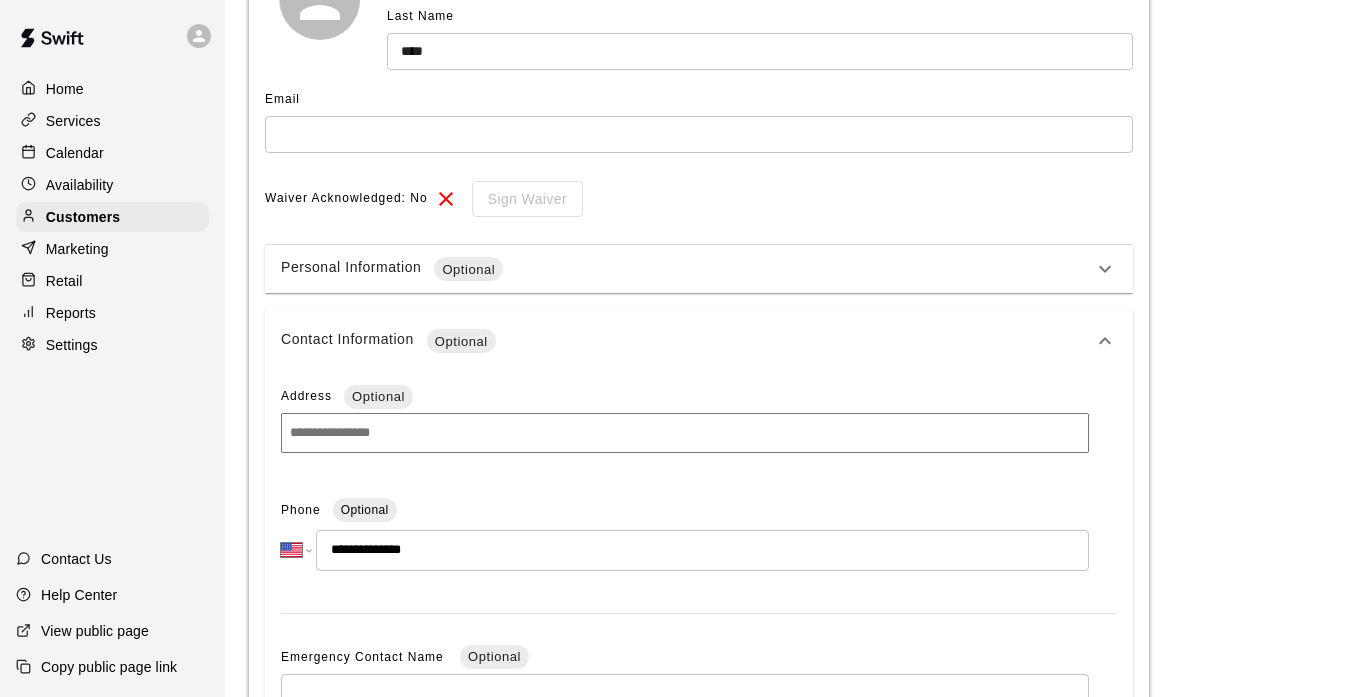 type on "**********" 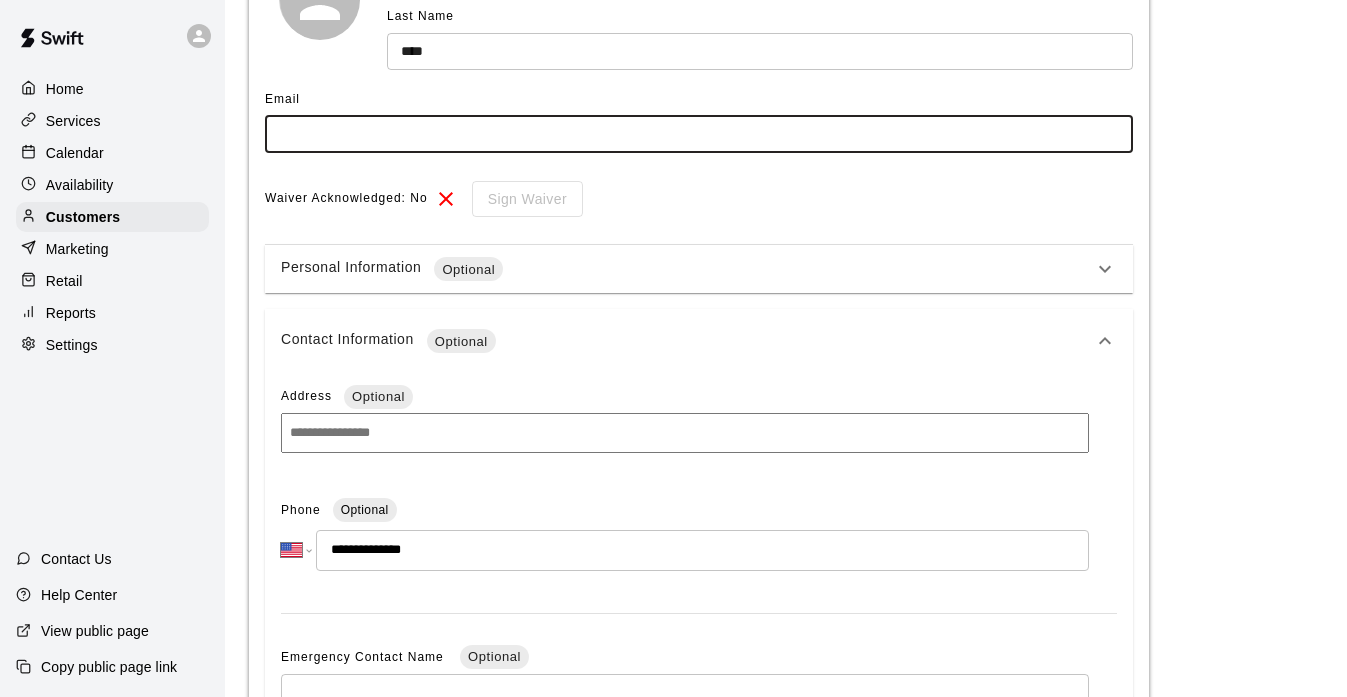 click at bounding box center [699, 134] 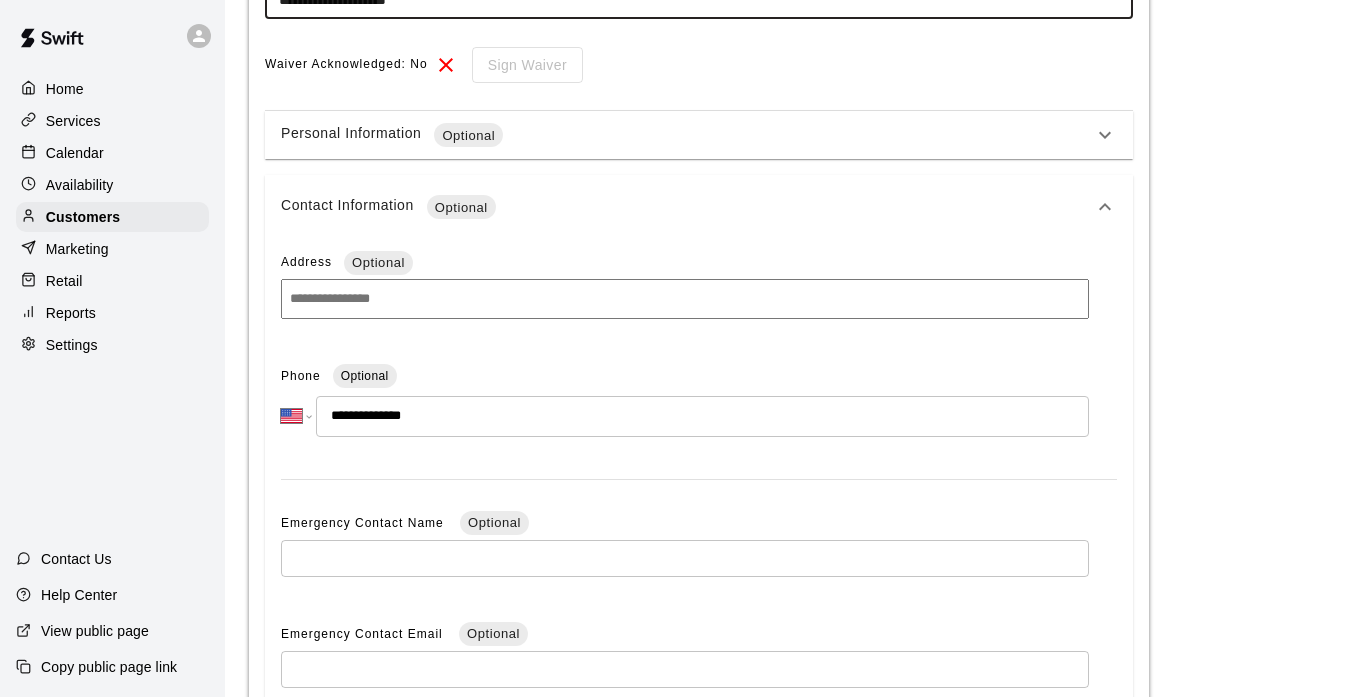 scroll, scrollTop: 714, scrollLeft: 0, axis: vertical 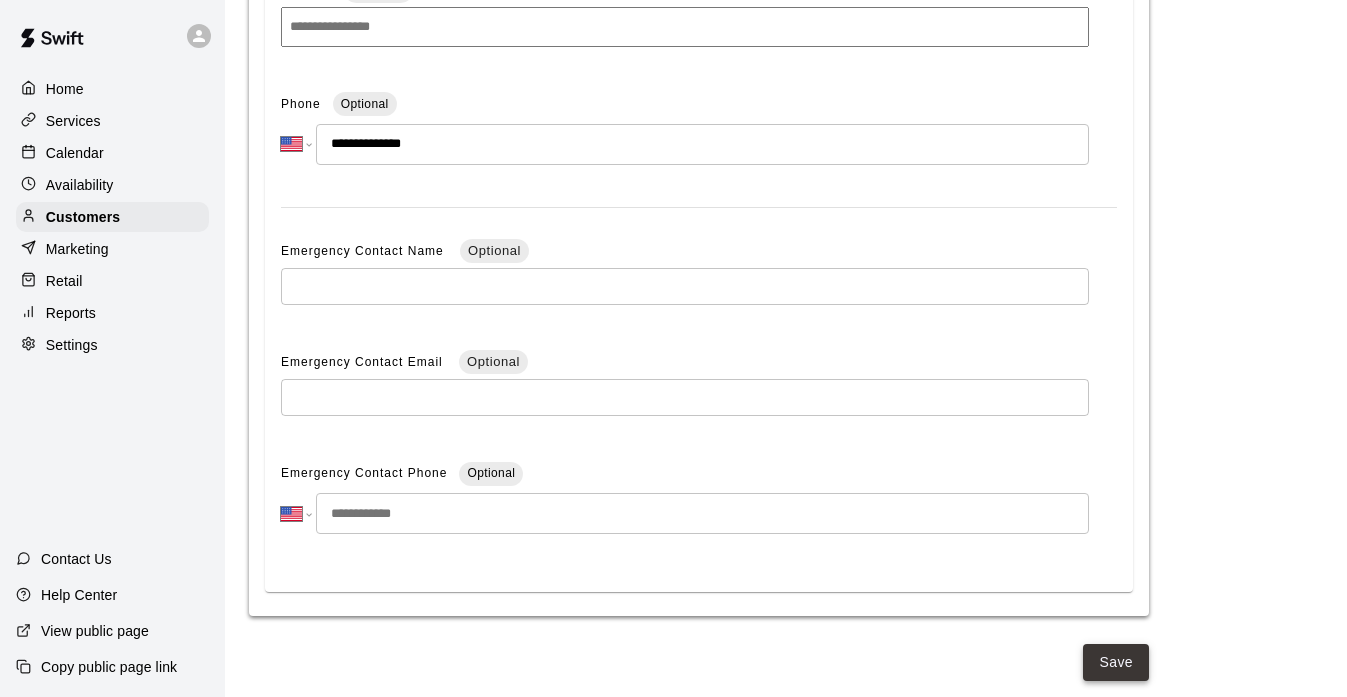 type on "**********" 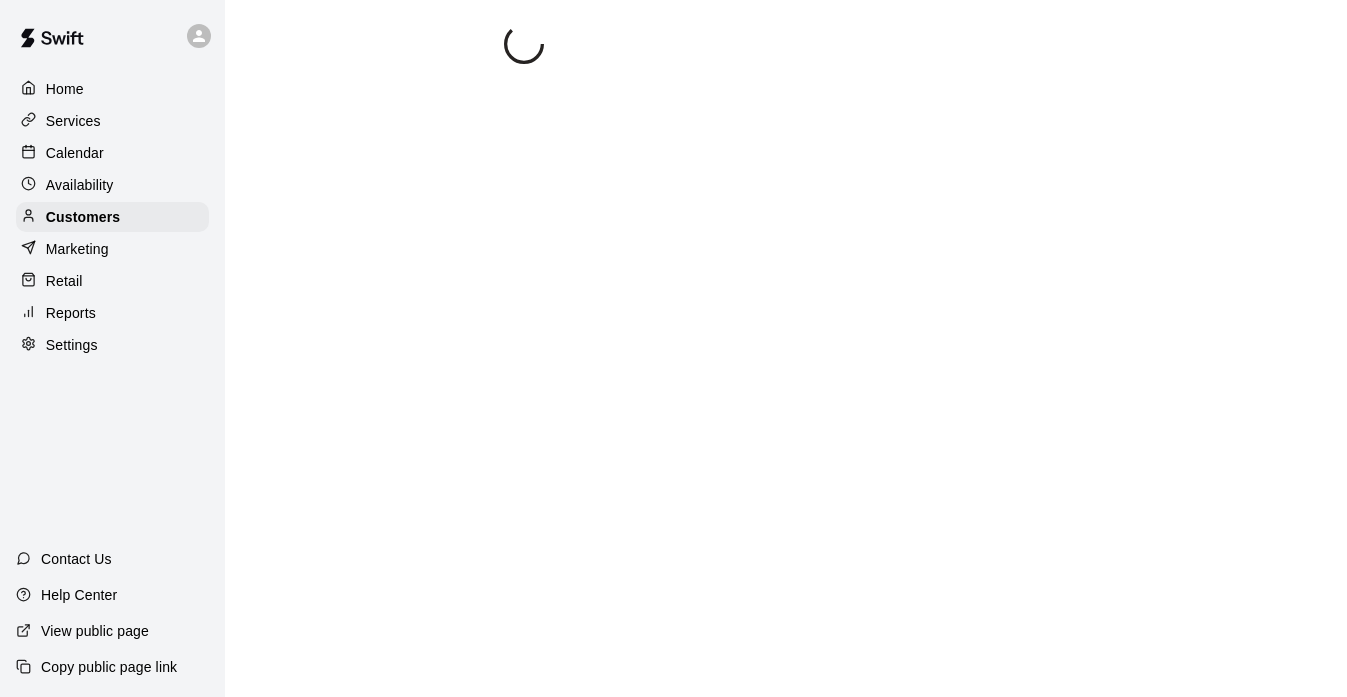 scroll, scrollTop: 0, scrollLeft: 0, axis: both 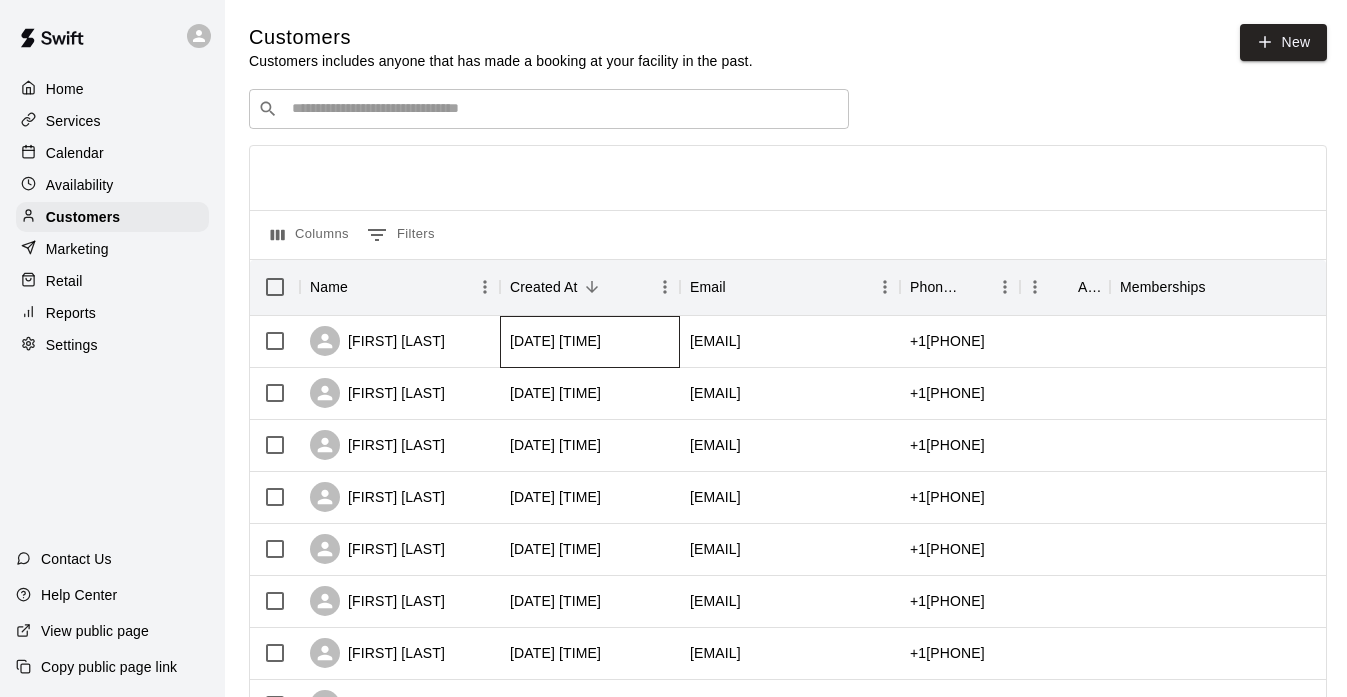 click on "[DATE] [TIME]" at bounding box center (555, 341) 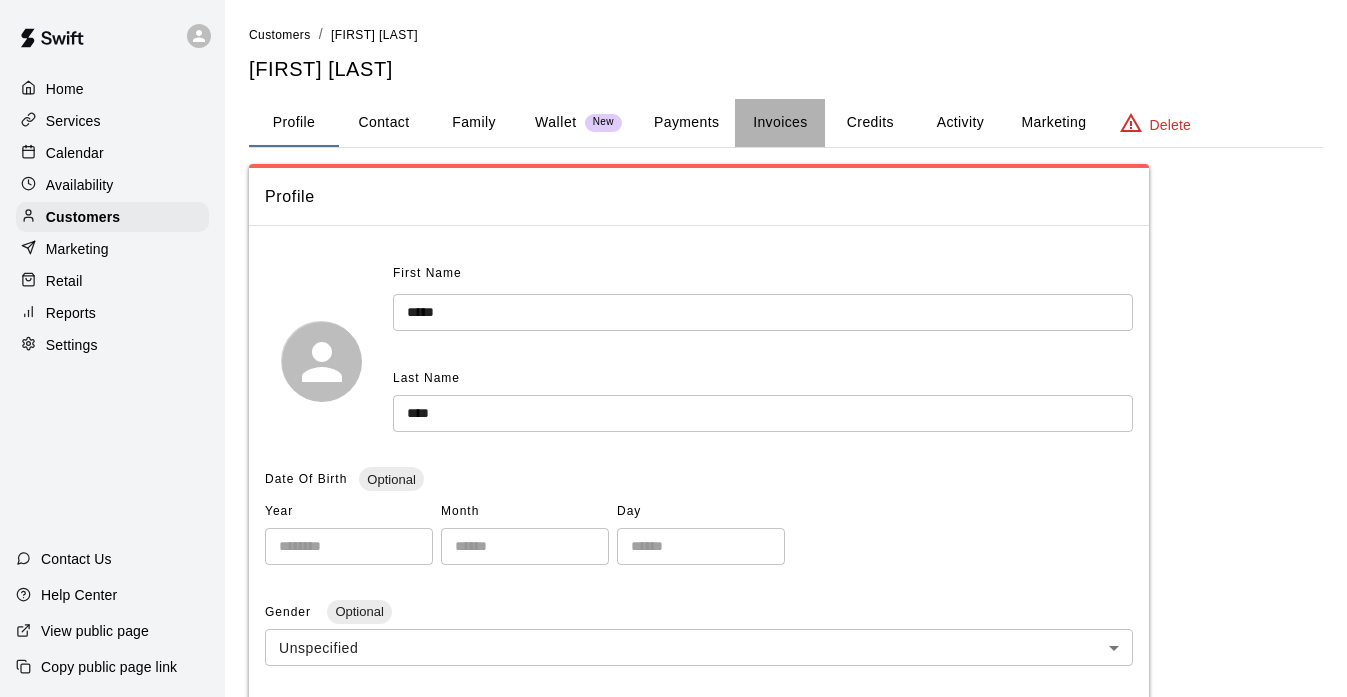 click on "Invoices" at bounding box center (780, 123) 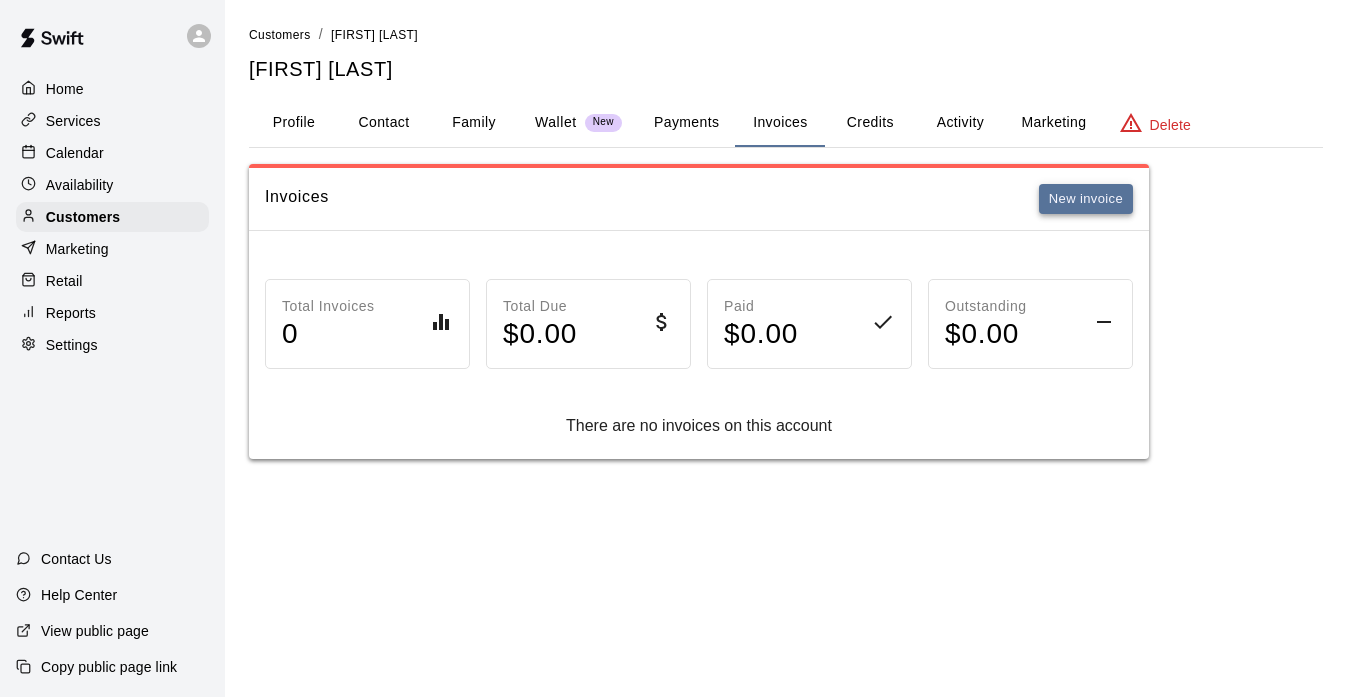 click on "New invoice" at bounding box center (1086, 199) 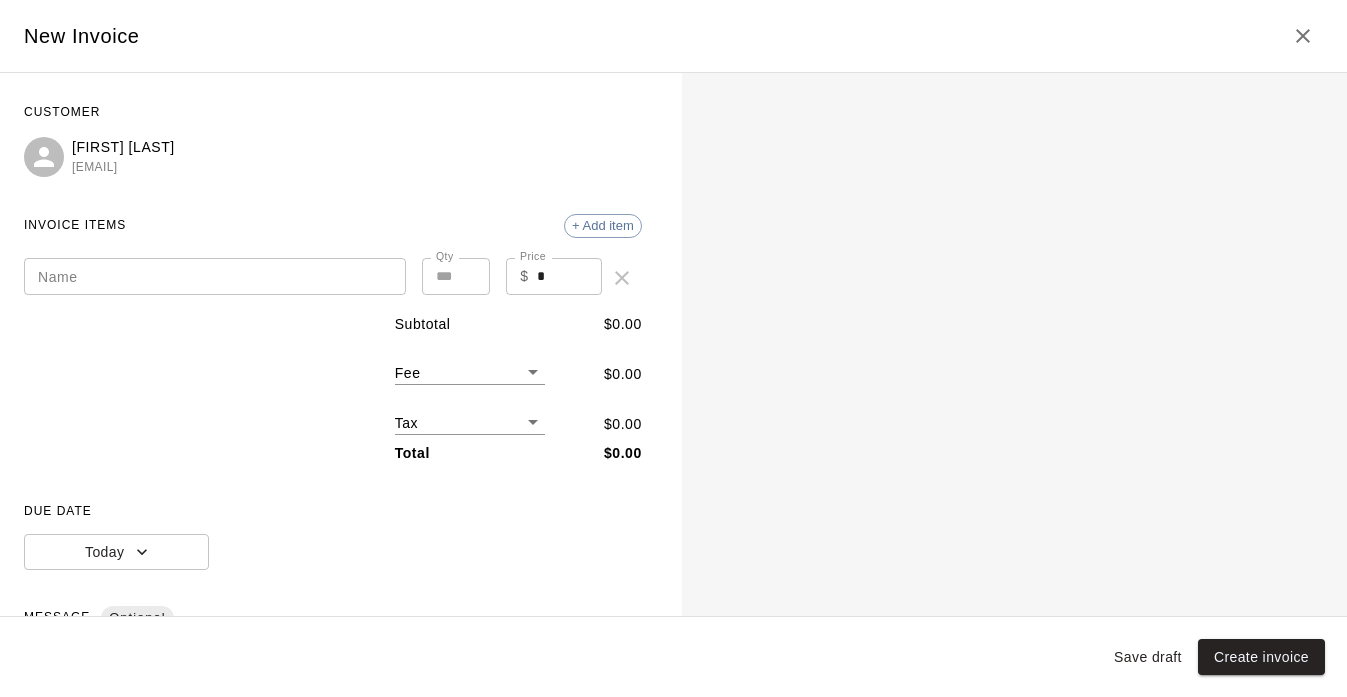 click on "Name" at bounding box center [215, 276] 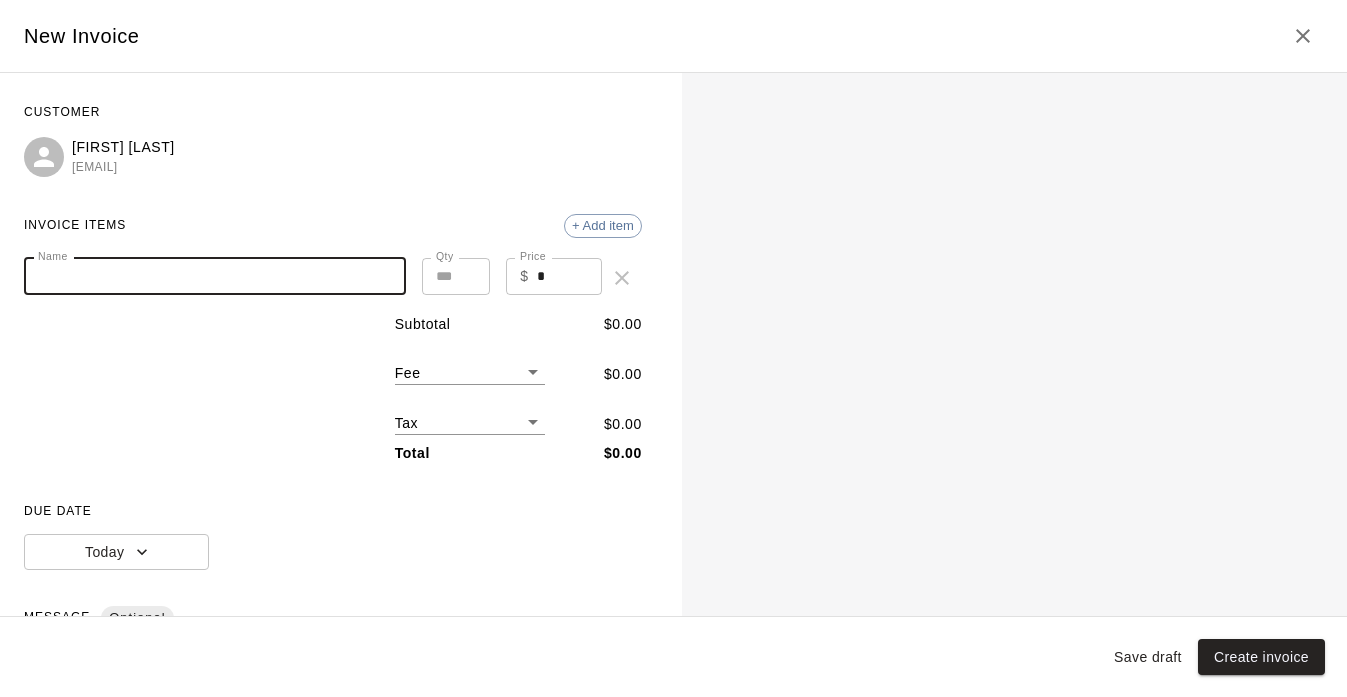 type on "*" 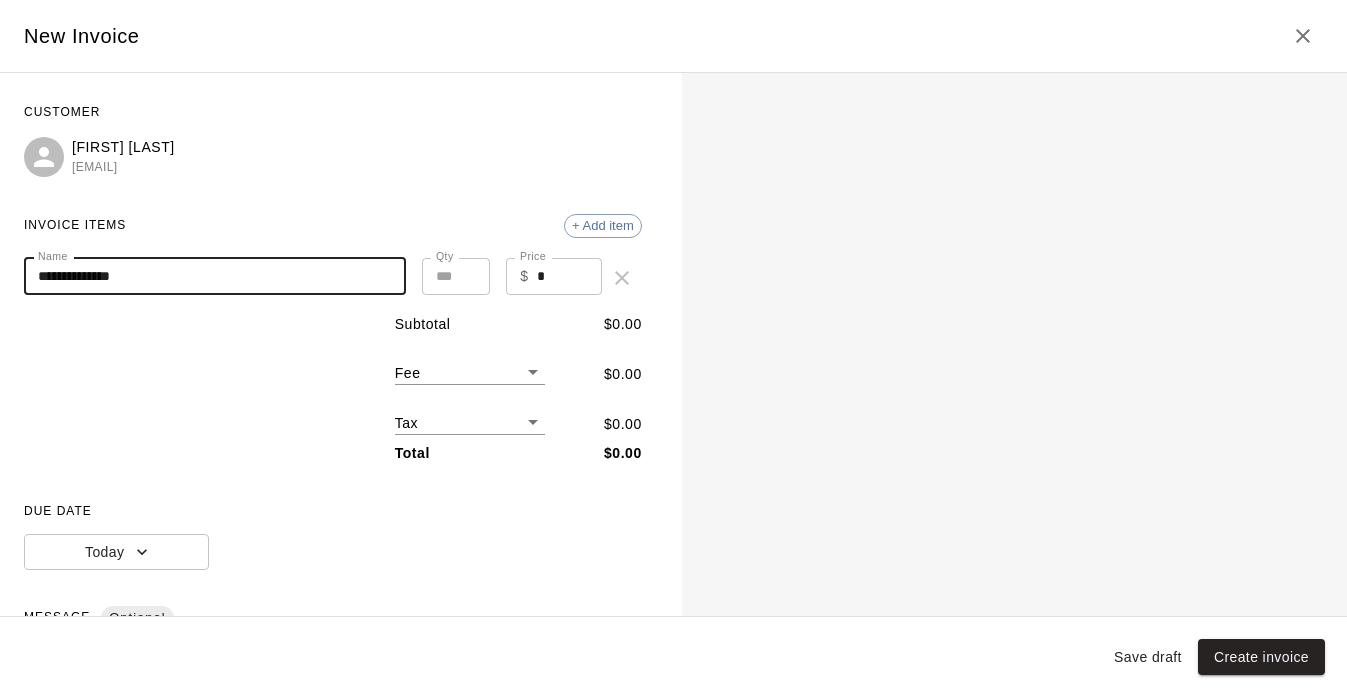 type on "**********" 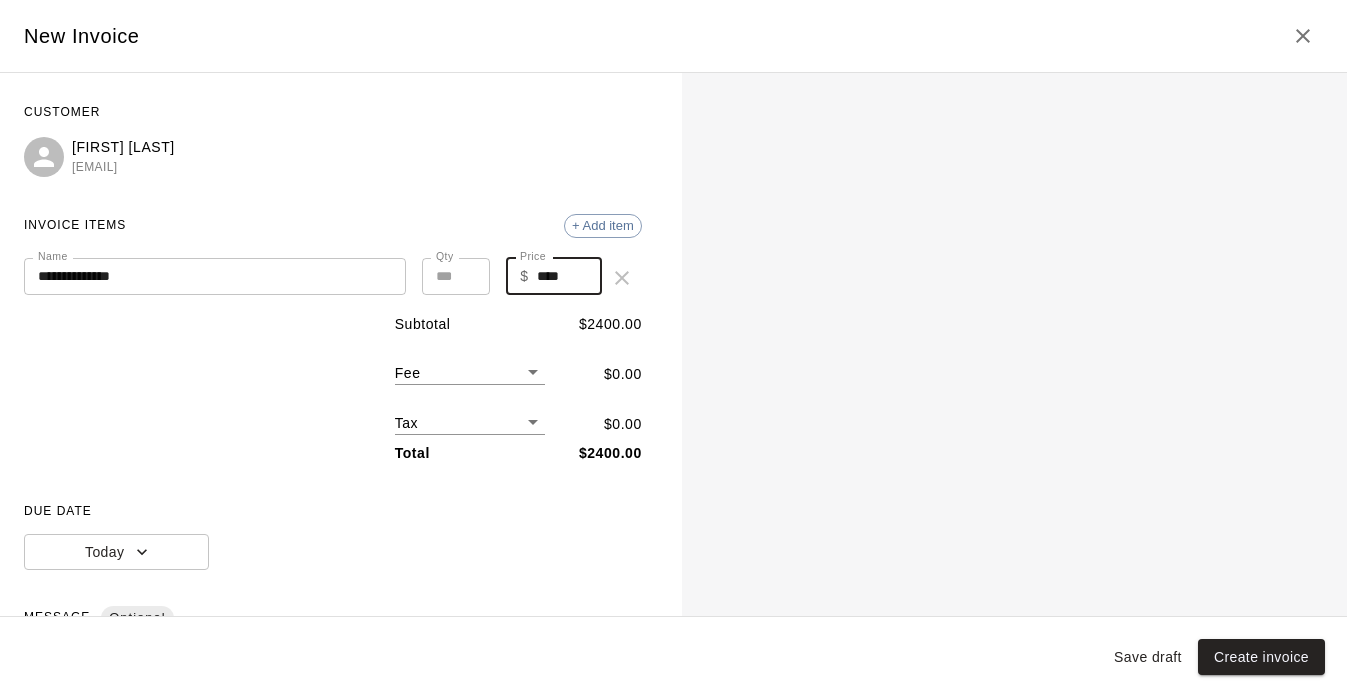 type on "****" 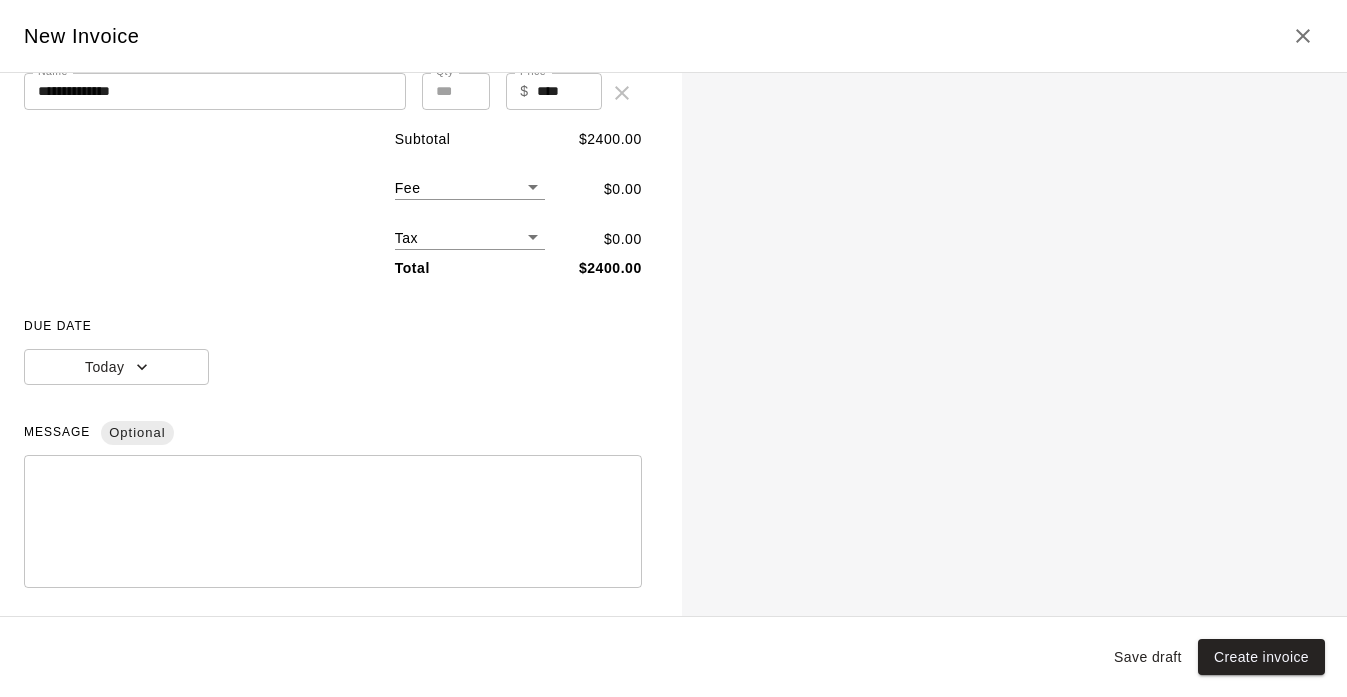 scroll, scrollTop: 193, scrollLeft: 0, axis: vertical 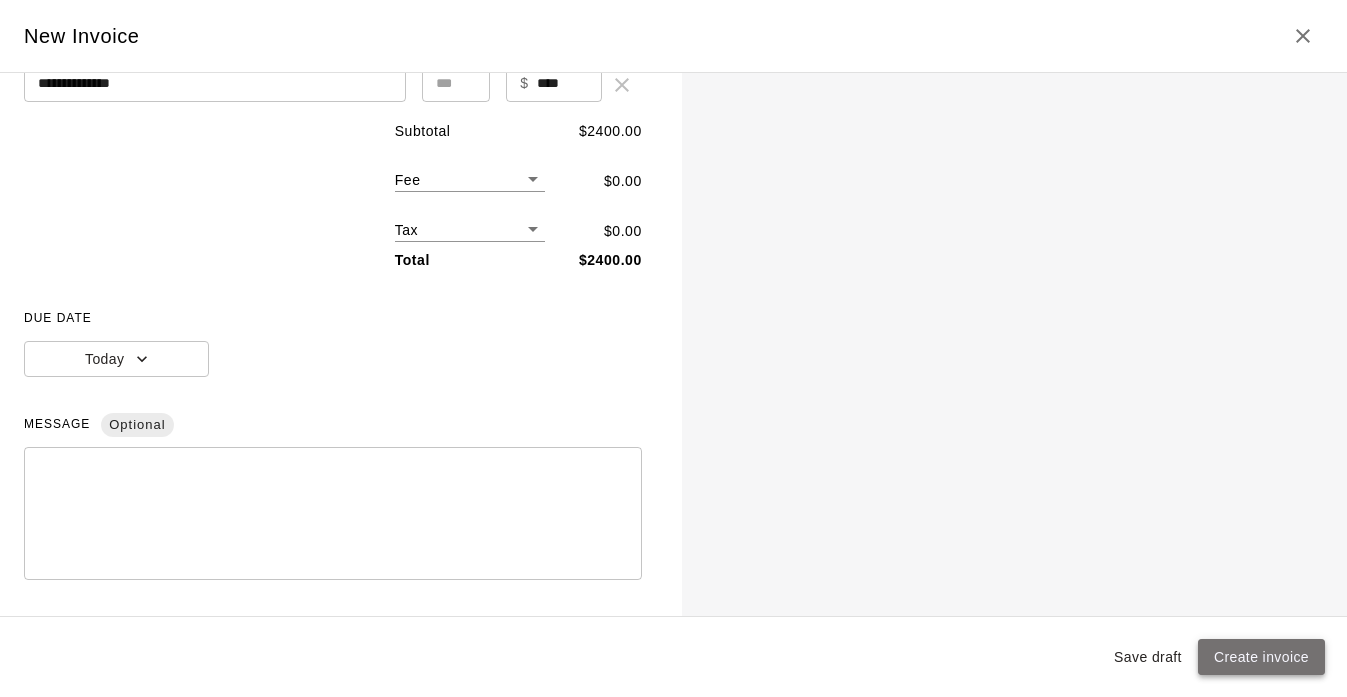 click on "Create invoice" at bounding box center [1261, 657] 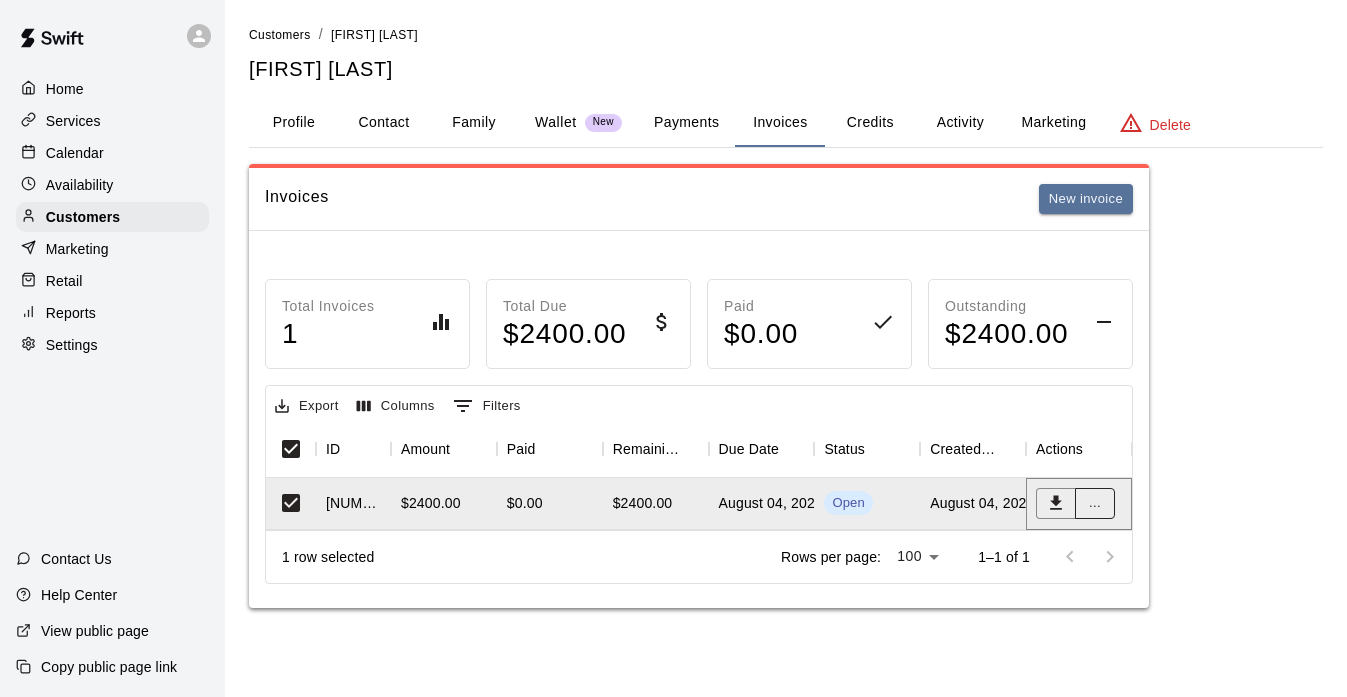 click on "..." at bounding box center [1095, 503] 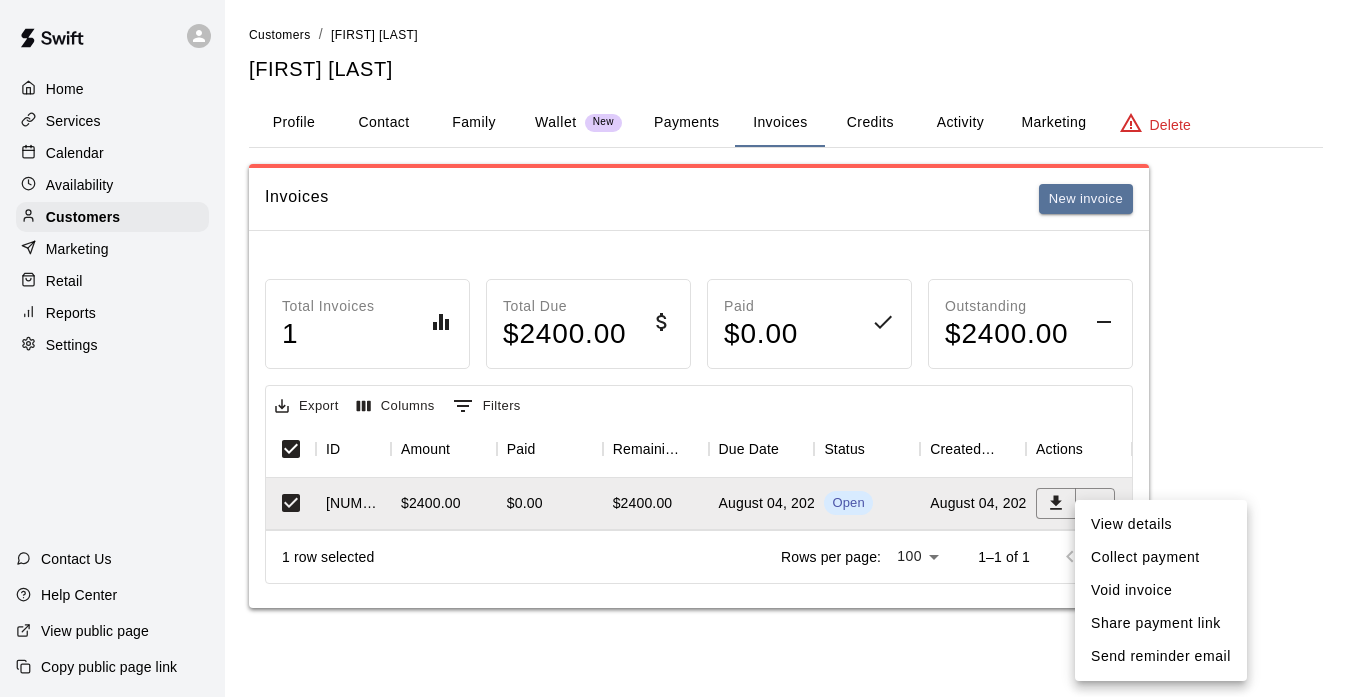 click on "Send reminder email" at bounding box center [1161, 656] 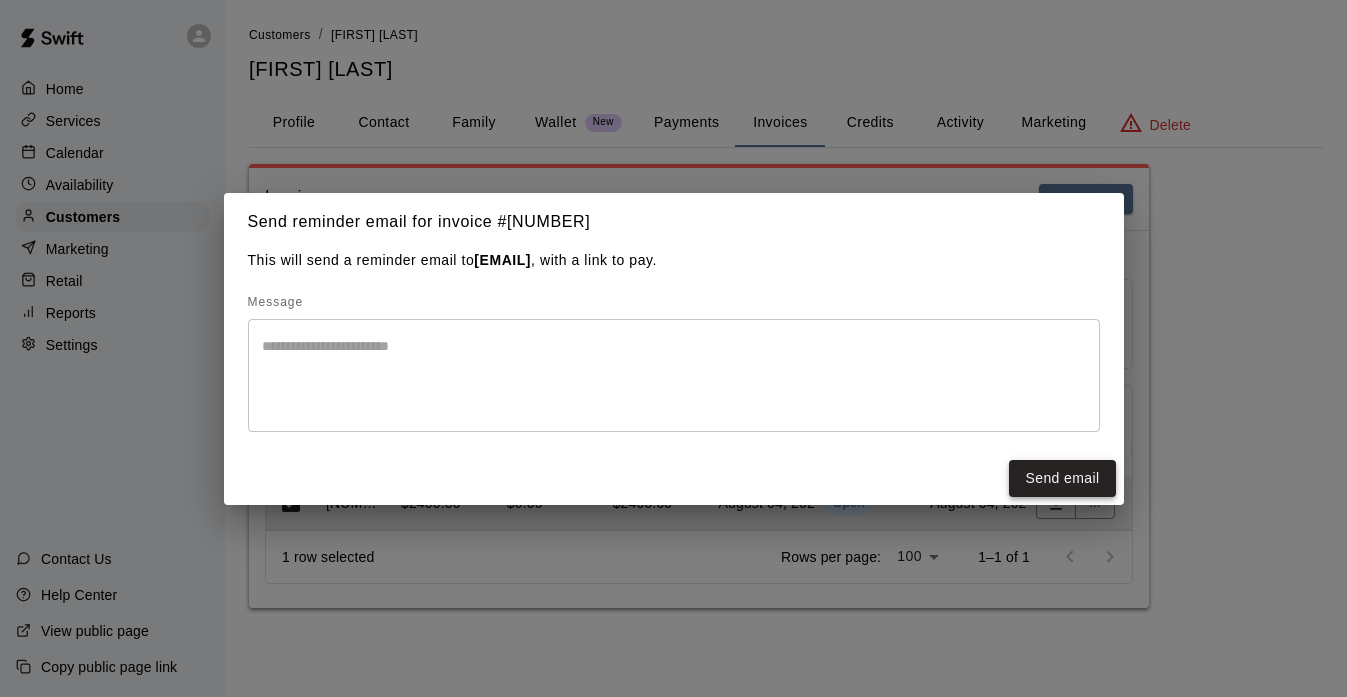 click on "Send email" at bounding box center (1062, 478) 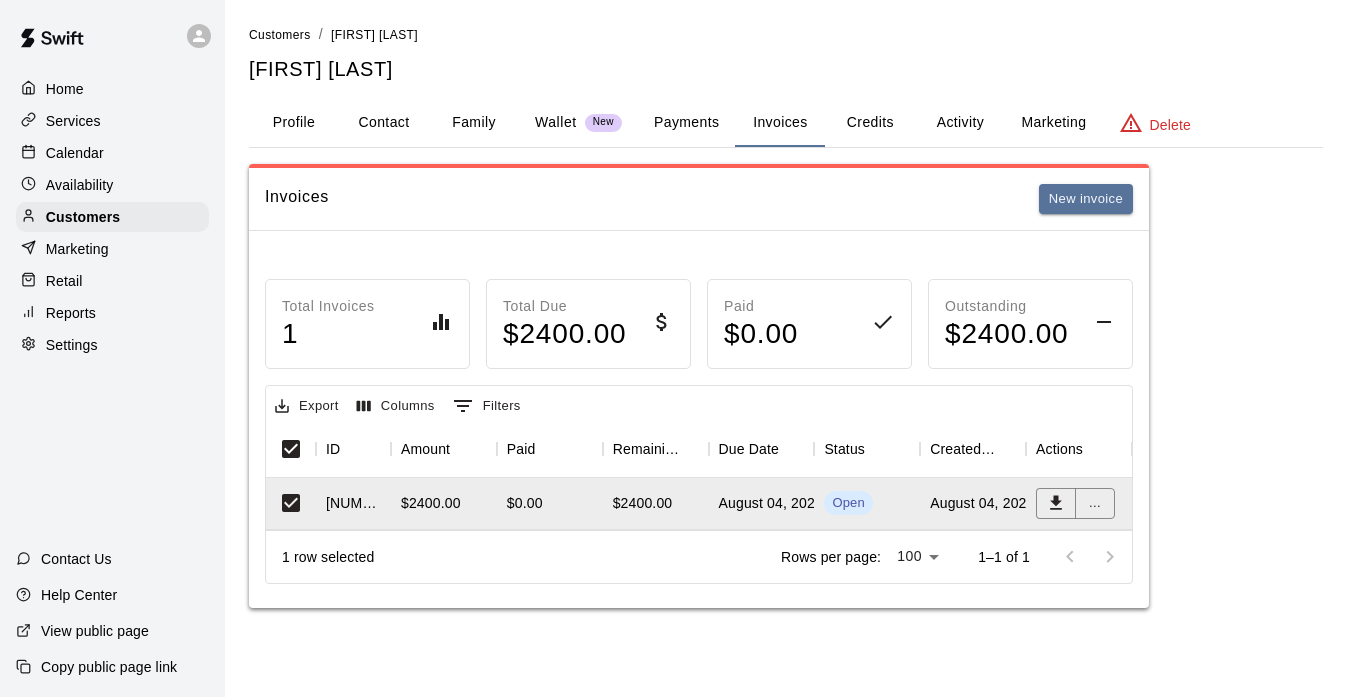 click on "Calendar" at bounding box center [75, 153] 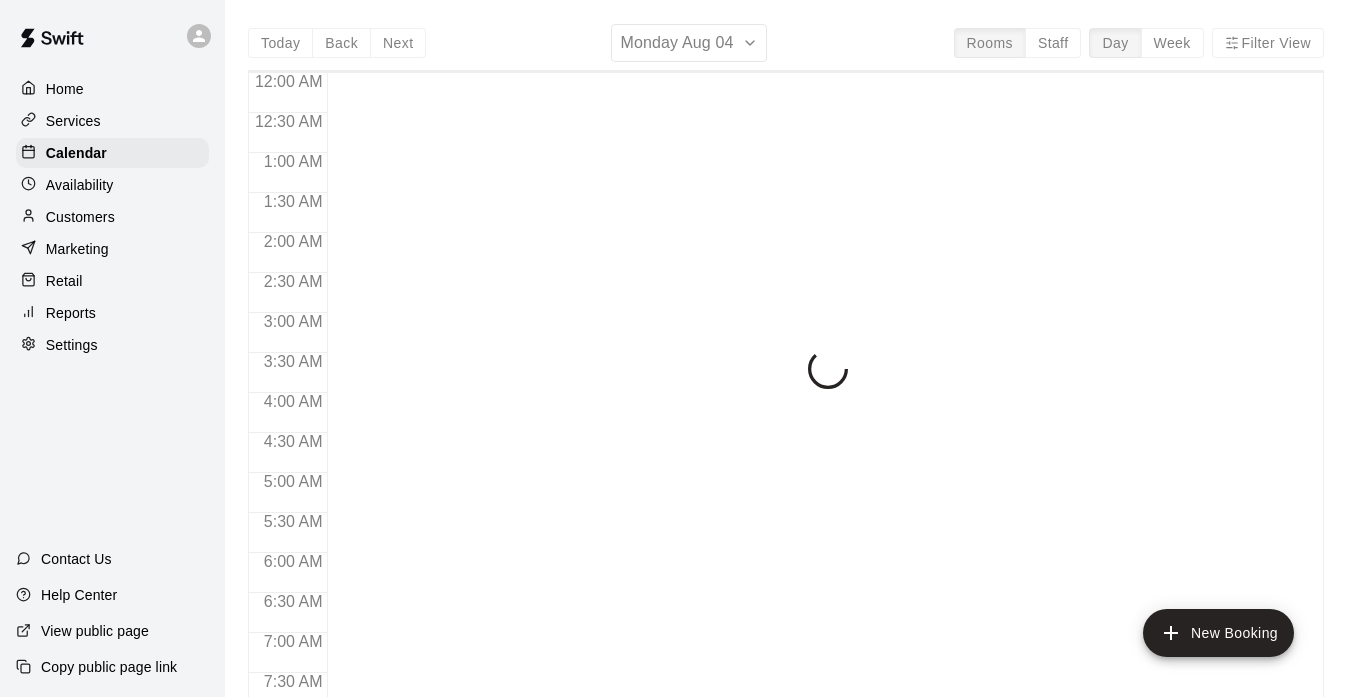 scroll, scrollTop: 1274, scrollLeft: 0, axis: vertical 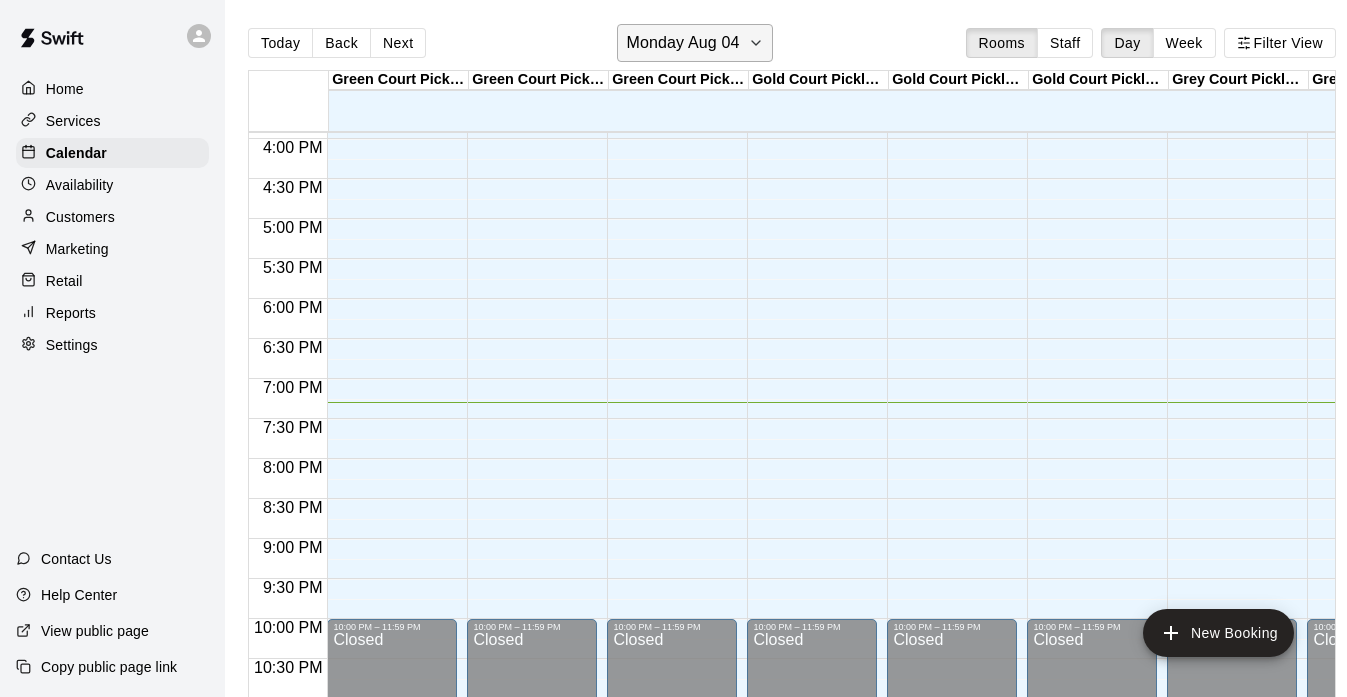 click 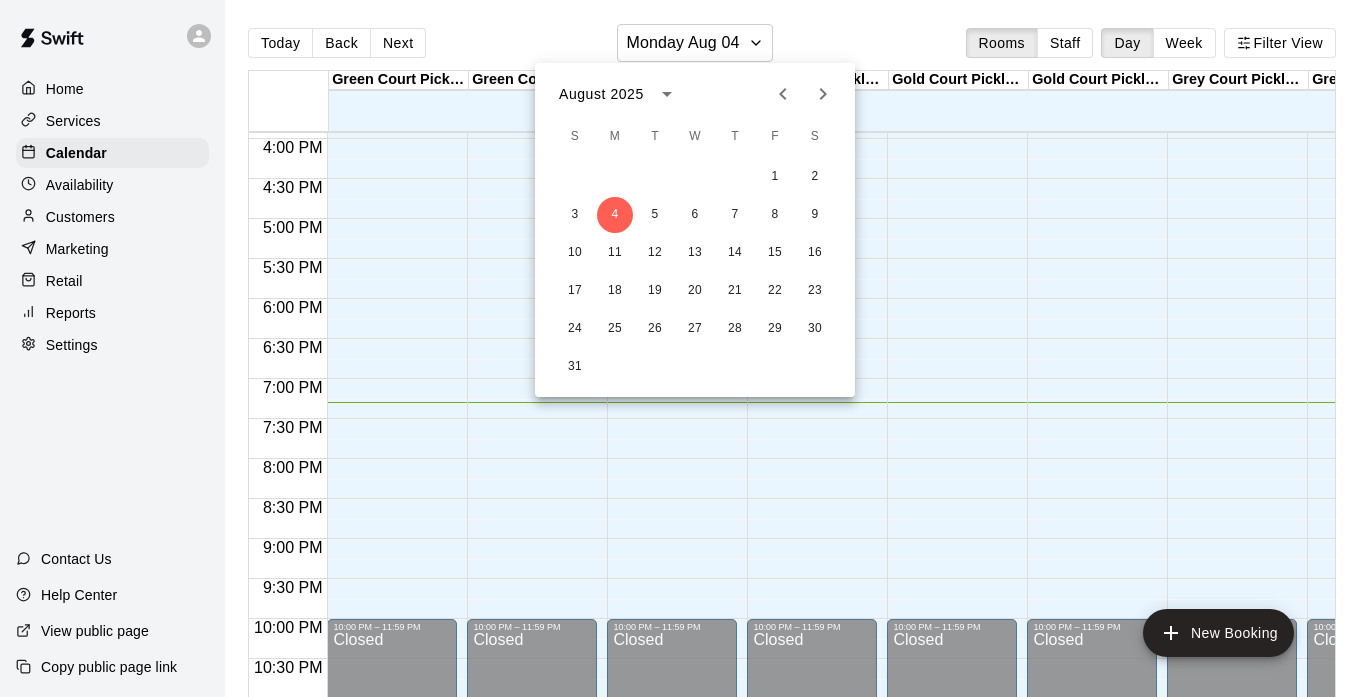 click 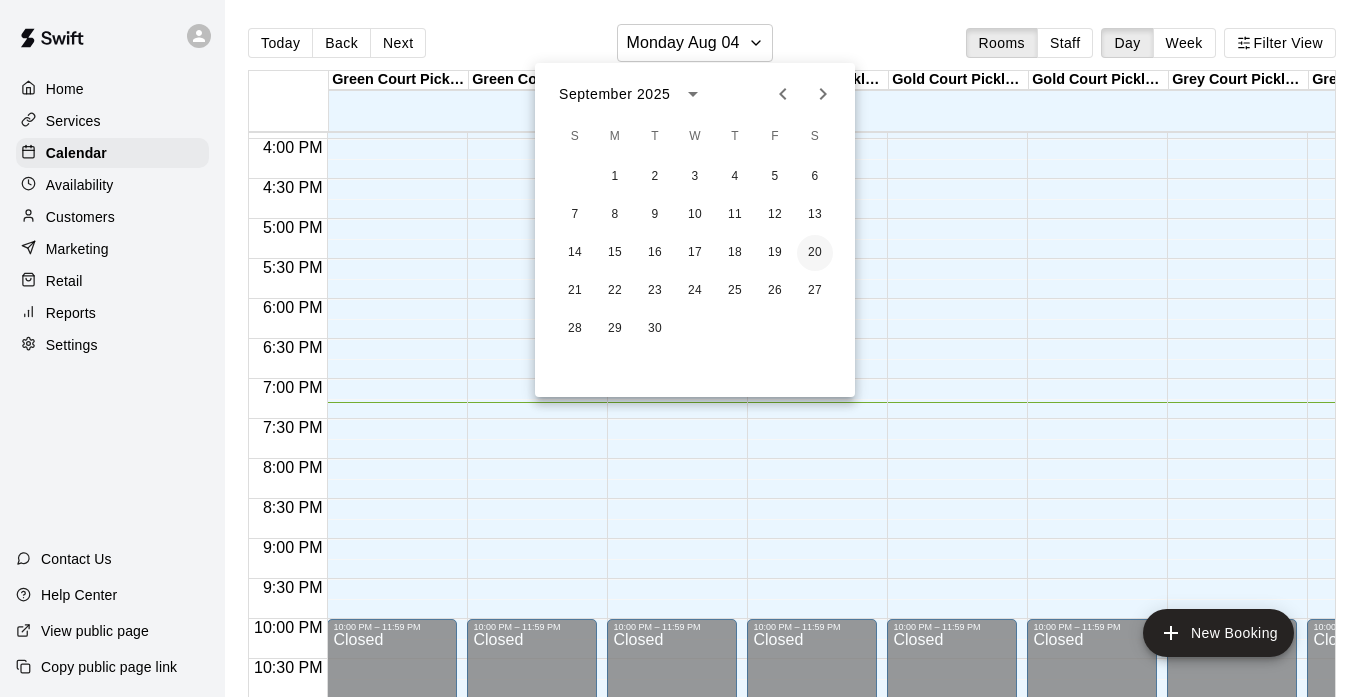 click on "20" at bounding box center (815, 253) 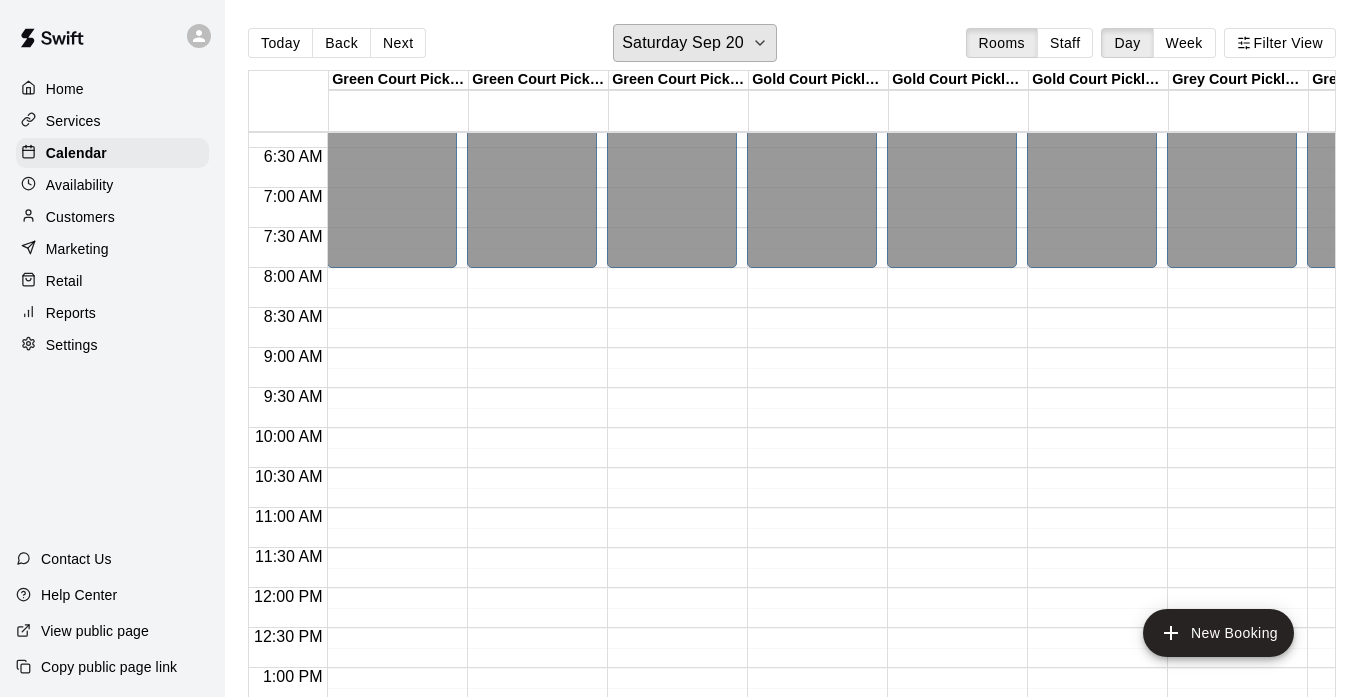 scroll, scrollTop: 543, scrollLeft: 0, axis: vertical 